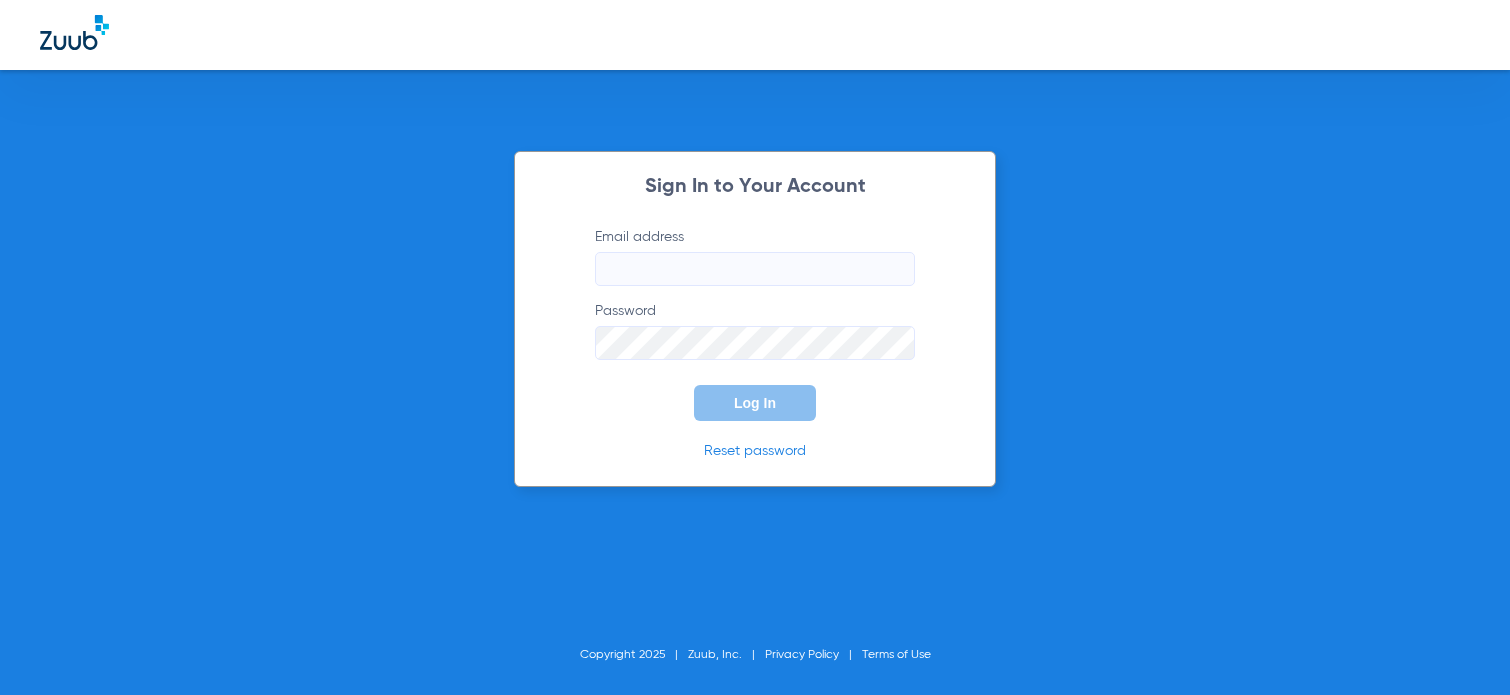 scroll, scrollTop: 0, scrollLeft: 0, axis: both 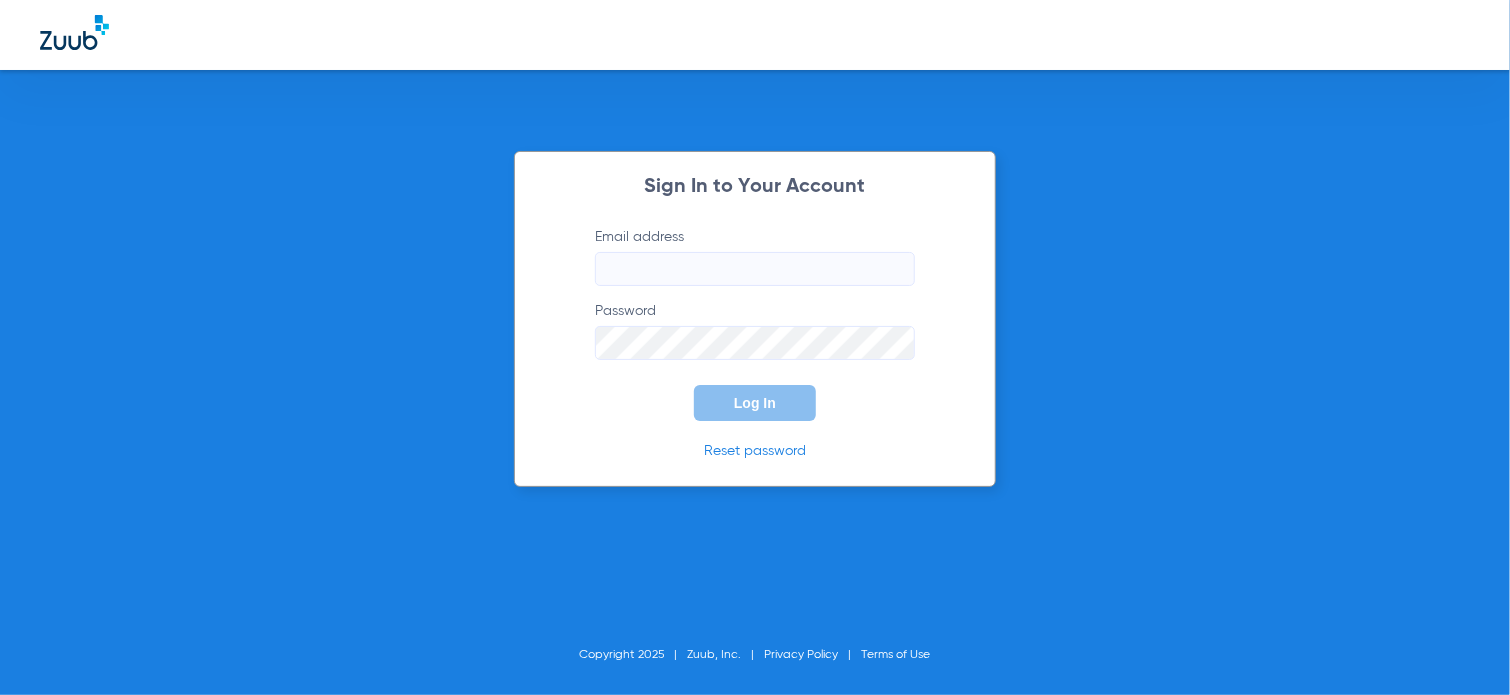 type on "rena@drakeandwallacedentistry.com" 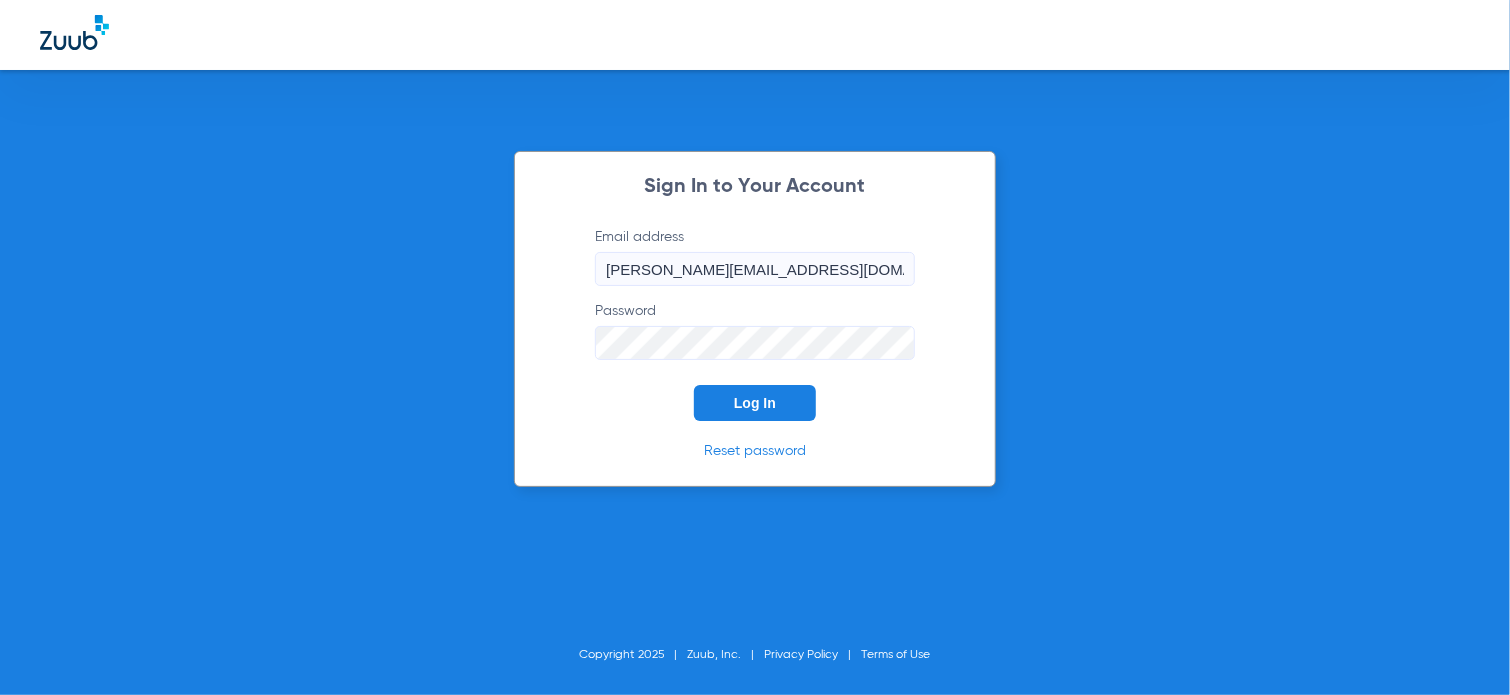 click on "Log In" 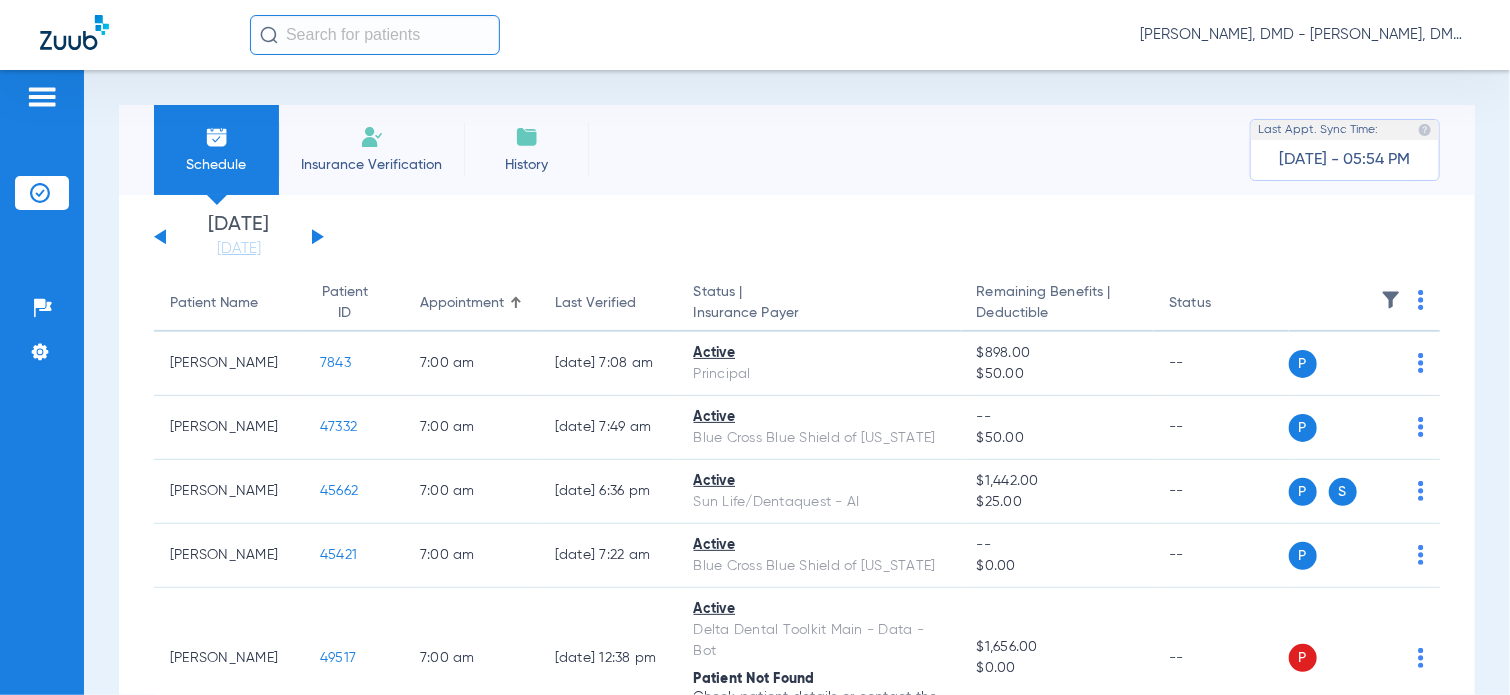 click 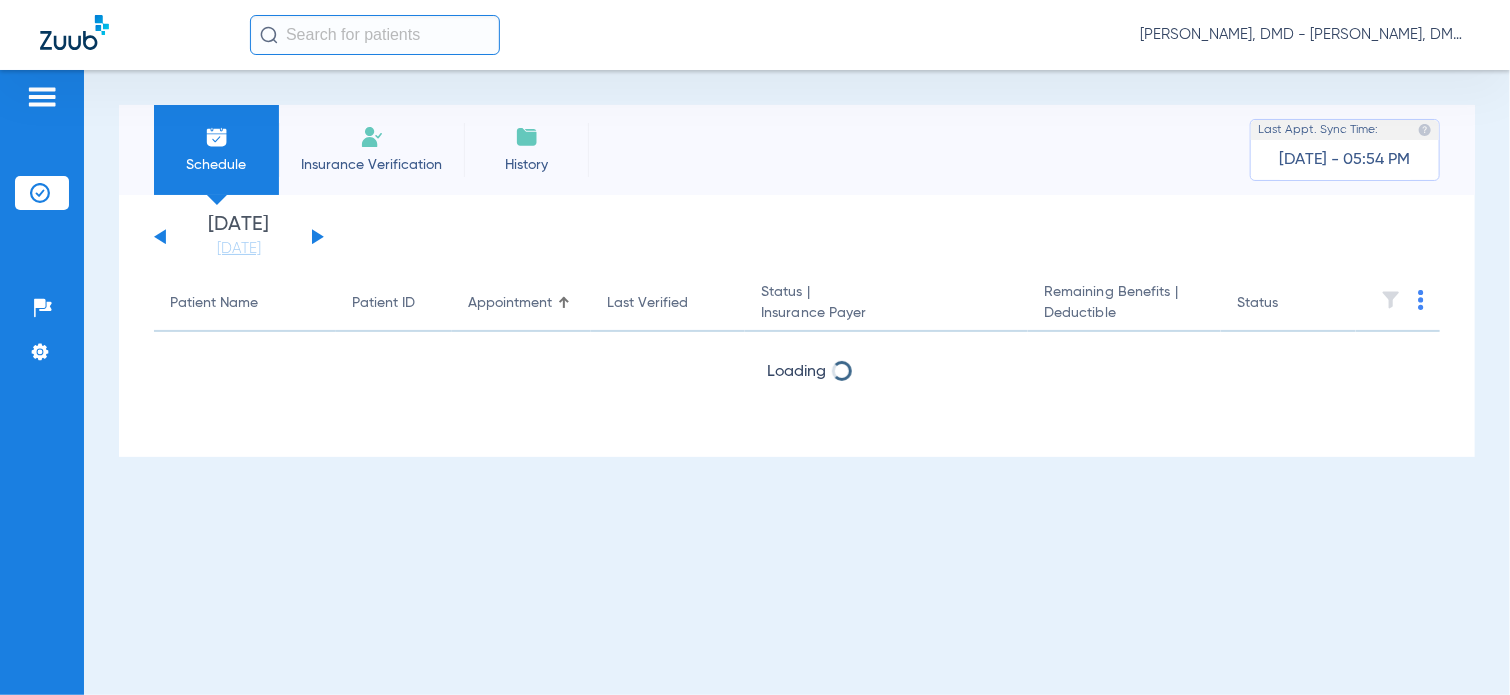 click 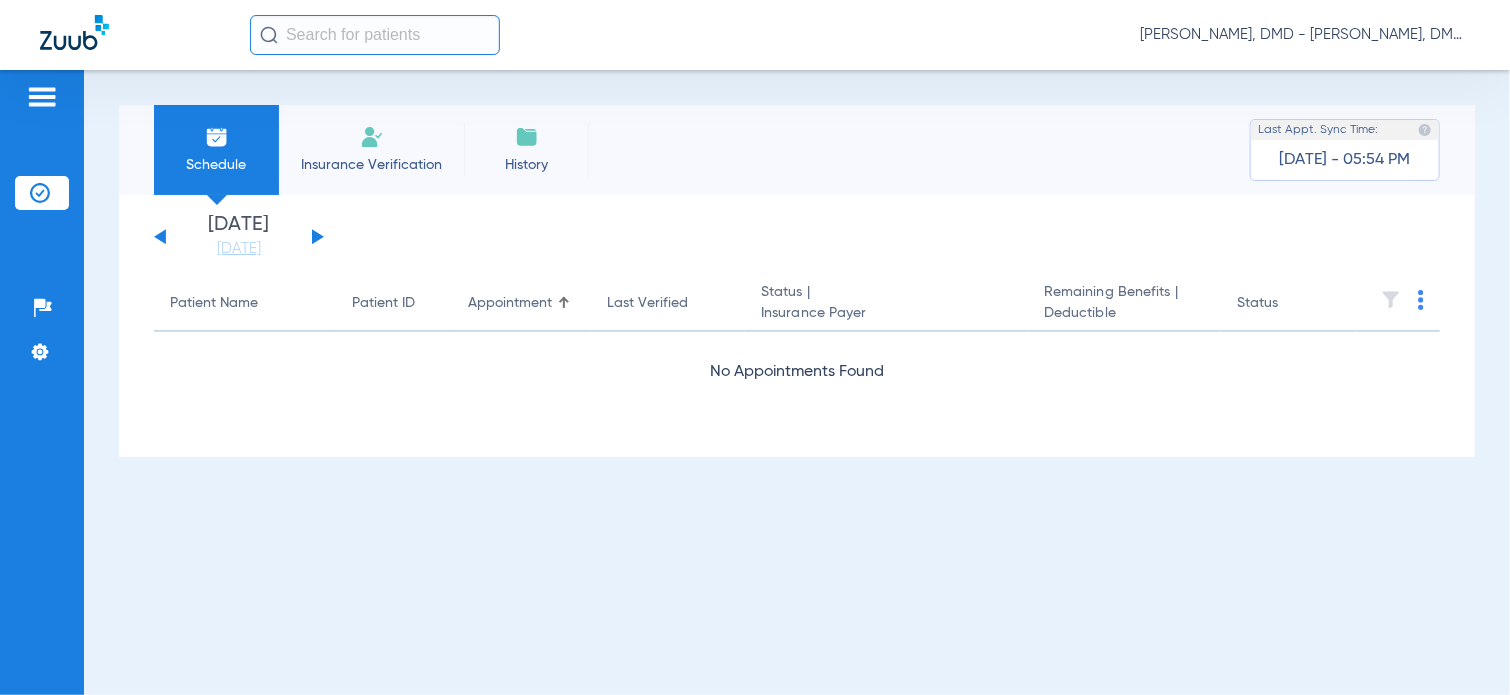 click 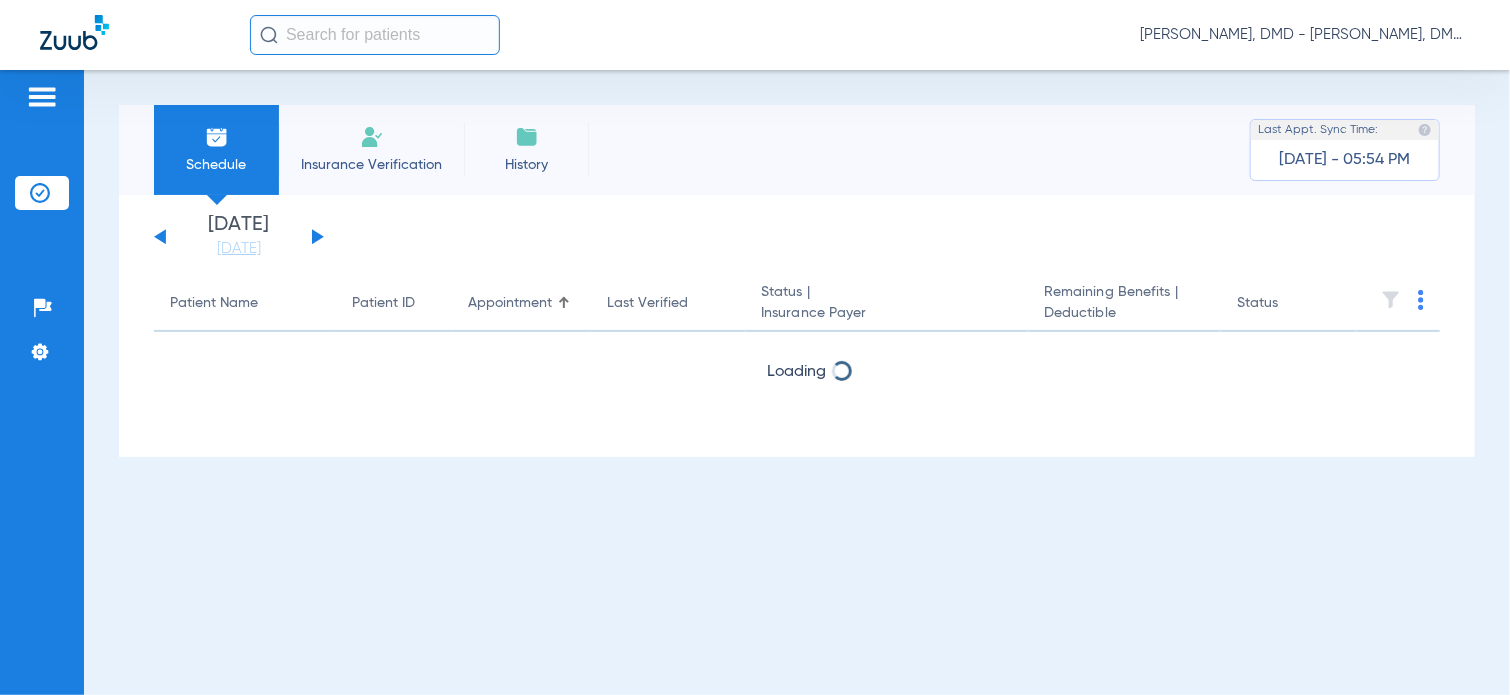 click 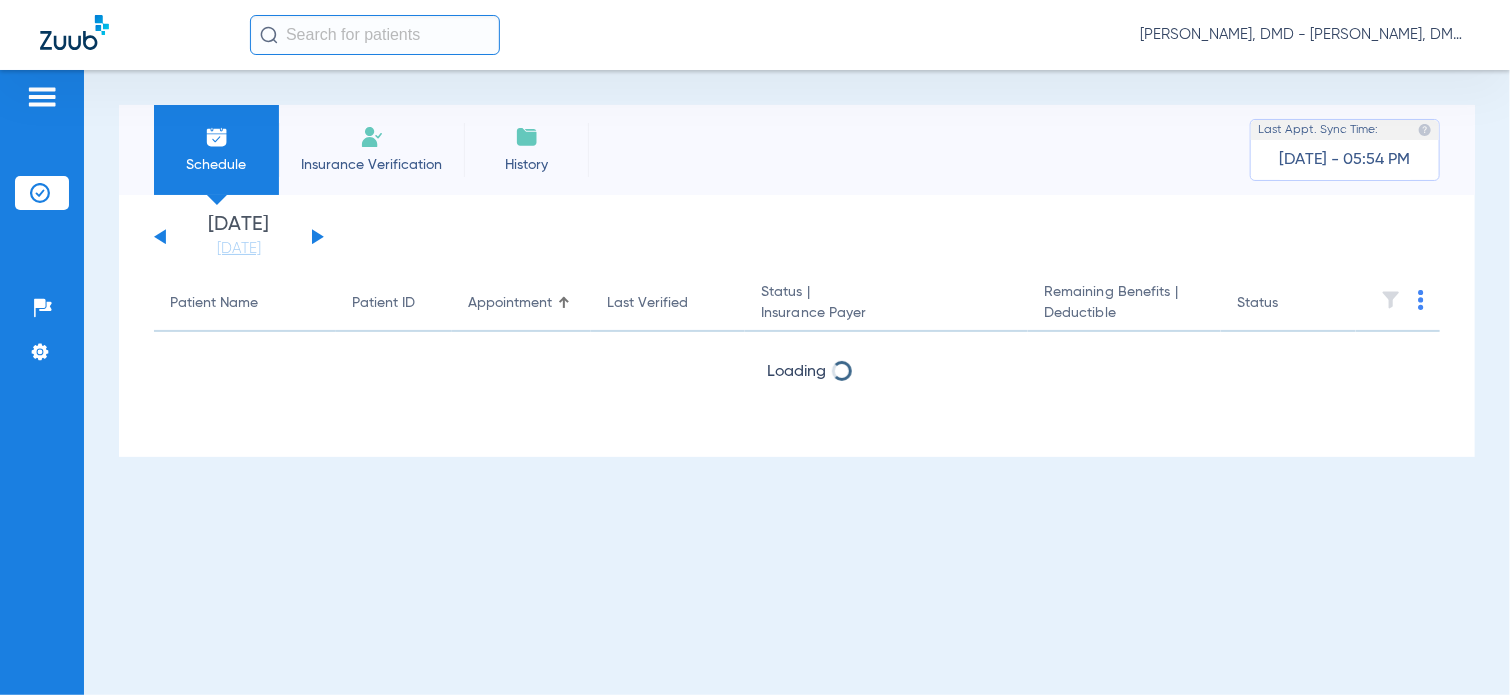 click 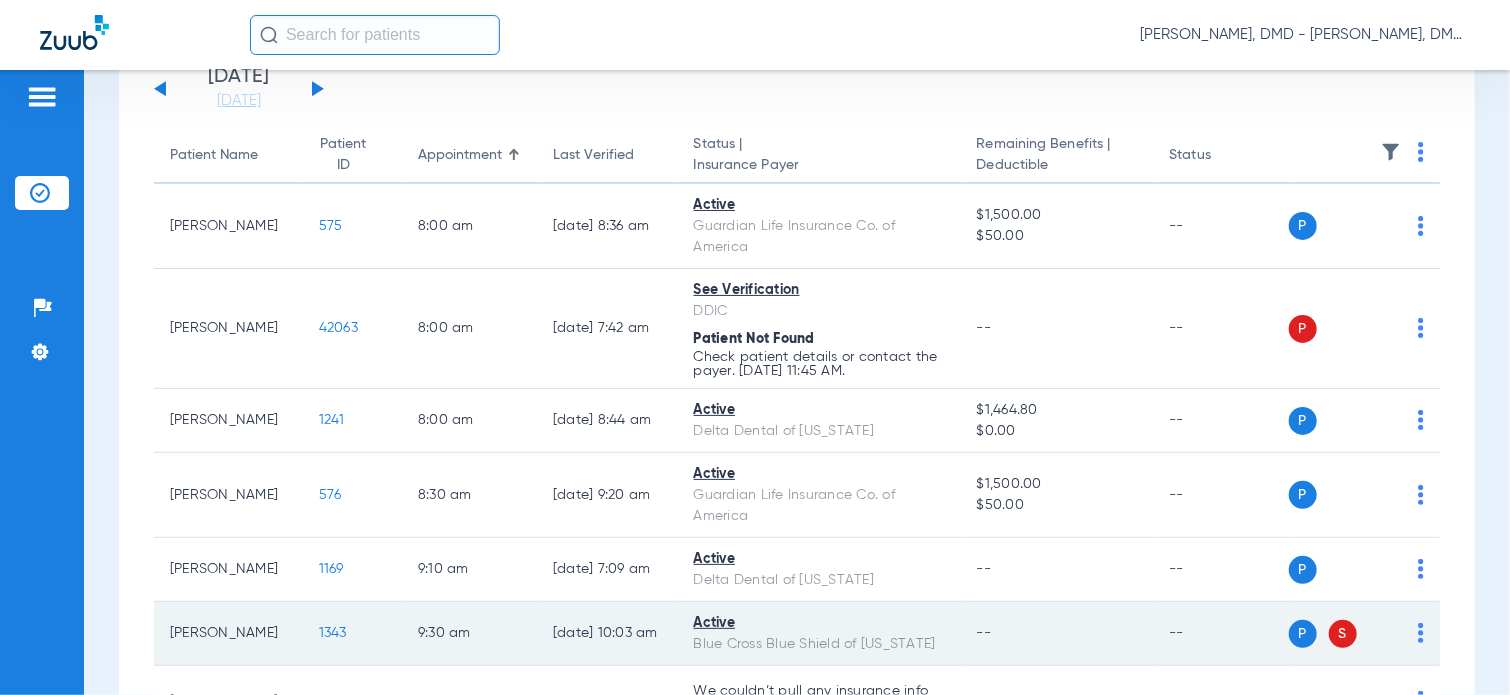 scroll, scrollTop: 0, scrollLeft: 0, axis: both 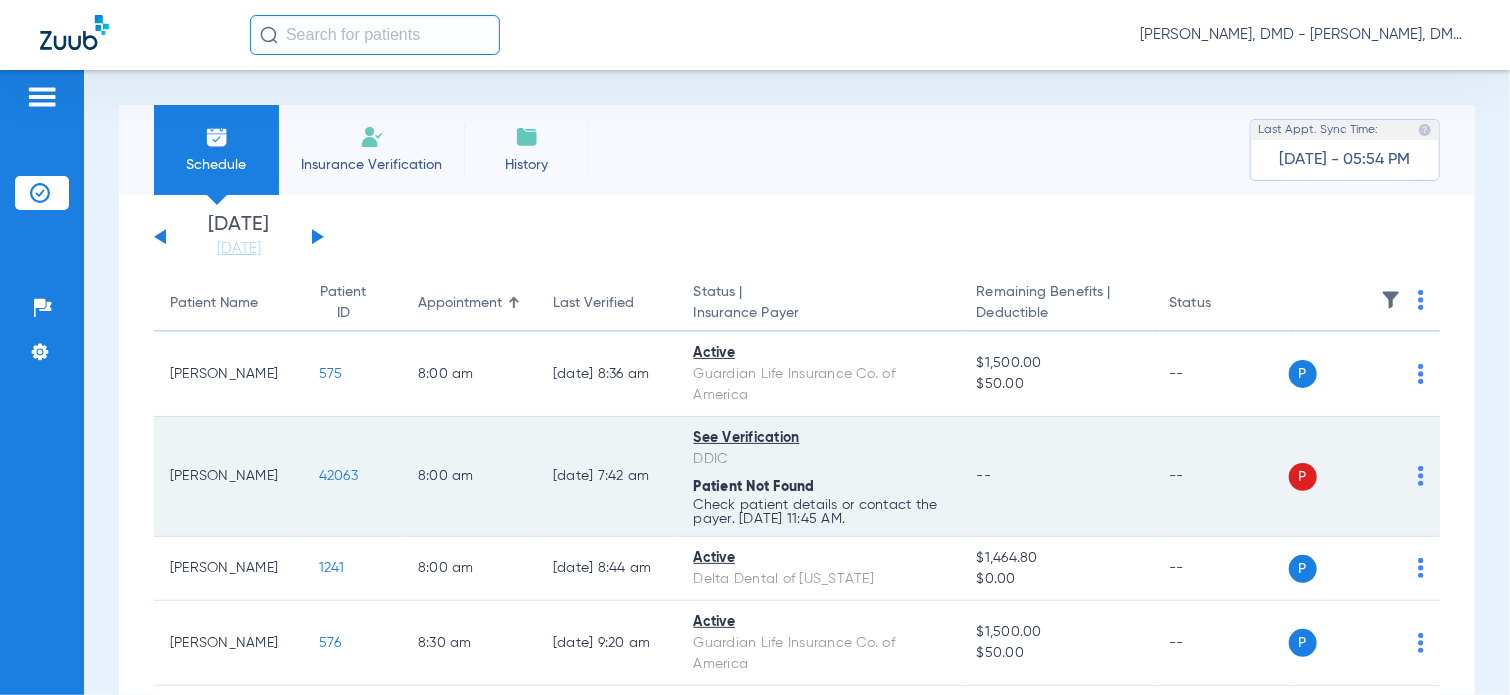 click 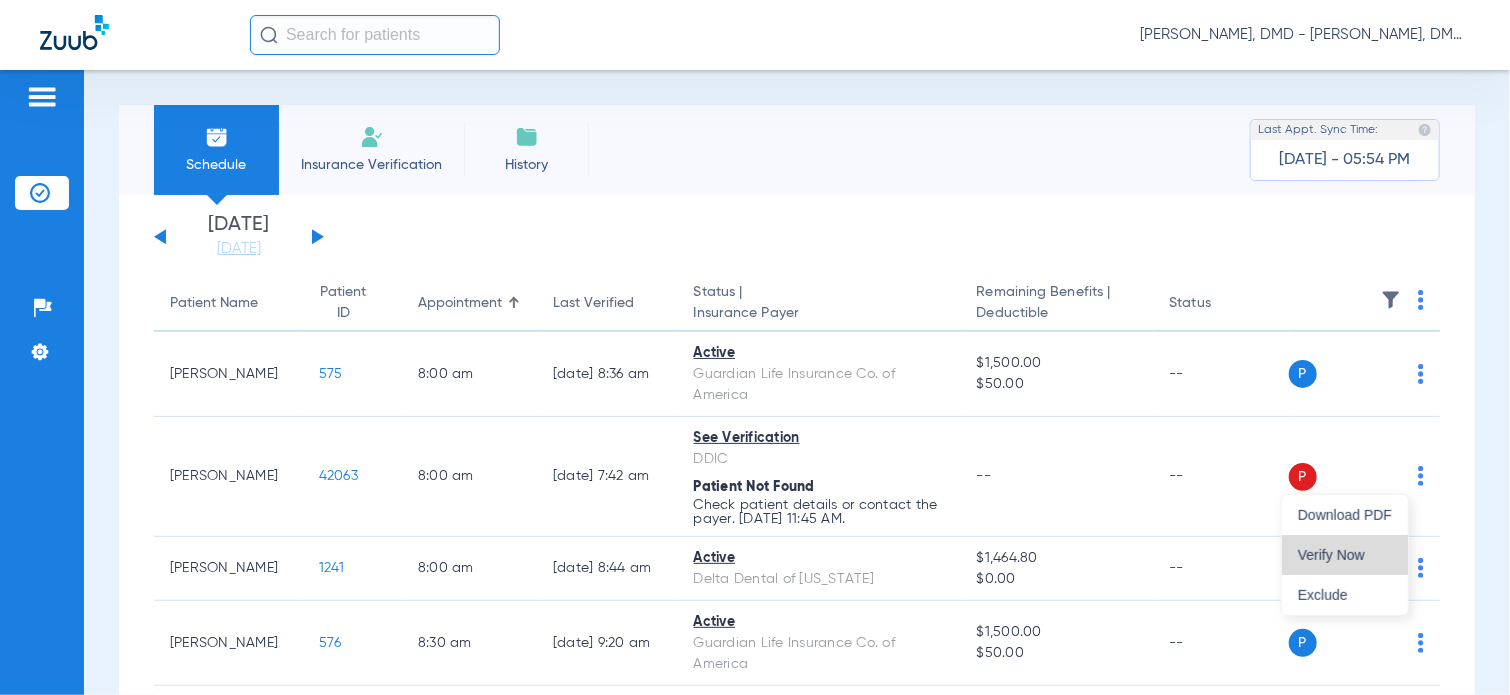 click on "Verify Now" at bounding box center (1345, 555) 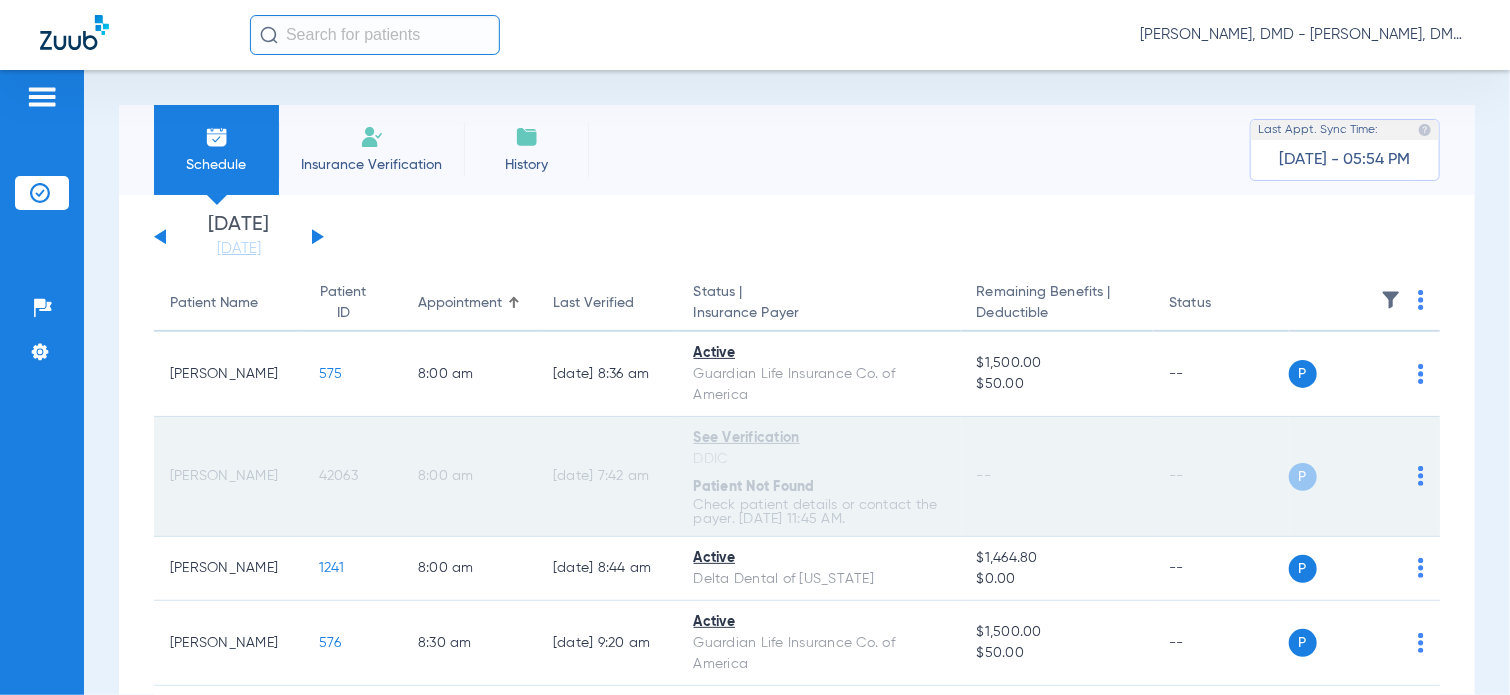 click on "42063" 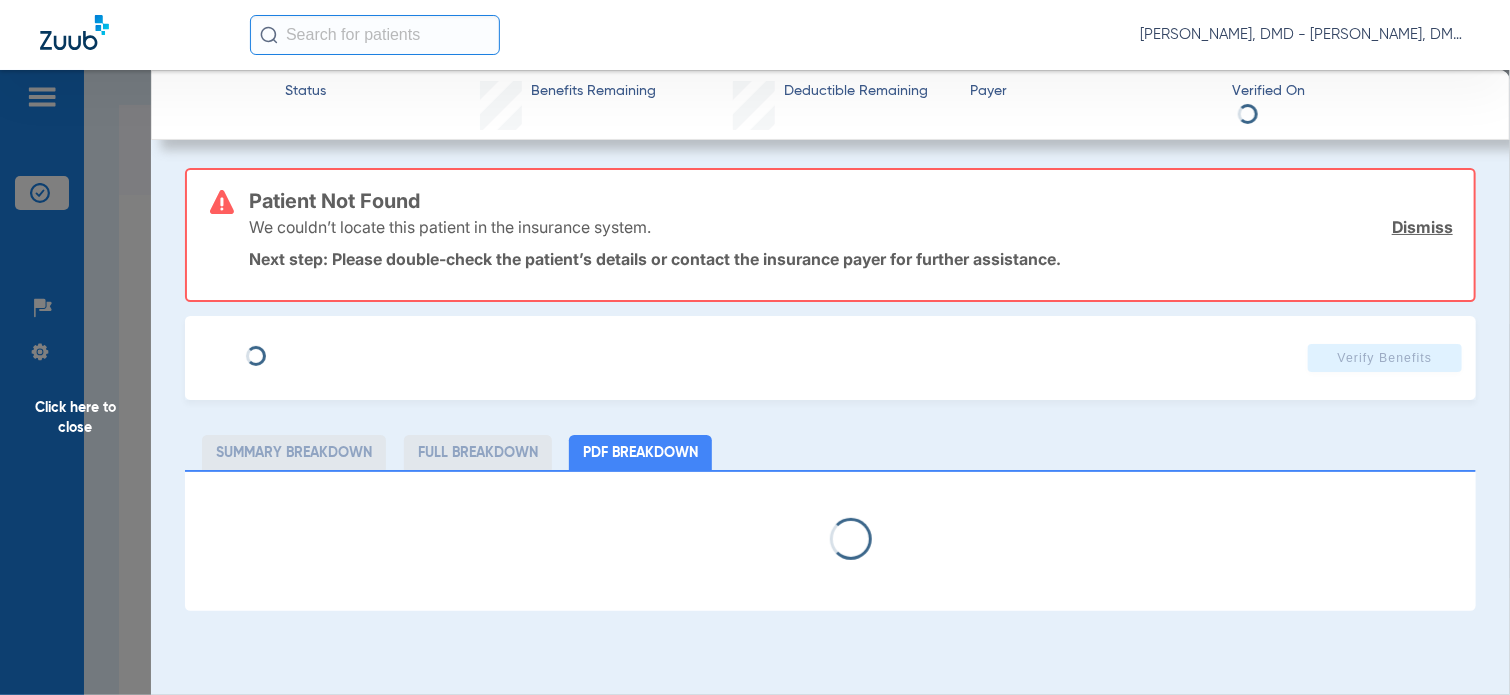 type on "Paul" 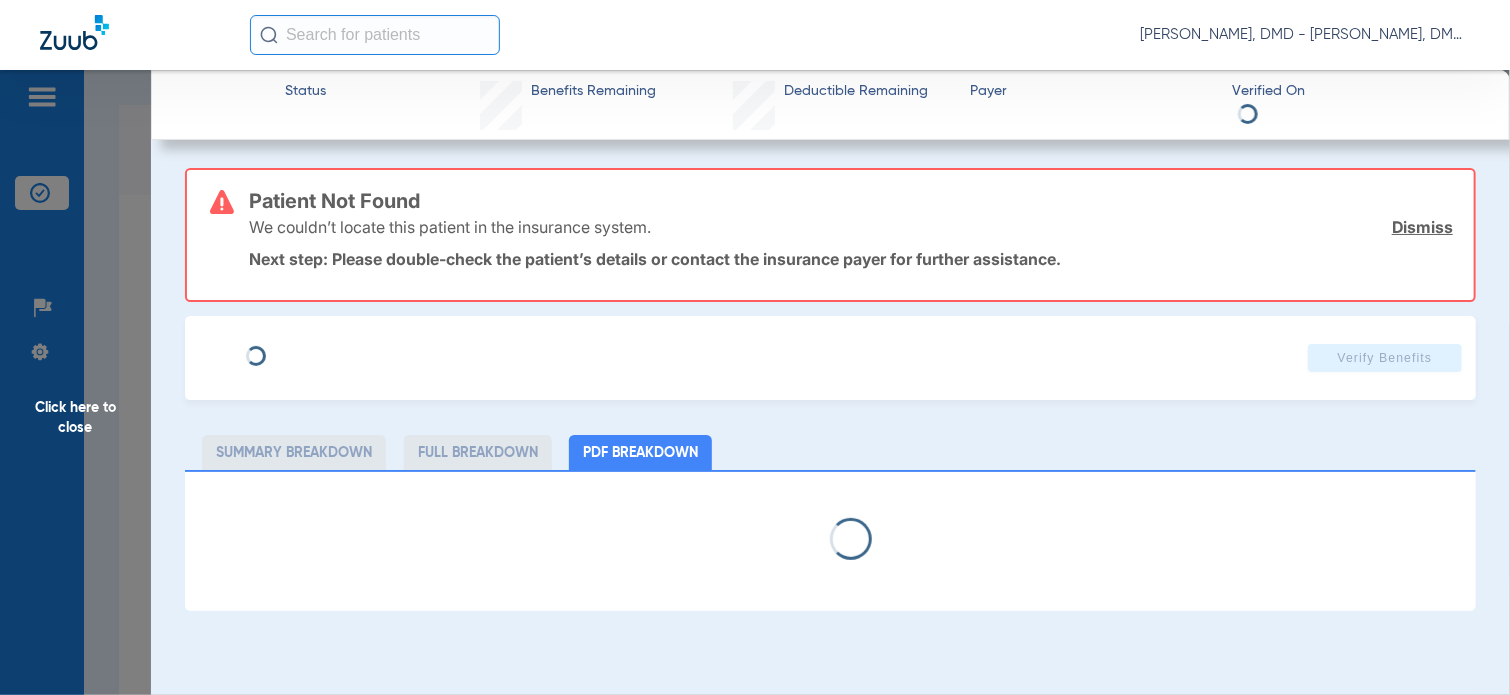 type on "1787001026" 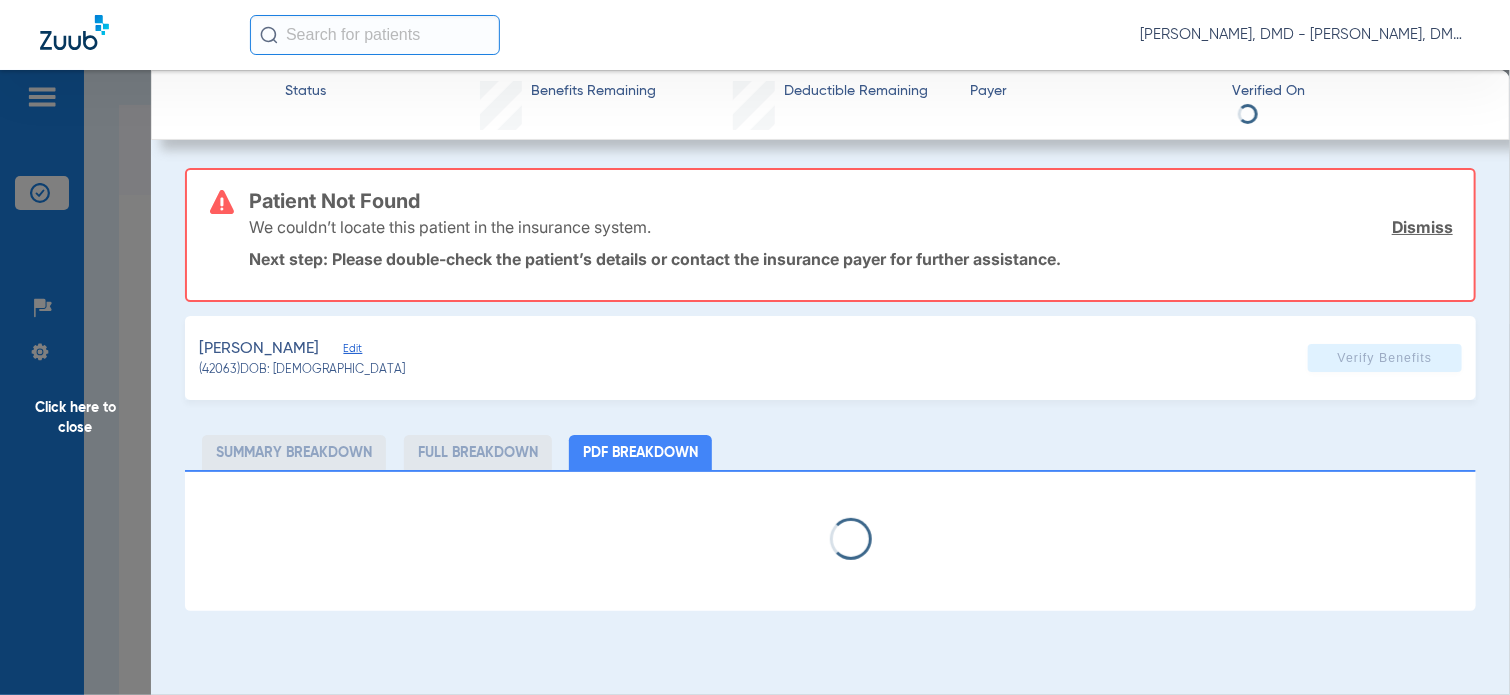click on "Edit" 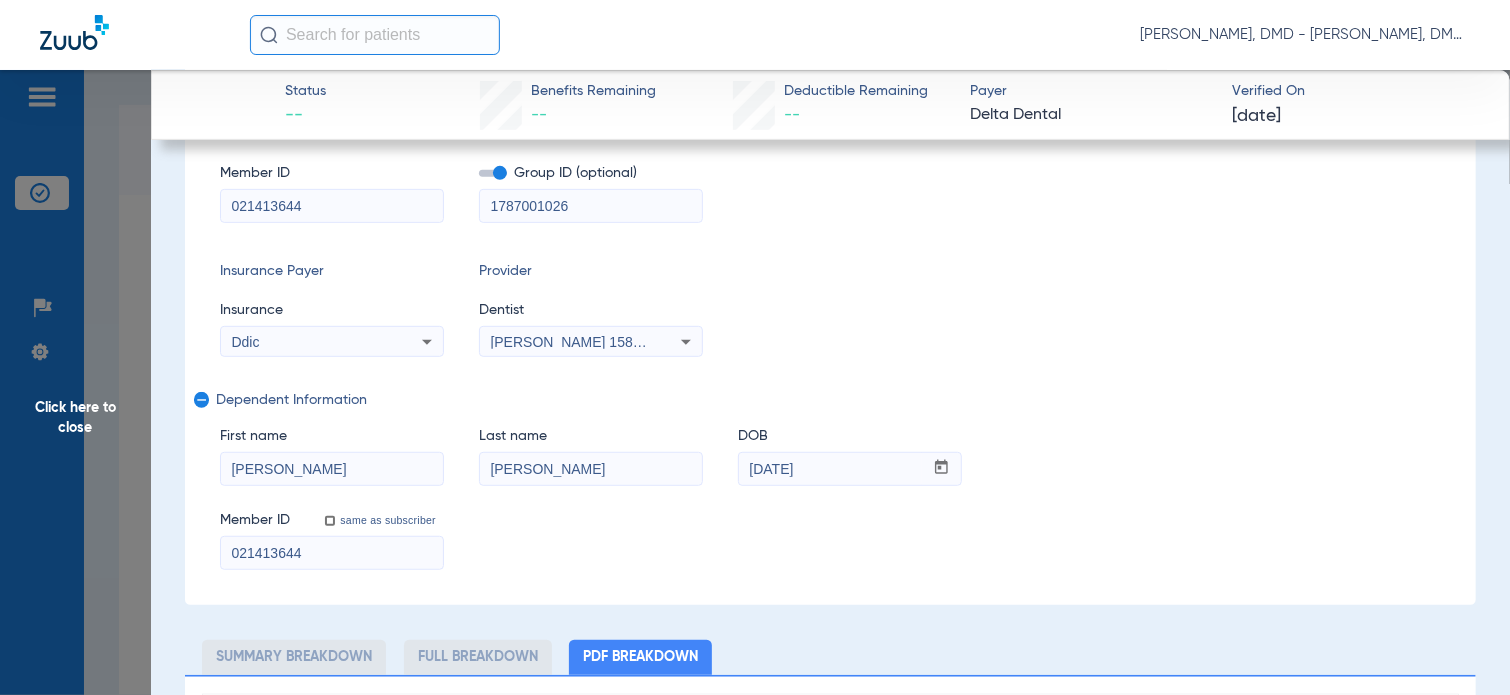 type on "0" 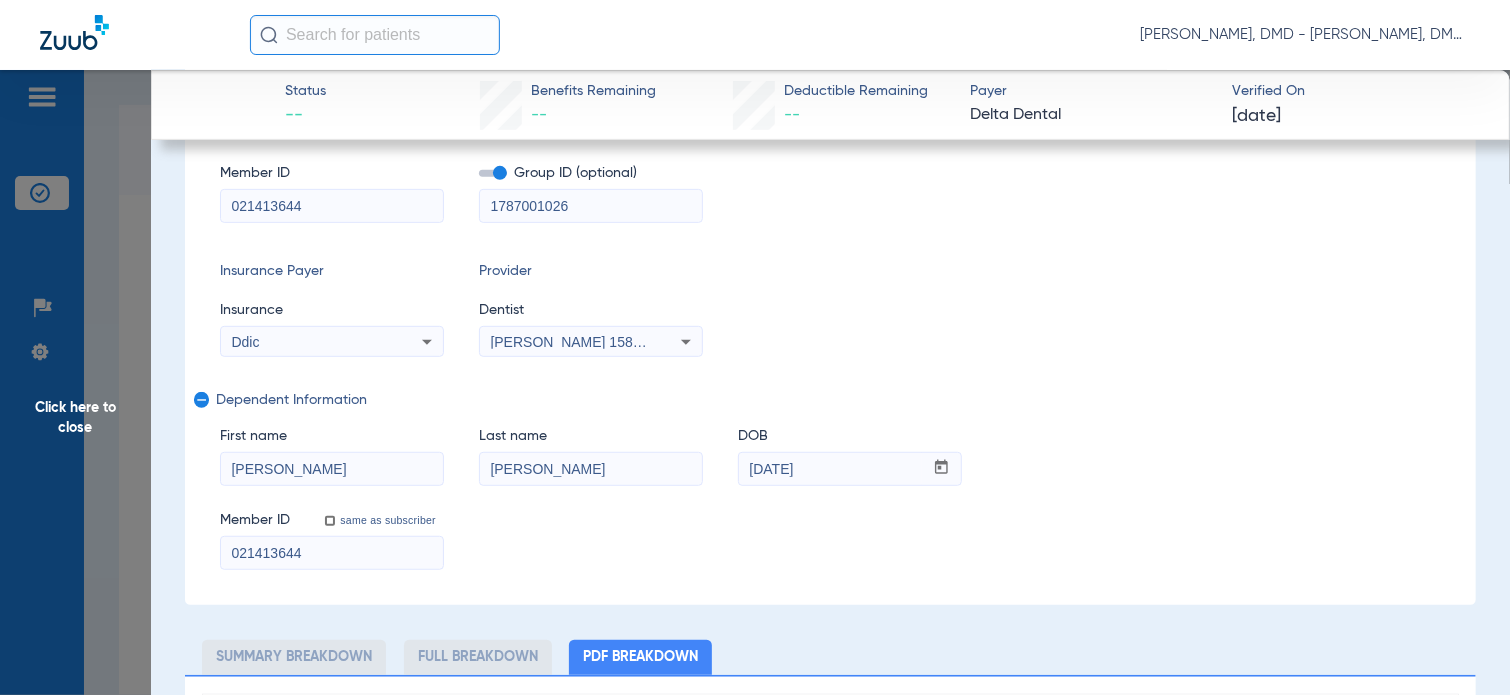 scroll, scrollTop: 200, scrollLeft: 0, axis: vertical 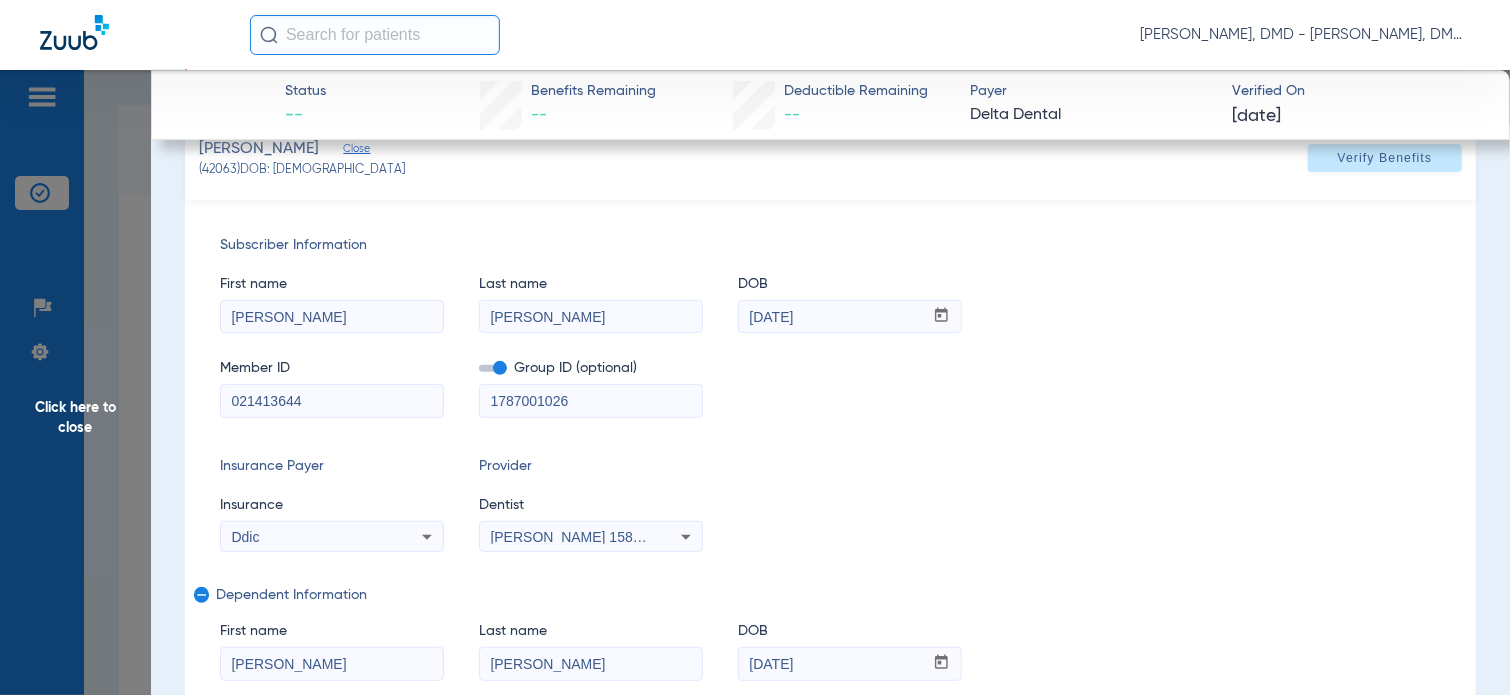 type on "1" 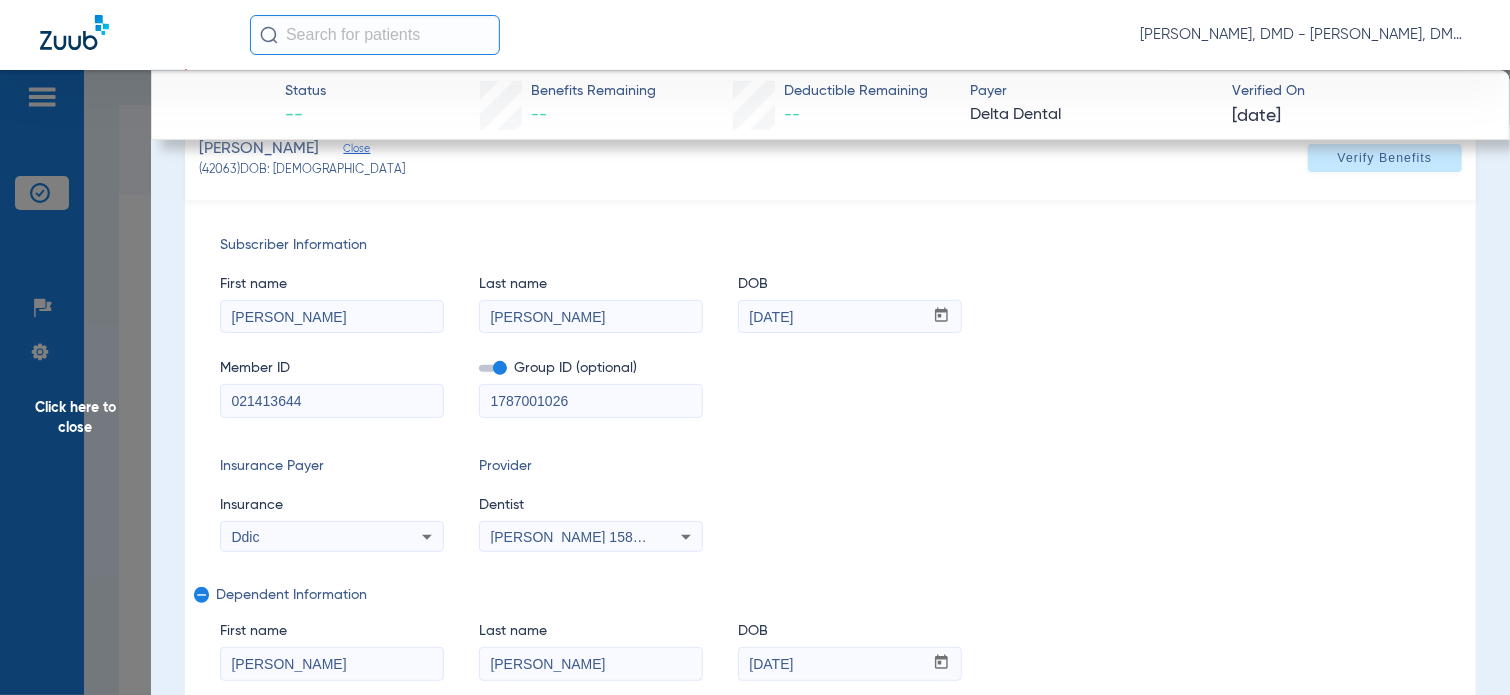 scroll, scrollTop: 10, scrollLeft: 0, axis: vertical 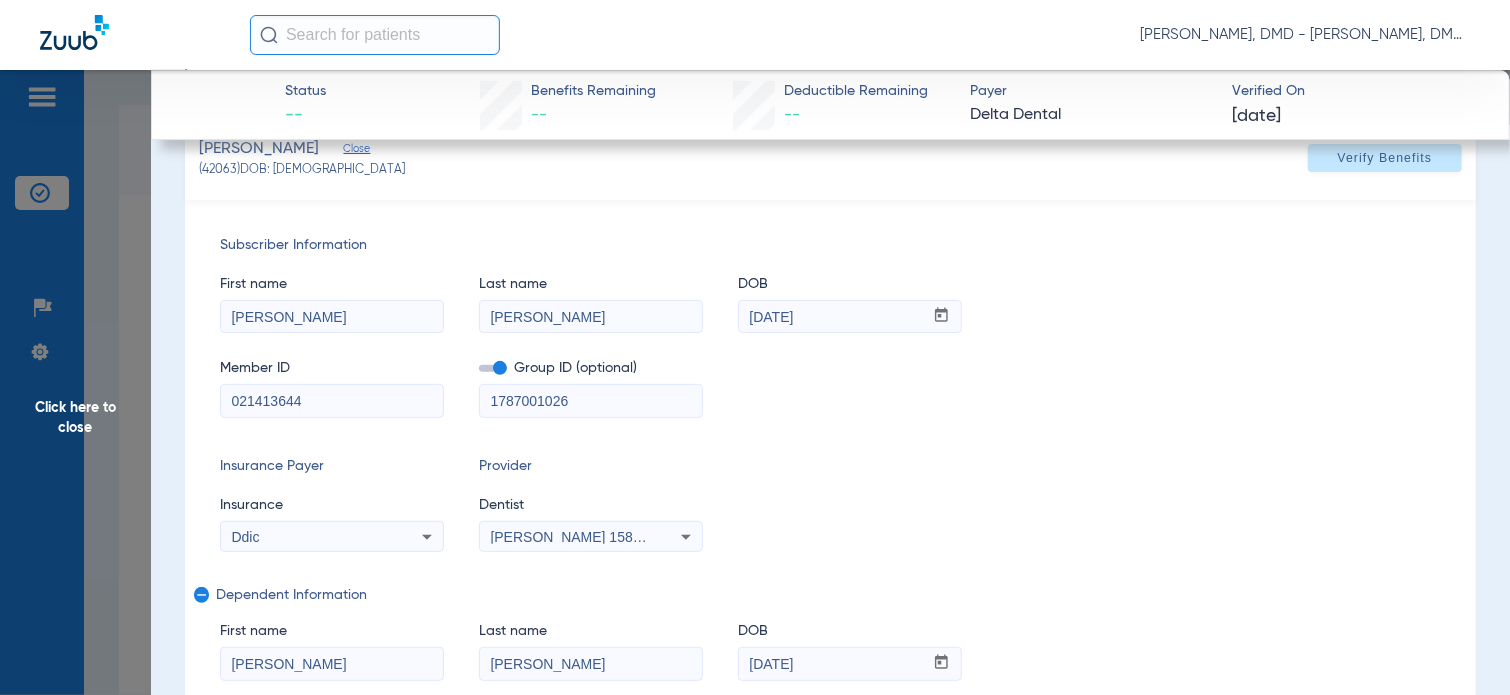 drag, startPoint x: 342, startPoint y: 643, endPoint x: 331, endPoint y: 647, distance: 11.7046995 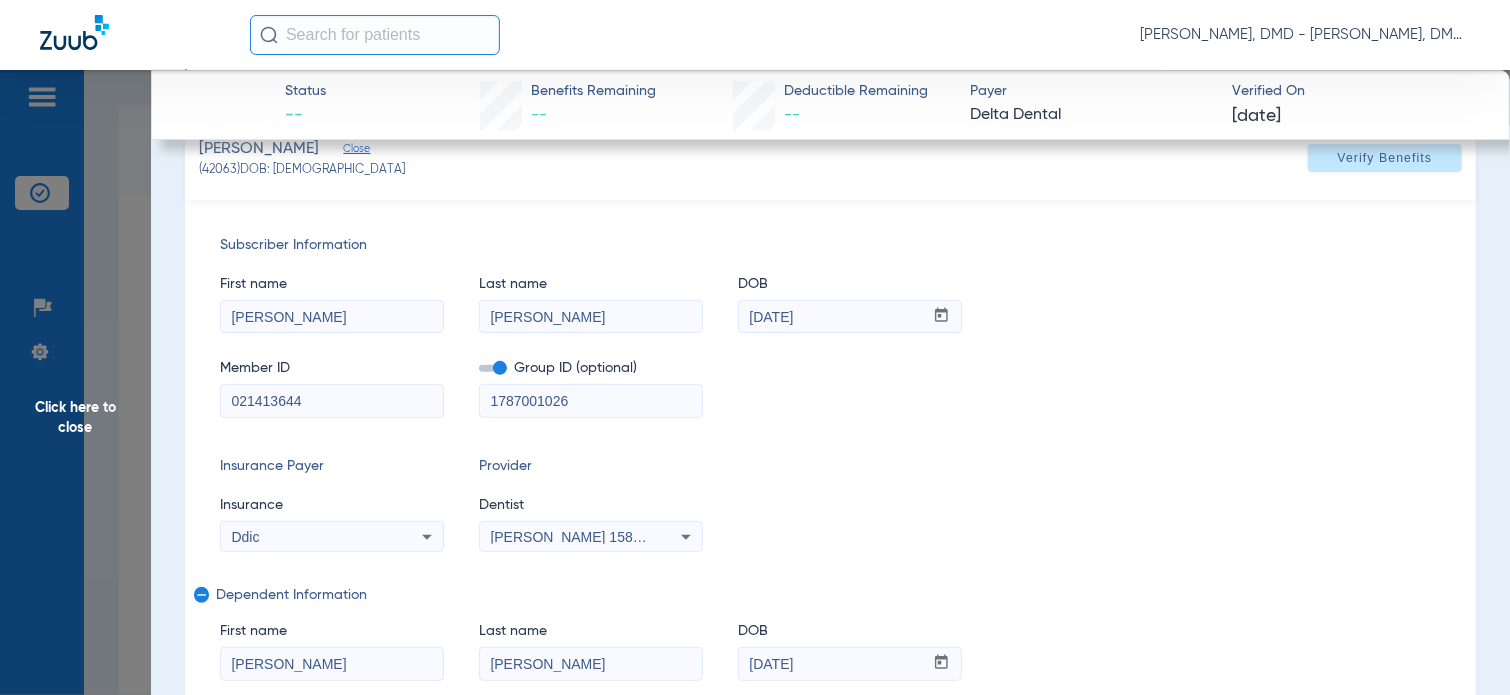 click on "ELIJAH" 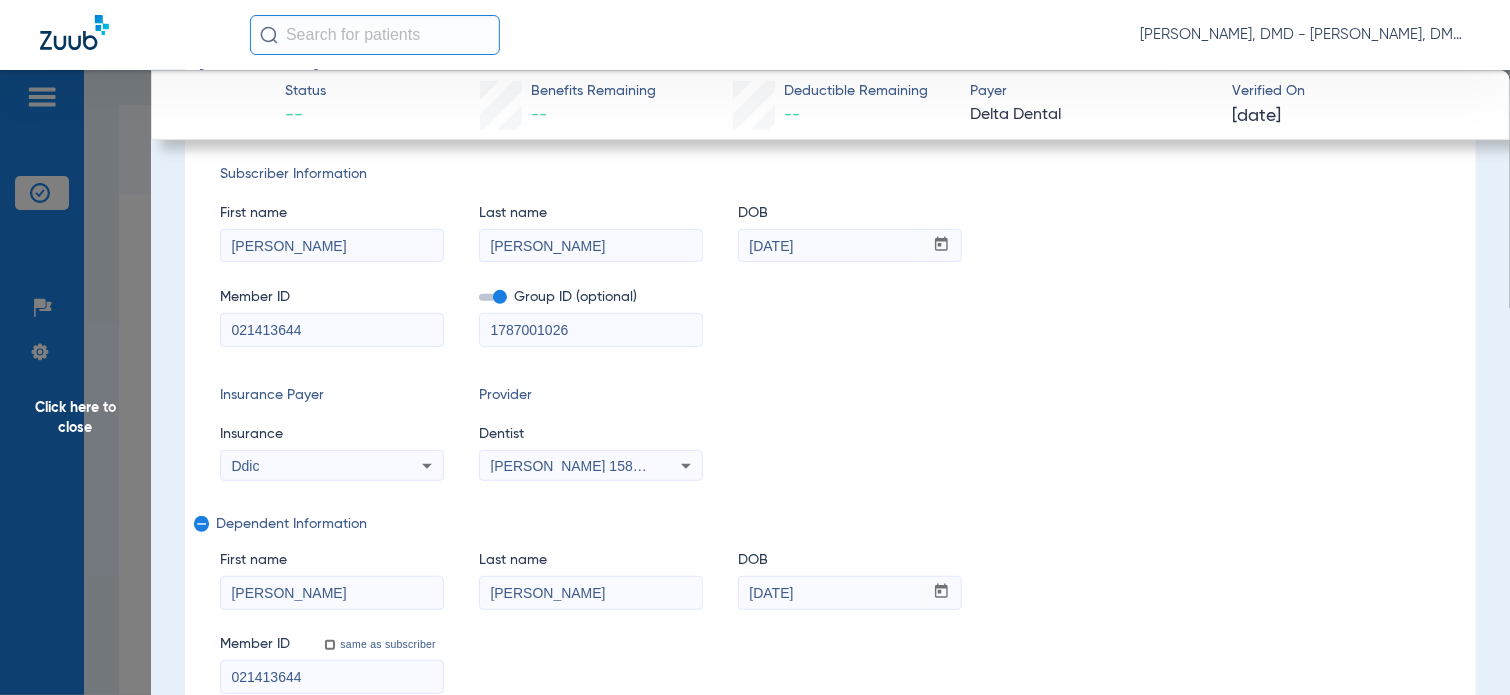 scroll, scrollTop: 300, scrollLeft: 0, axis: vertical 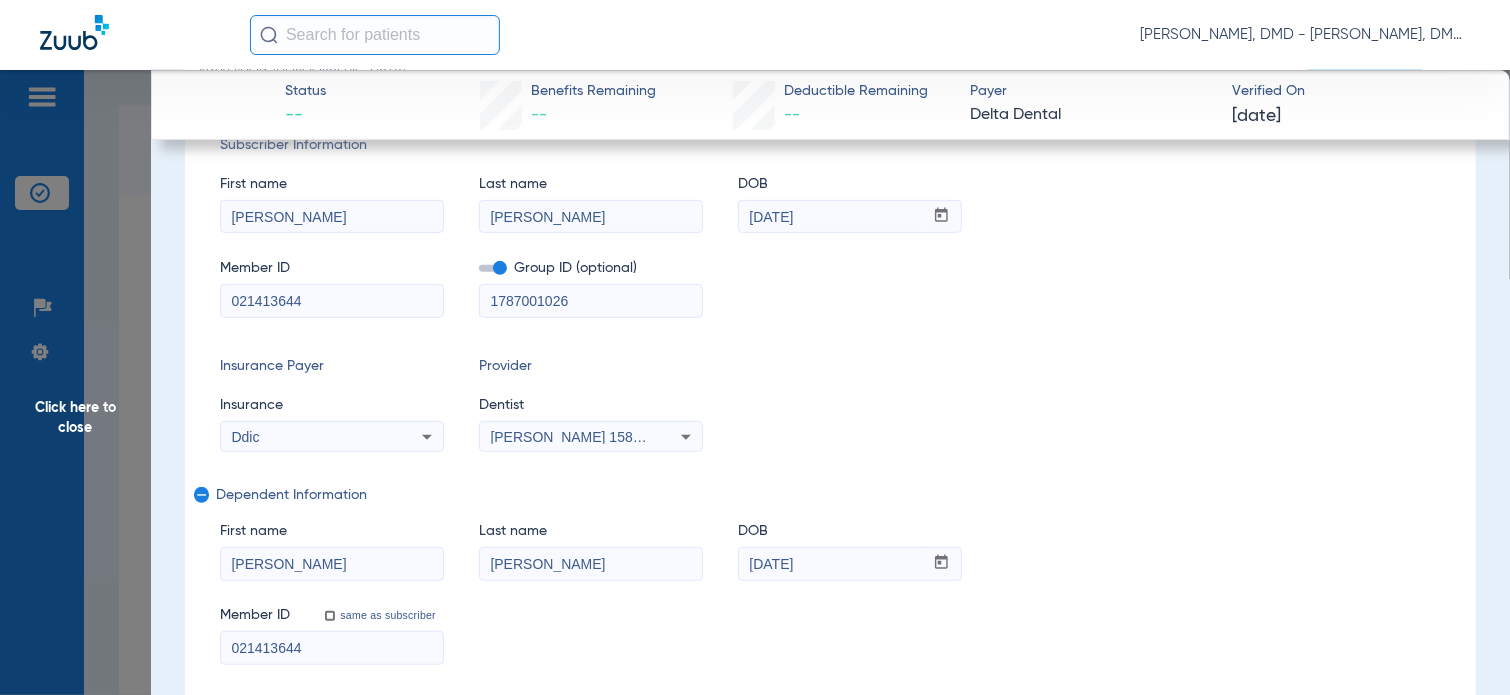 drag, startPoint x: 176, startPoint y: 551, endPoint x: 48, endPoint y: 551, distance: 128 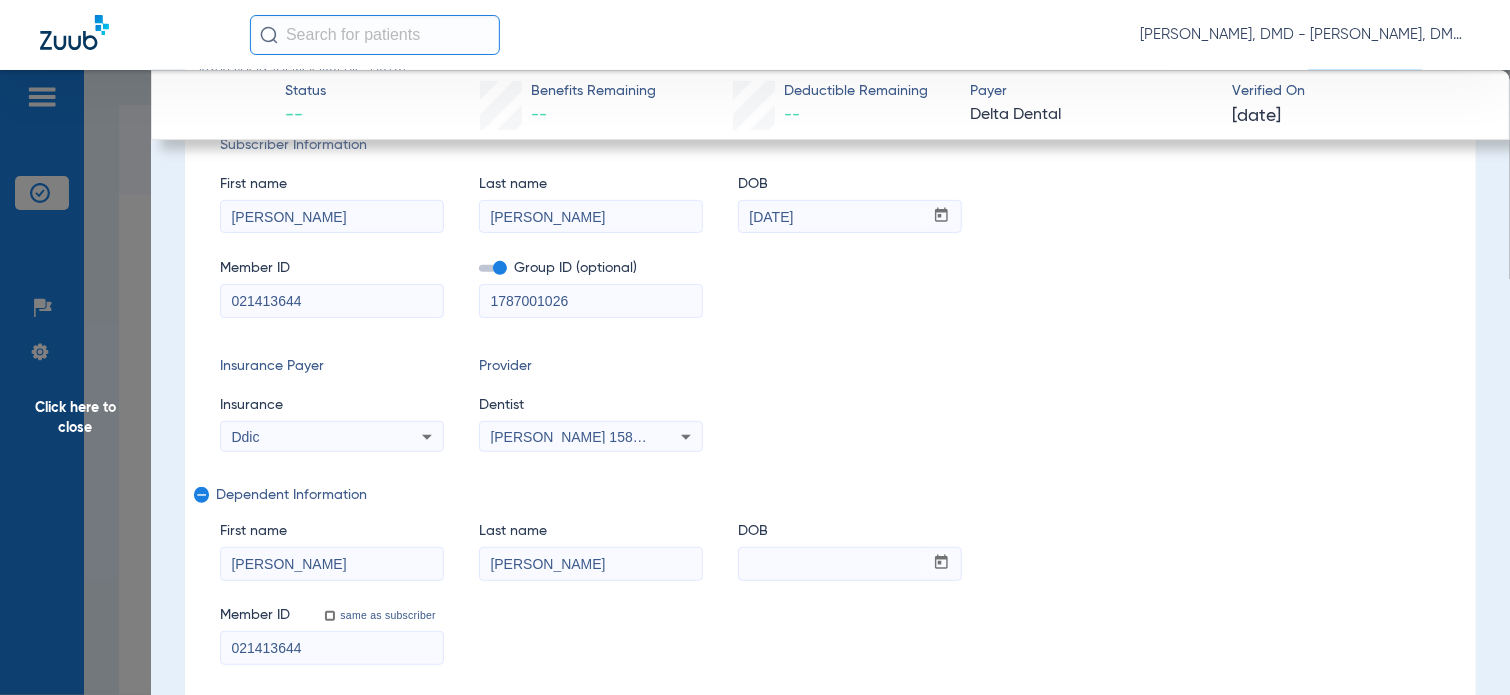paste on "05/24/2005" 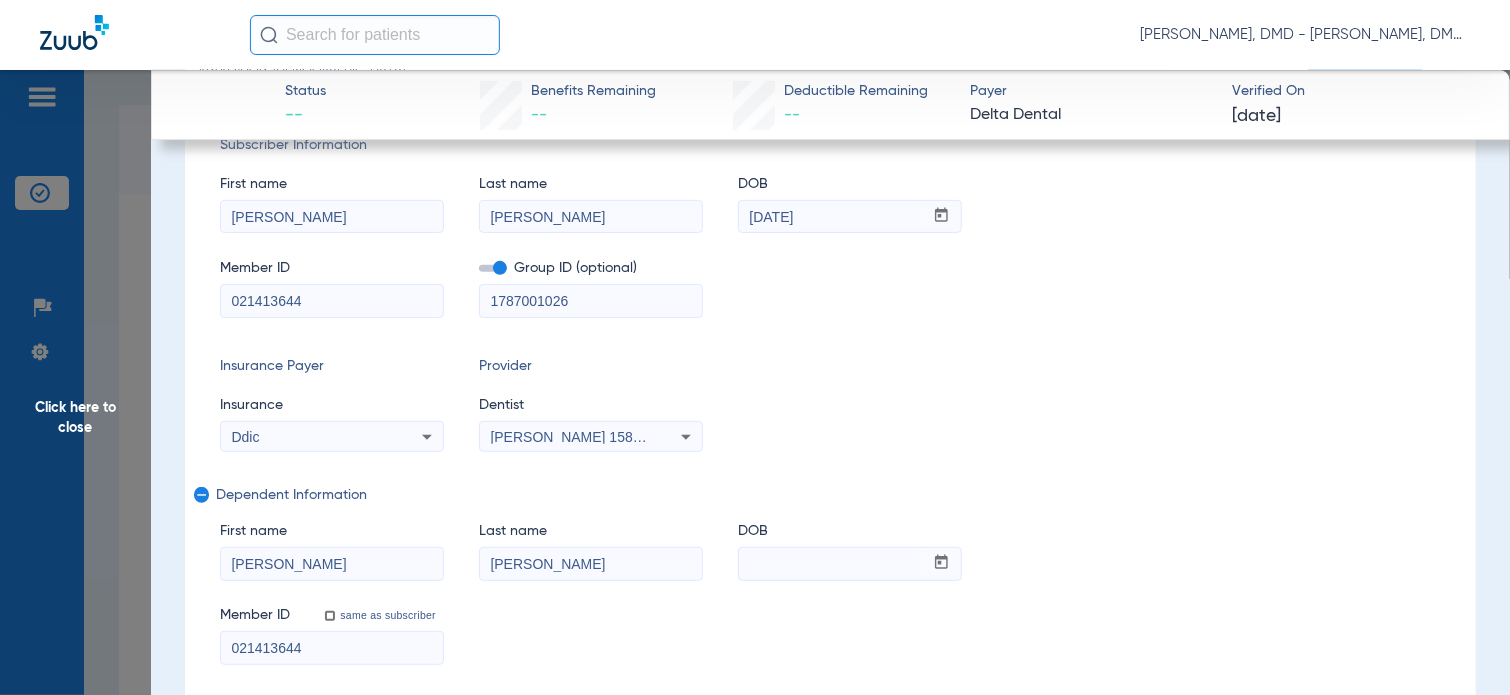 type on "05/24/2005" 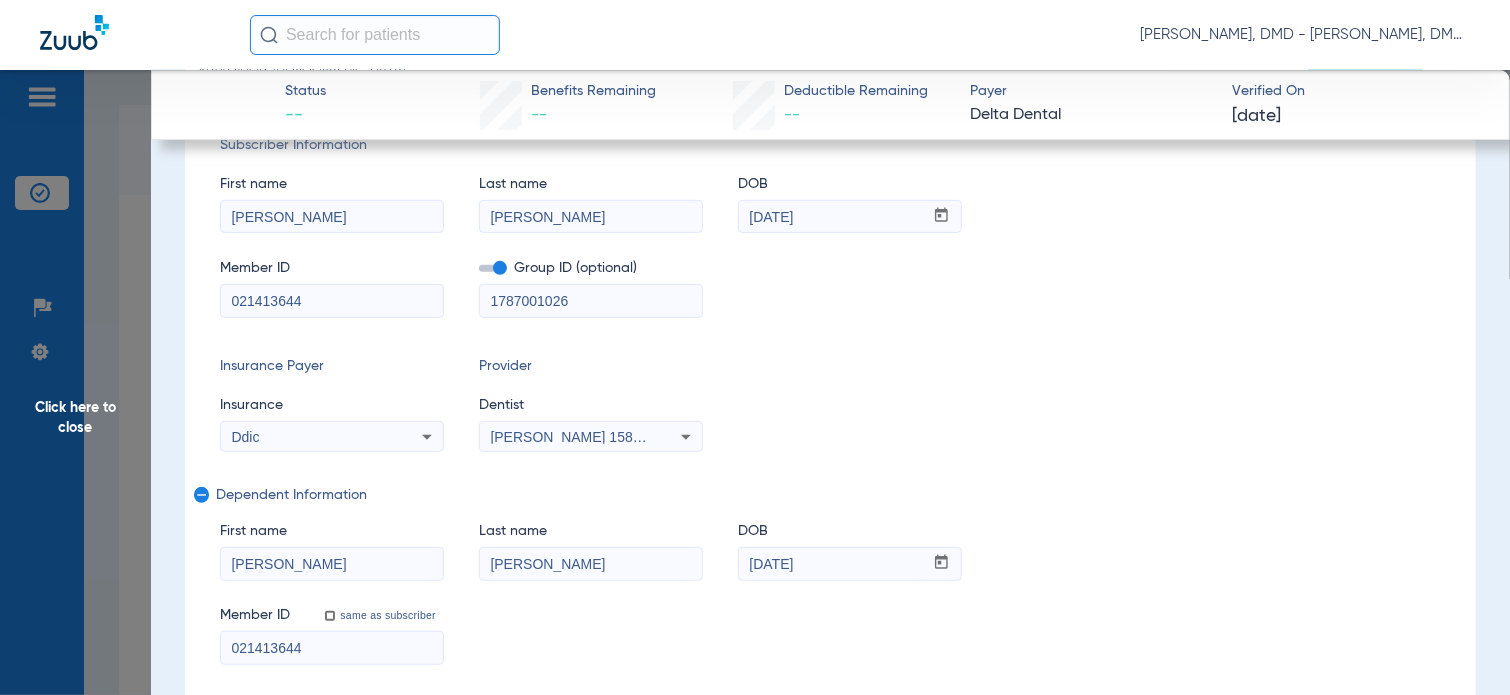 click on "Click here to close" 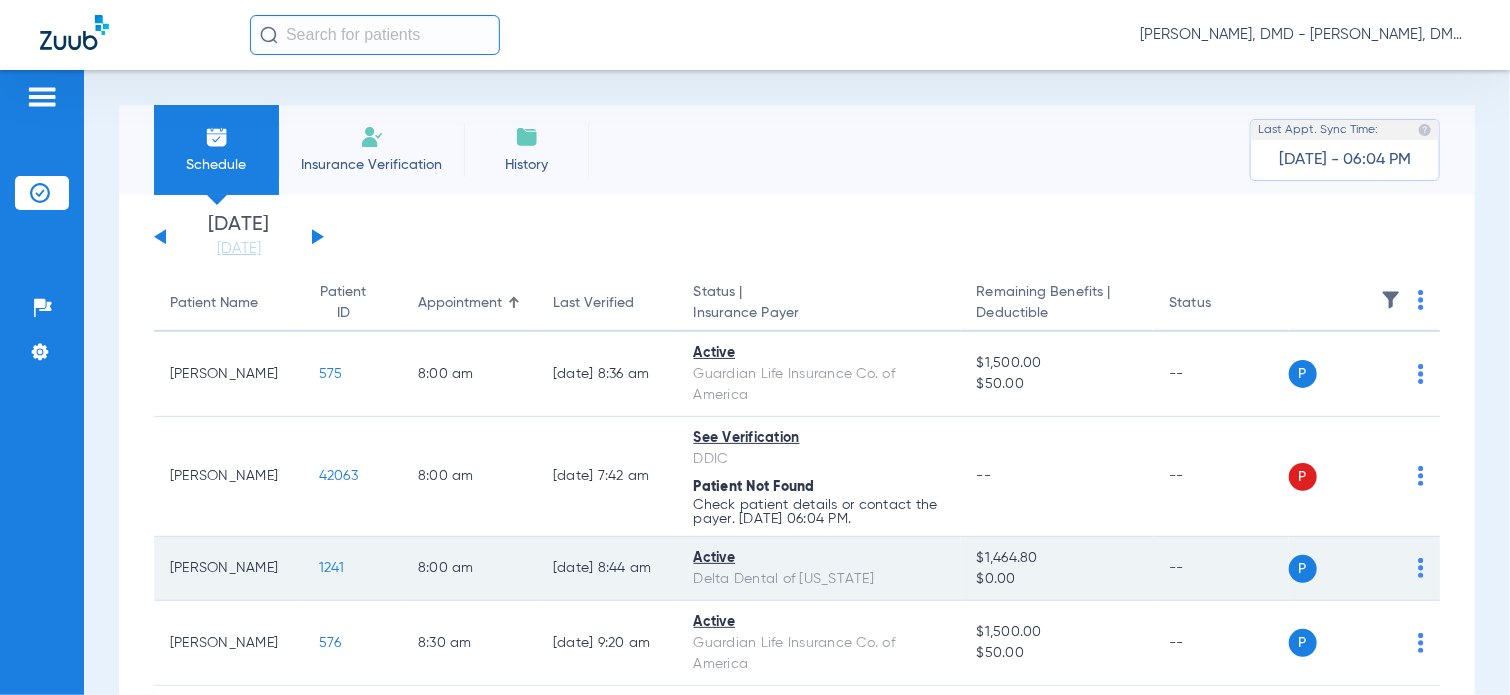 click 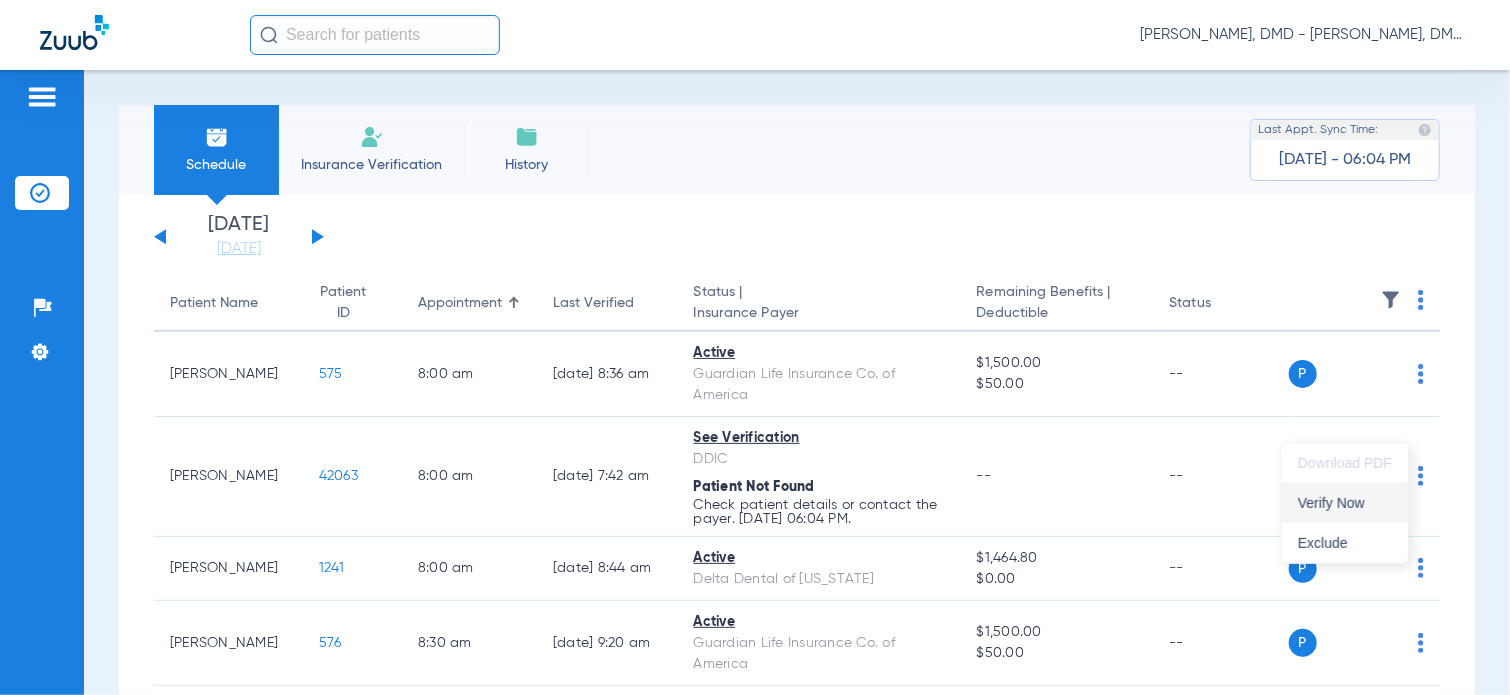 click on "Verify Now" at bounding box center (1345, 503) 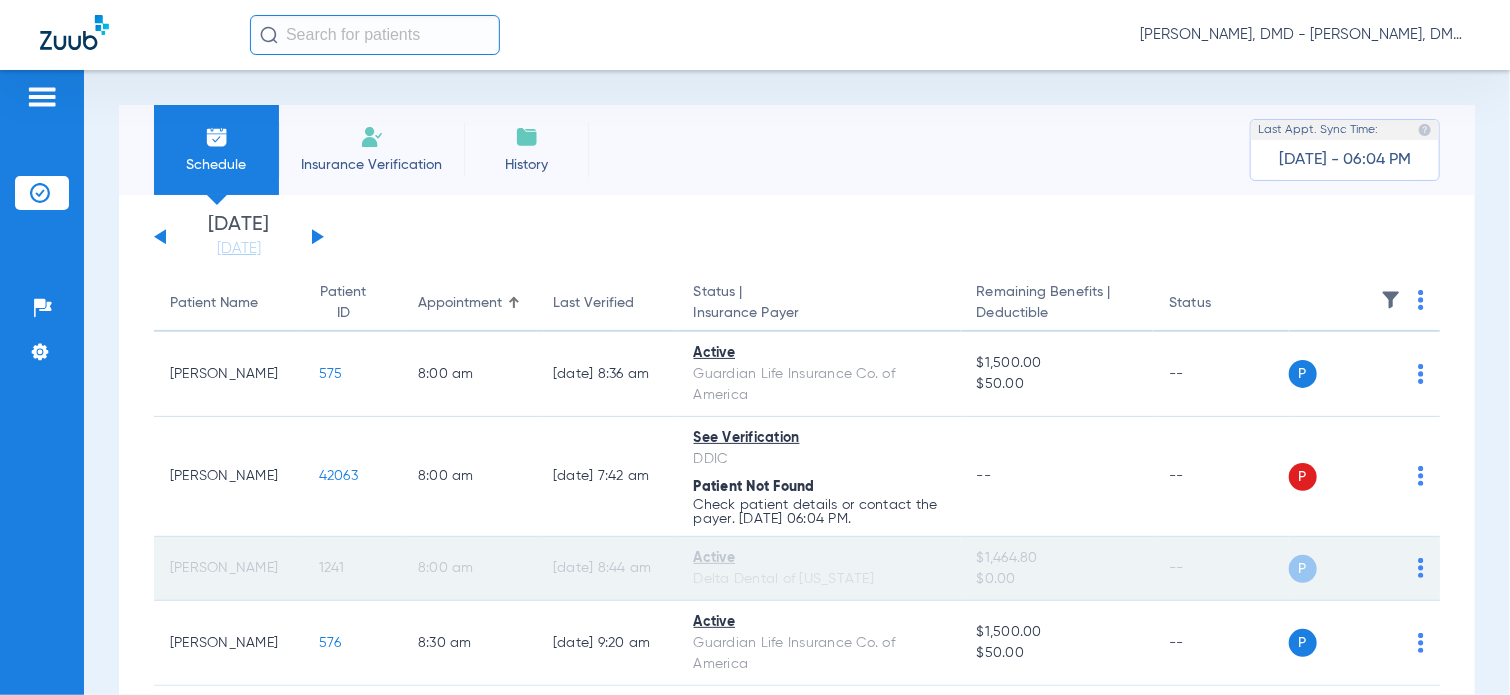 click on "1241" 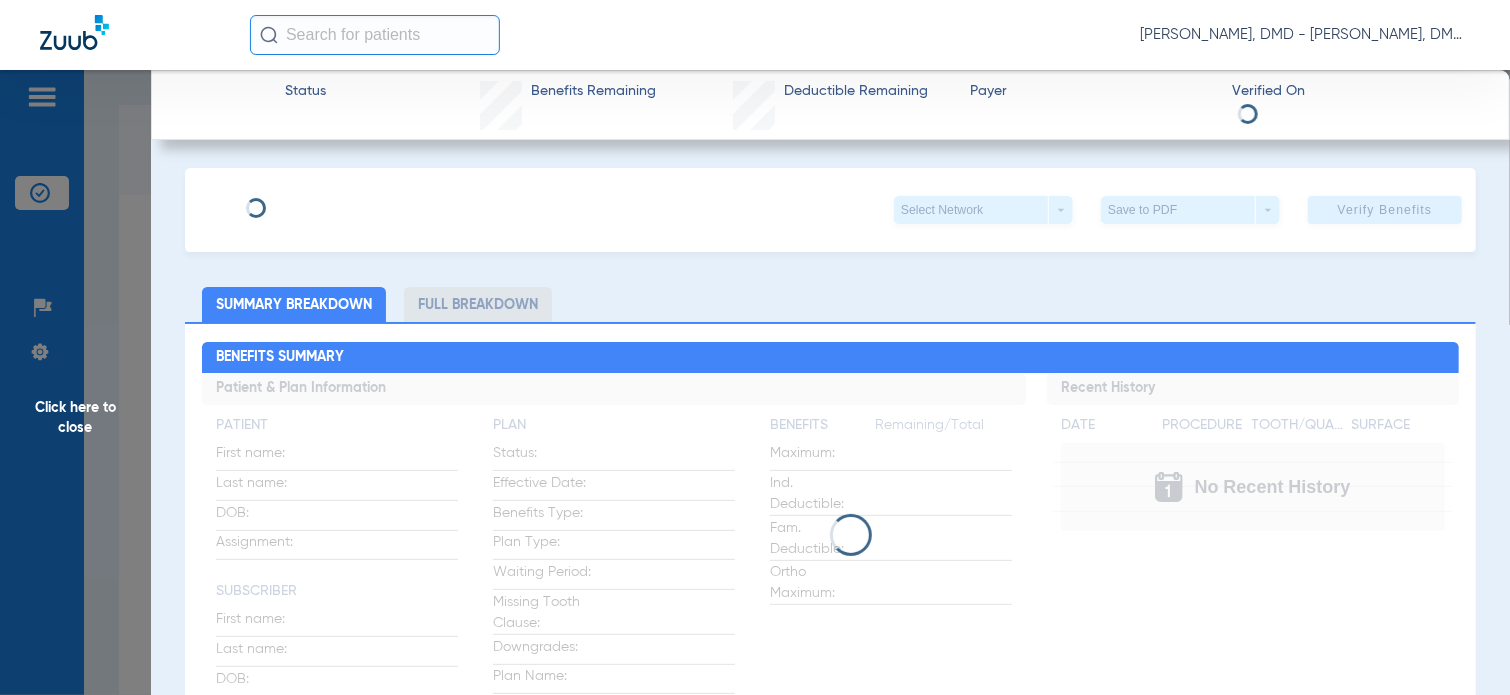 click on "Select Network  arrow_drop_down  Save to PDF  arrow_drop_down  Verify Benefits" 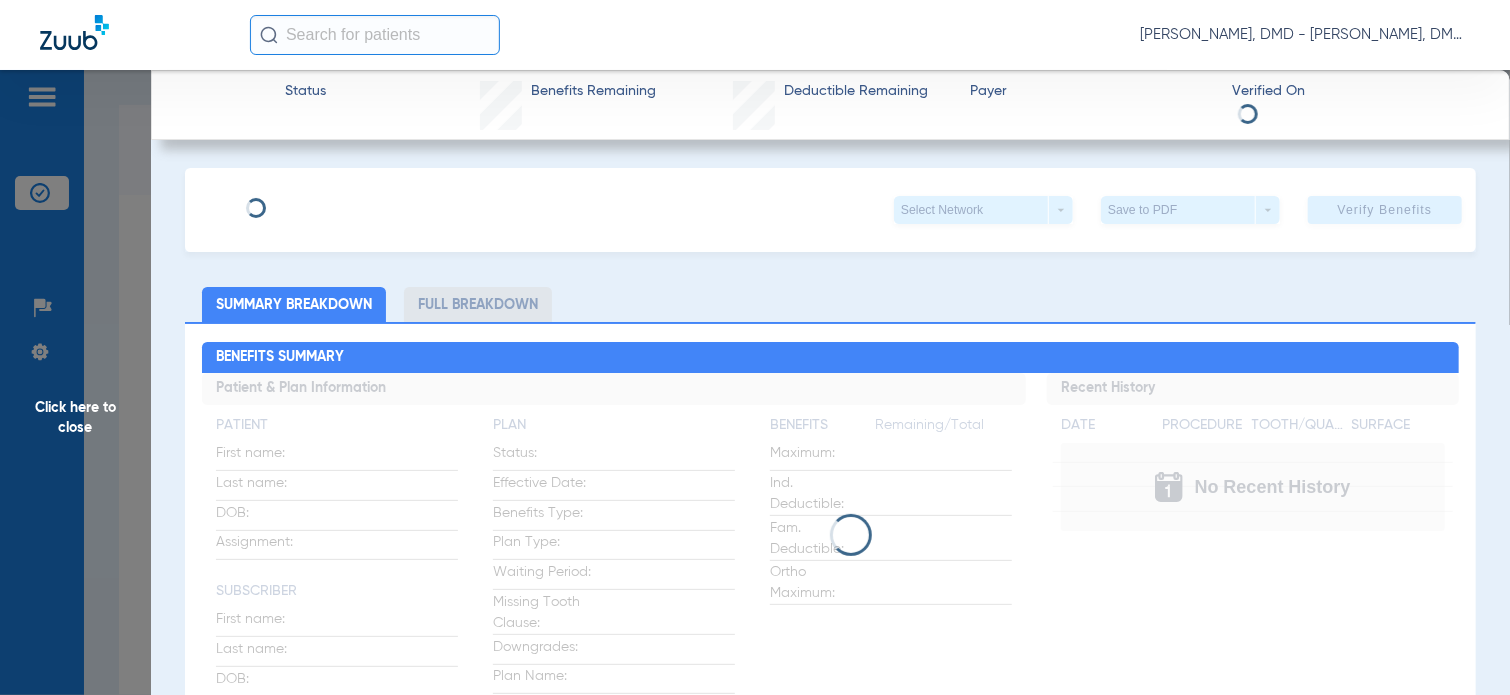 type on "07/09/1973" 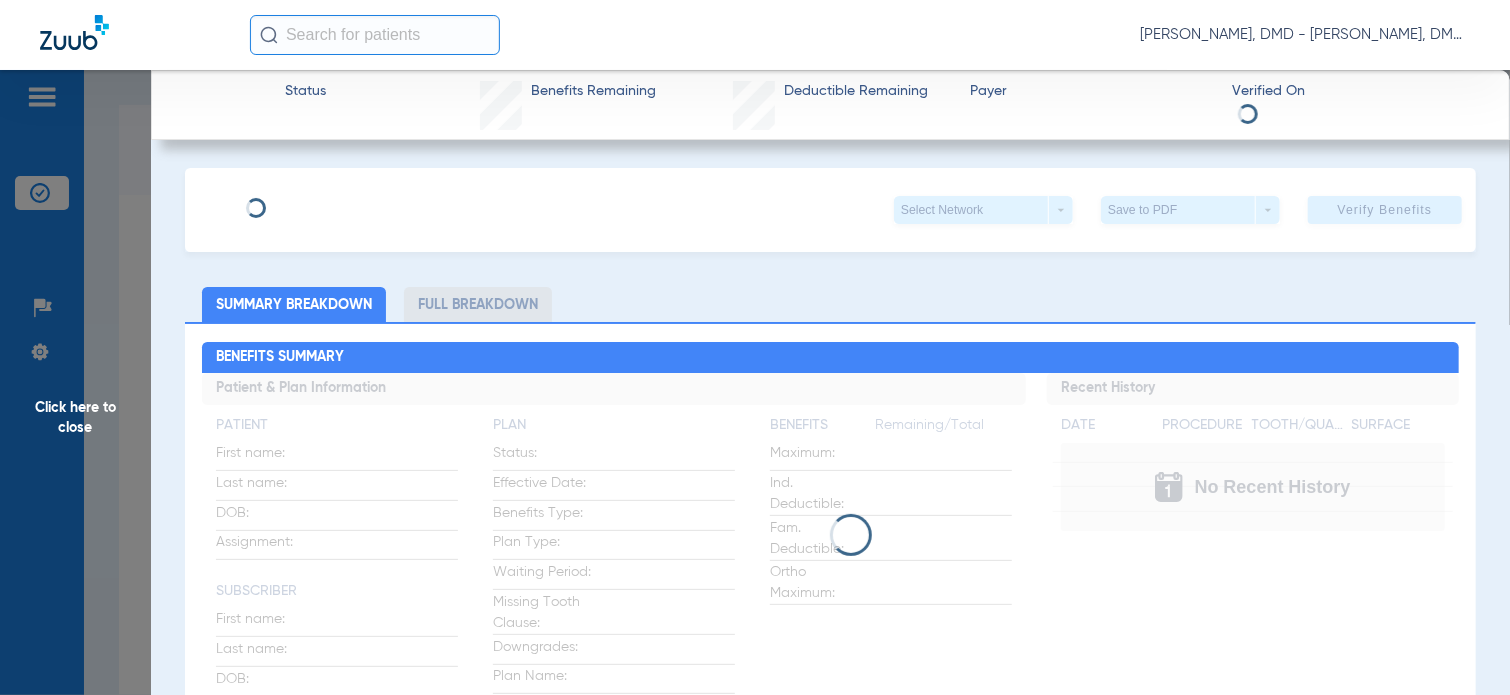 type on "101911101" 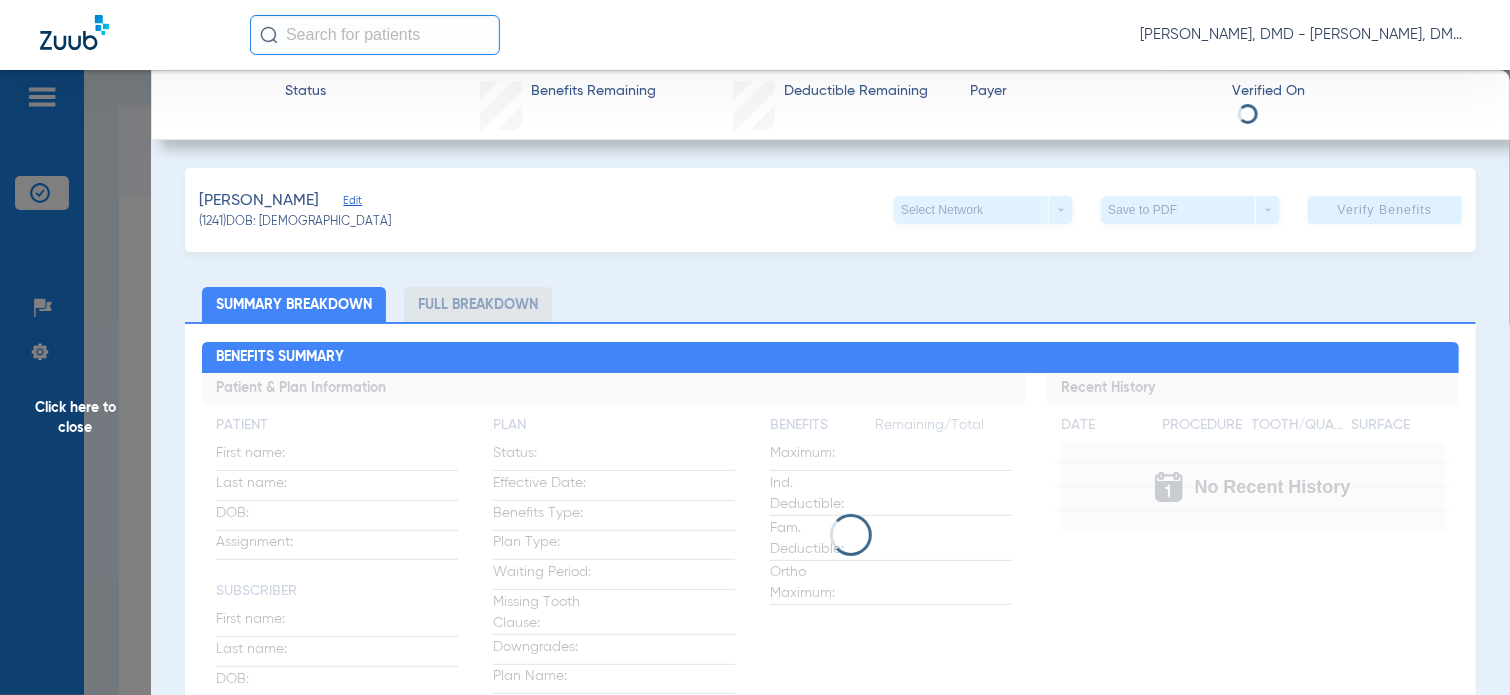 drag, startPoint x: 348, startPoint y: 197, endPoint x: 344, endPoint y: 228, distance: 31.257 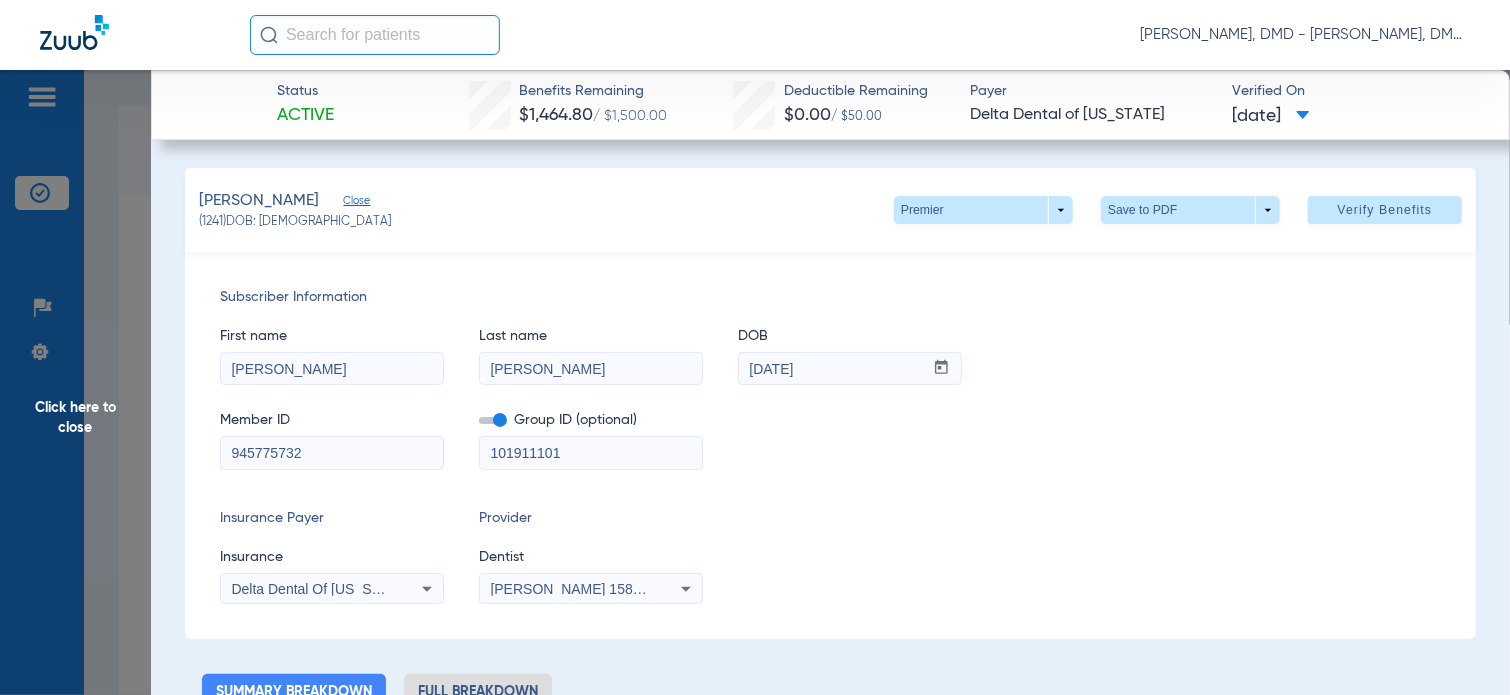 drag, startPoint x: 314, startPoint y: 371, endPoint x: 128, endPoint y: 372, distance: 186.00269 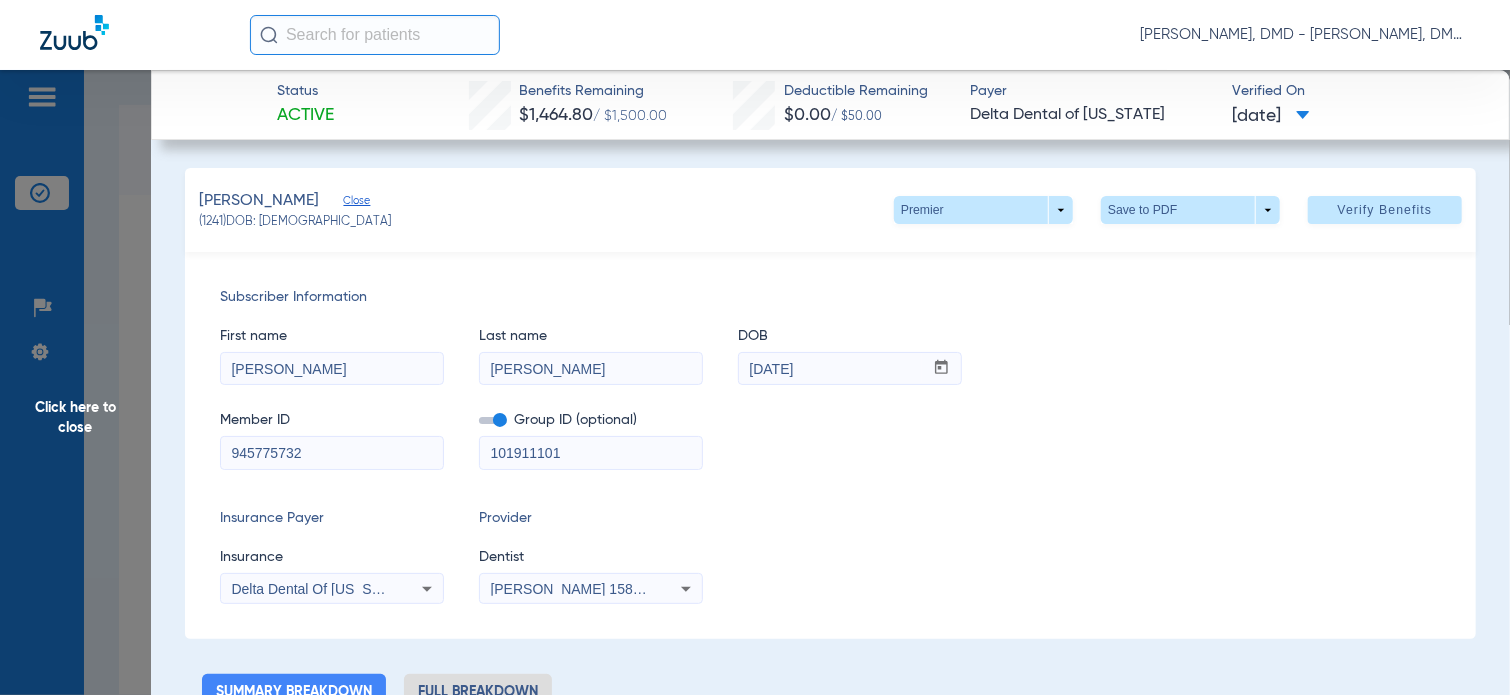 click on "First name  Tiffany  Last name  Centeno  DOB  mm / dd / yyyy 07/09/1973" 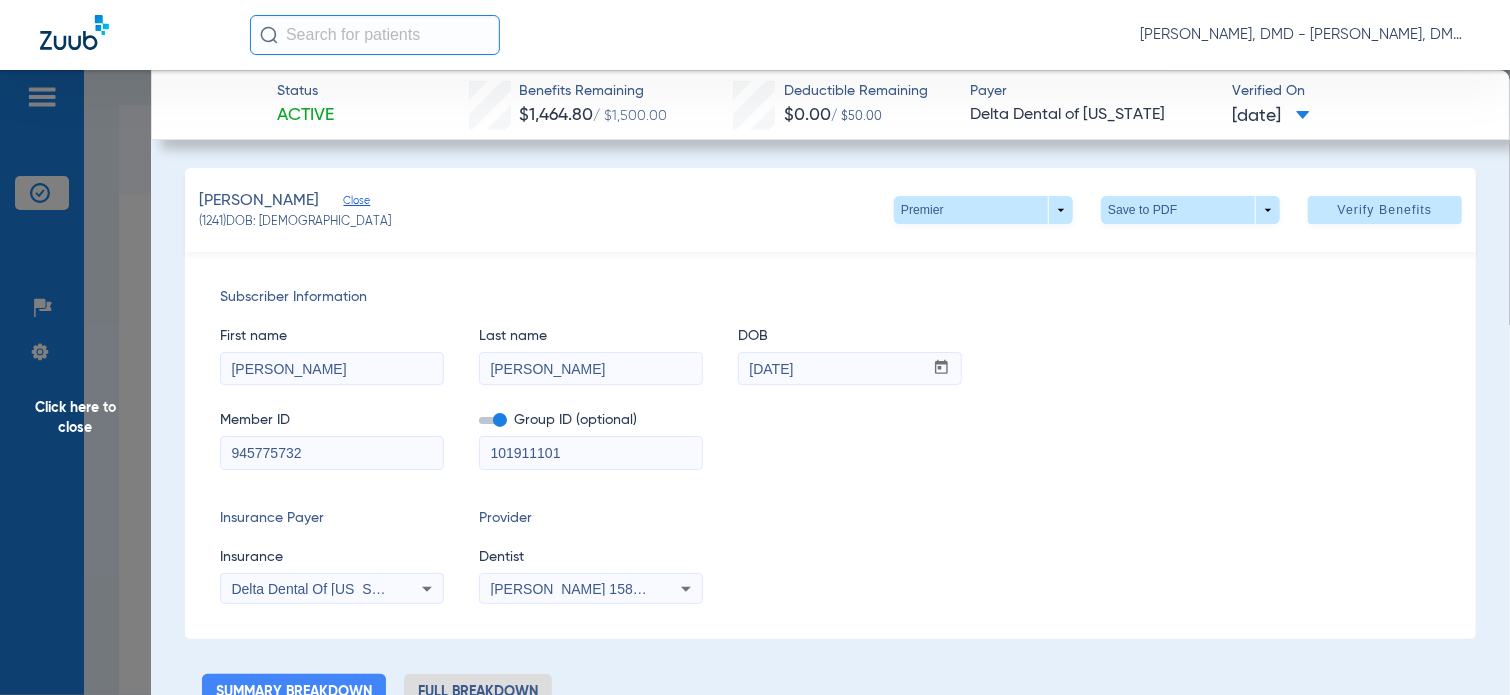 drag, startPoint x: 327, startPoint y: 460, endPoint x: -6, endPoint y: 443, distance: 333.43365 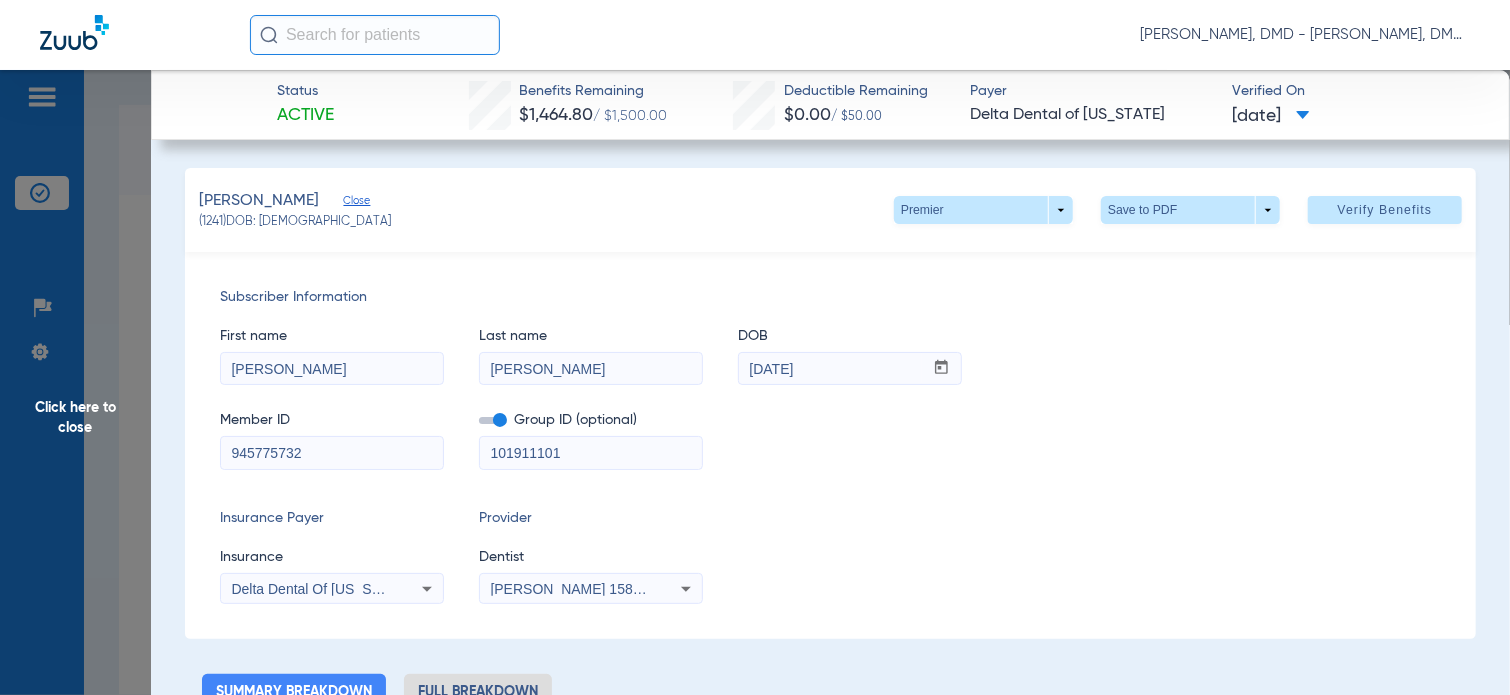 click on "Subscriber Information   First name  Tiffany  Last name  Centeno  DOB  mm / dd / yyyy 07/09/1973  Member ID  945775732  Group ID (optional)  101911101  Insurance Payer   Insurance
Delta Dental Of Michigan  Provider   Dentist
Joshua Drake  1588827992" 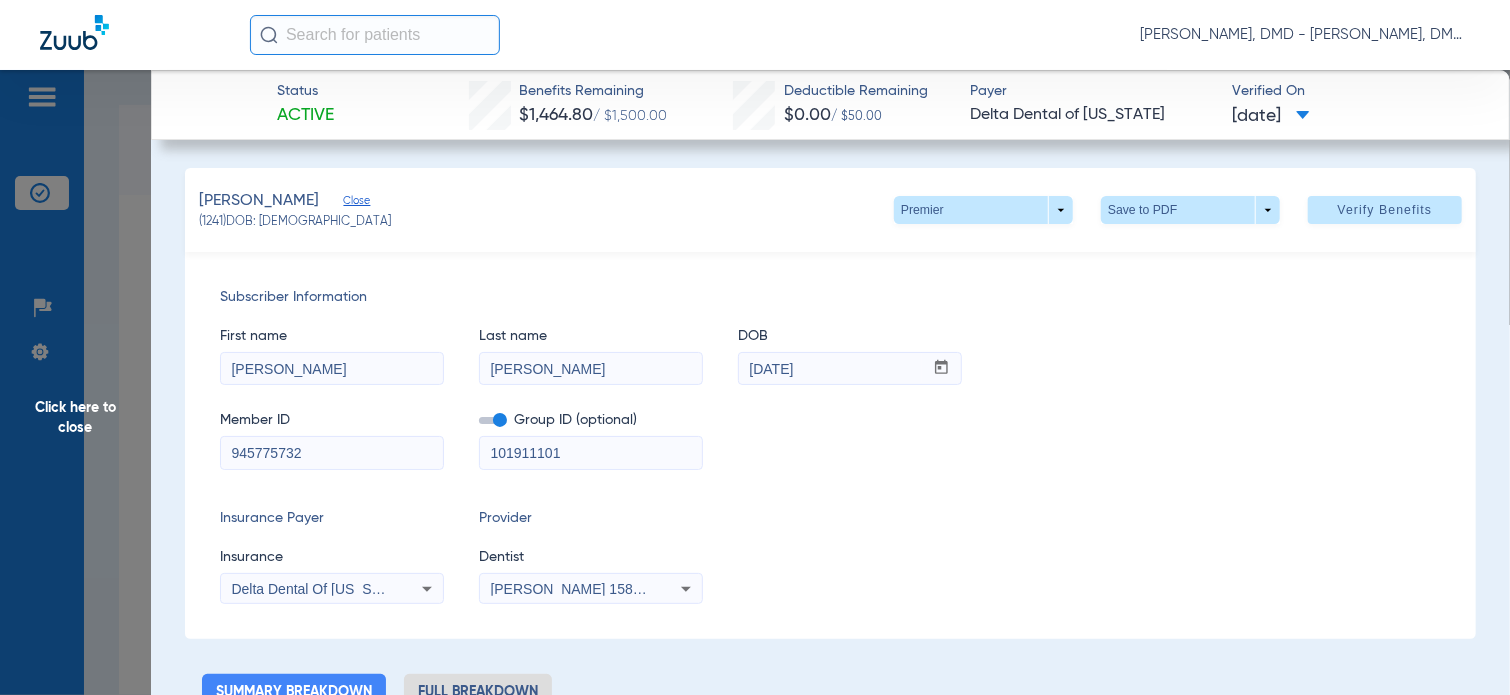 click on "Click here to close" 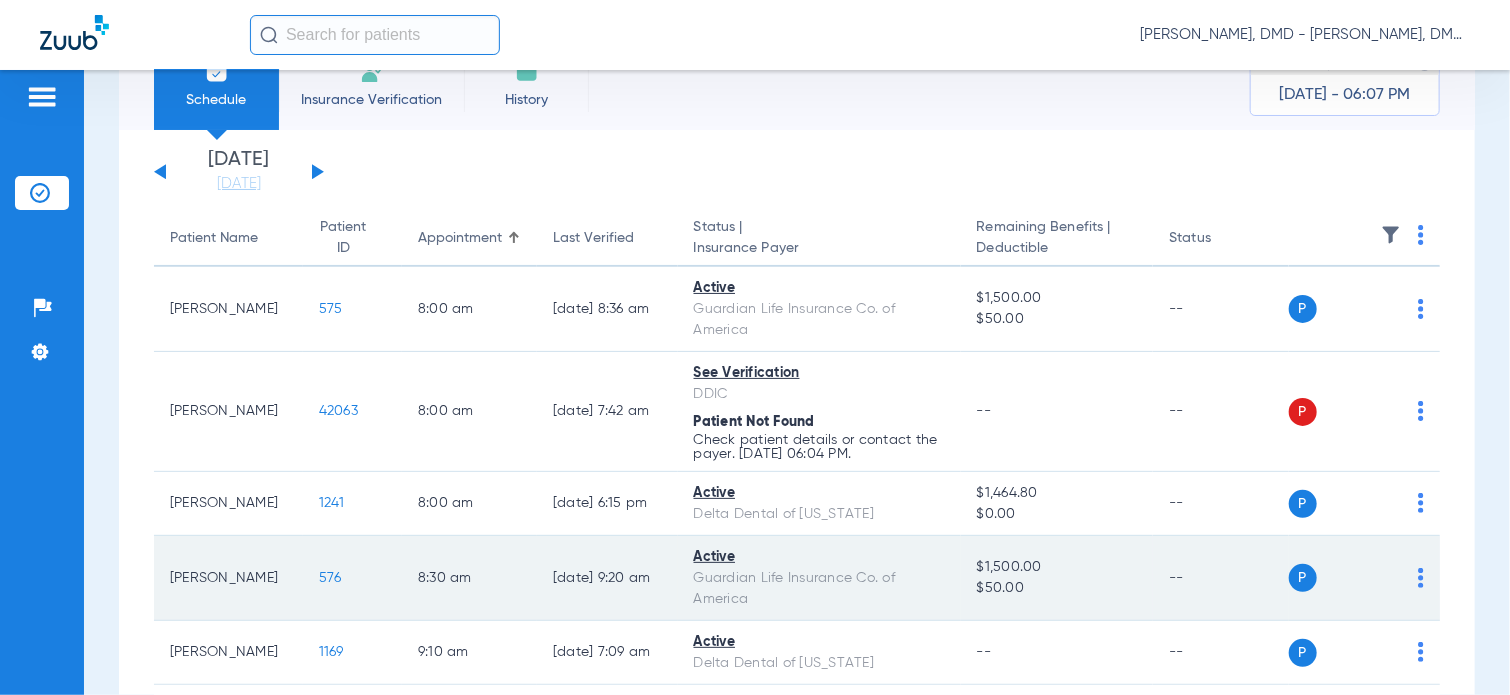 scroll, scrollTop: 100, scrollLeft: 0, axis: vertical 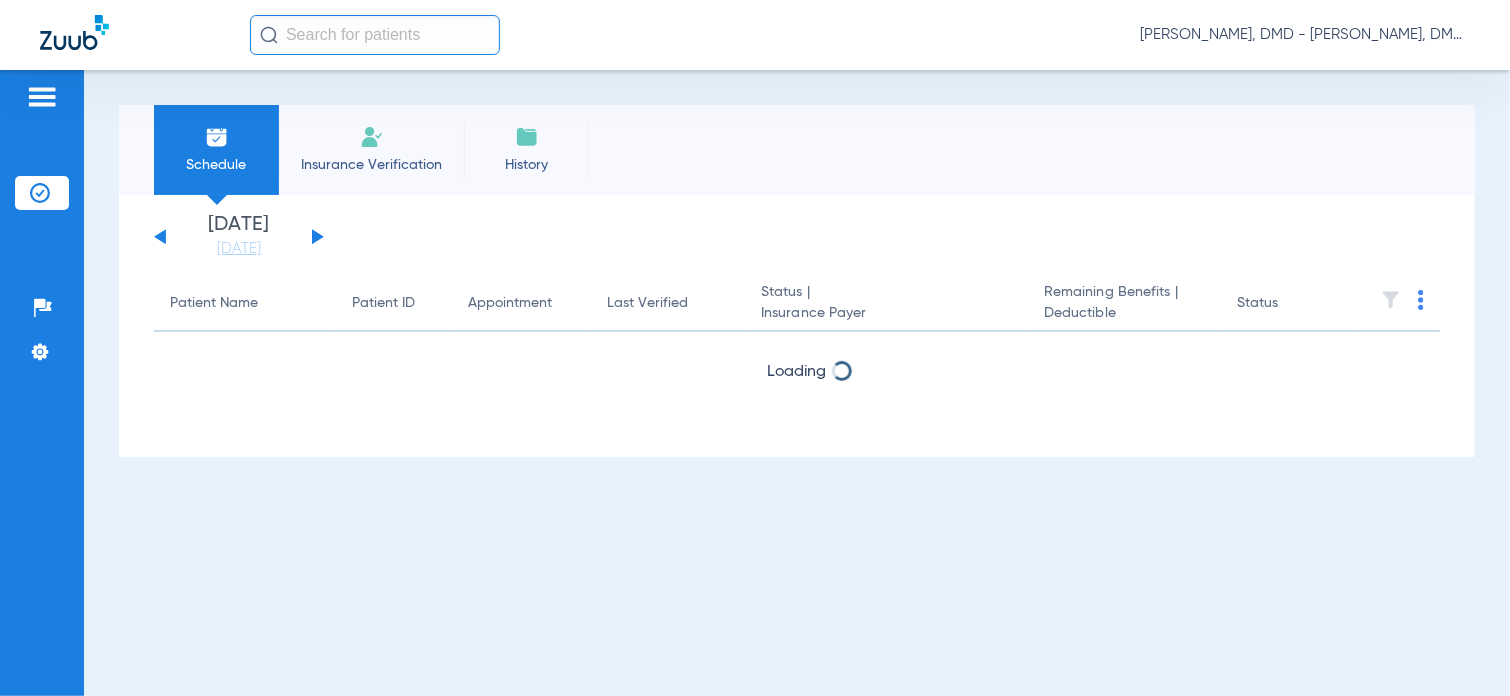 click 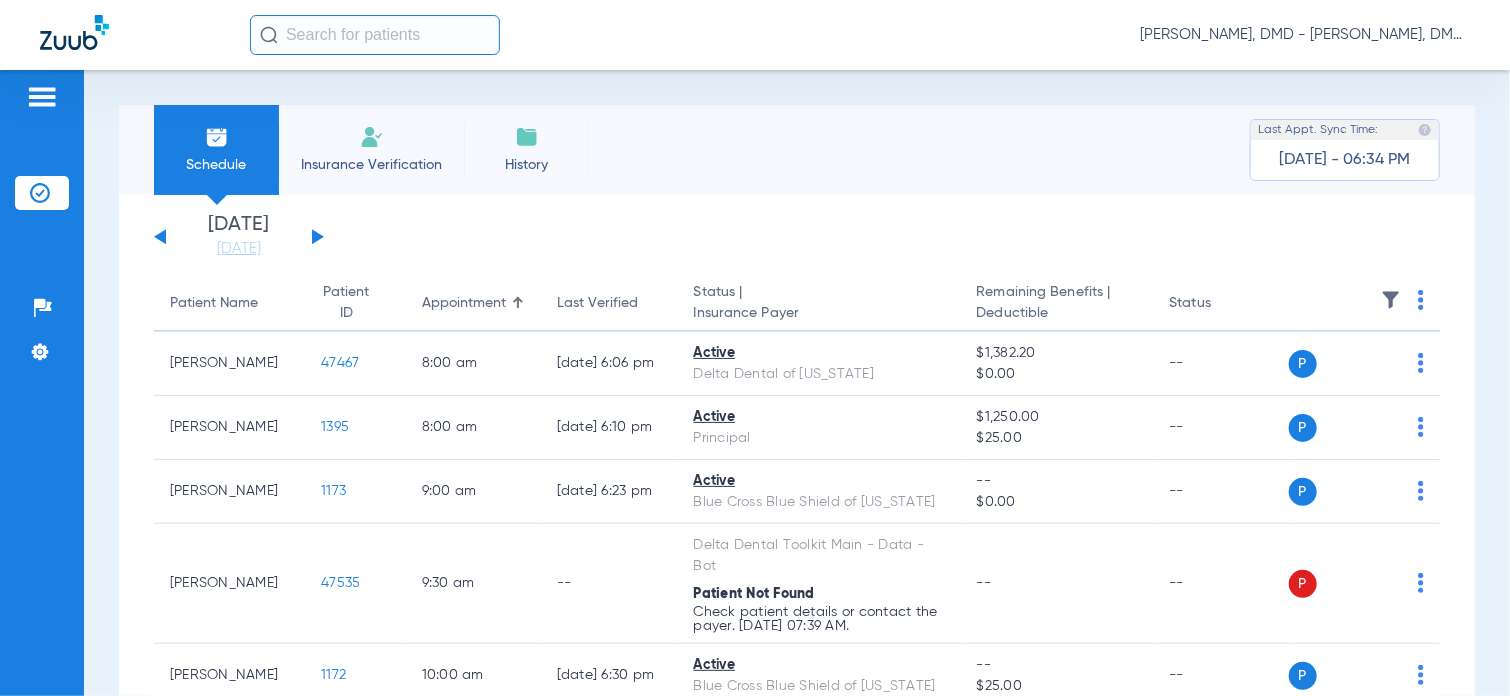 click 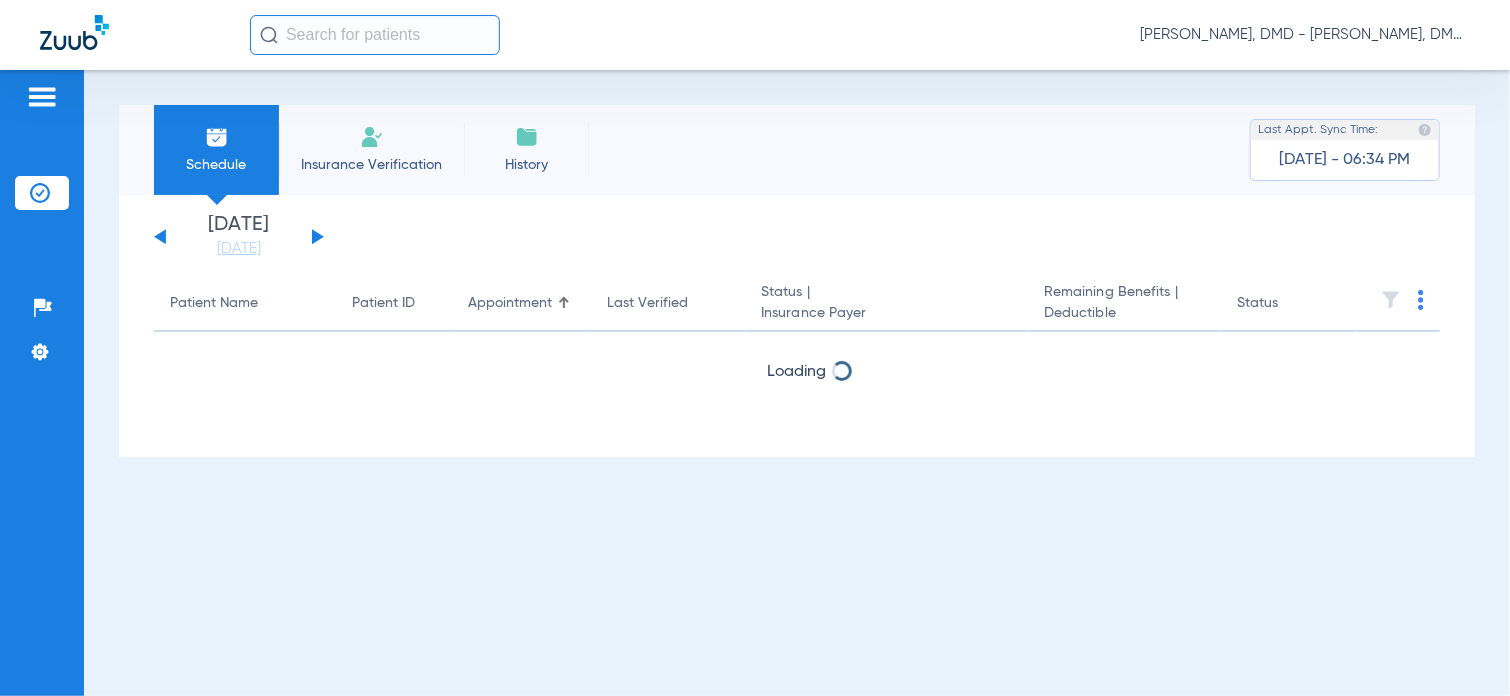 click 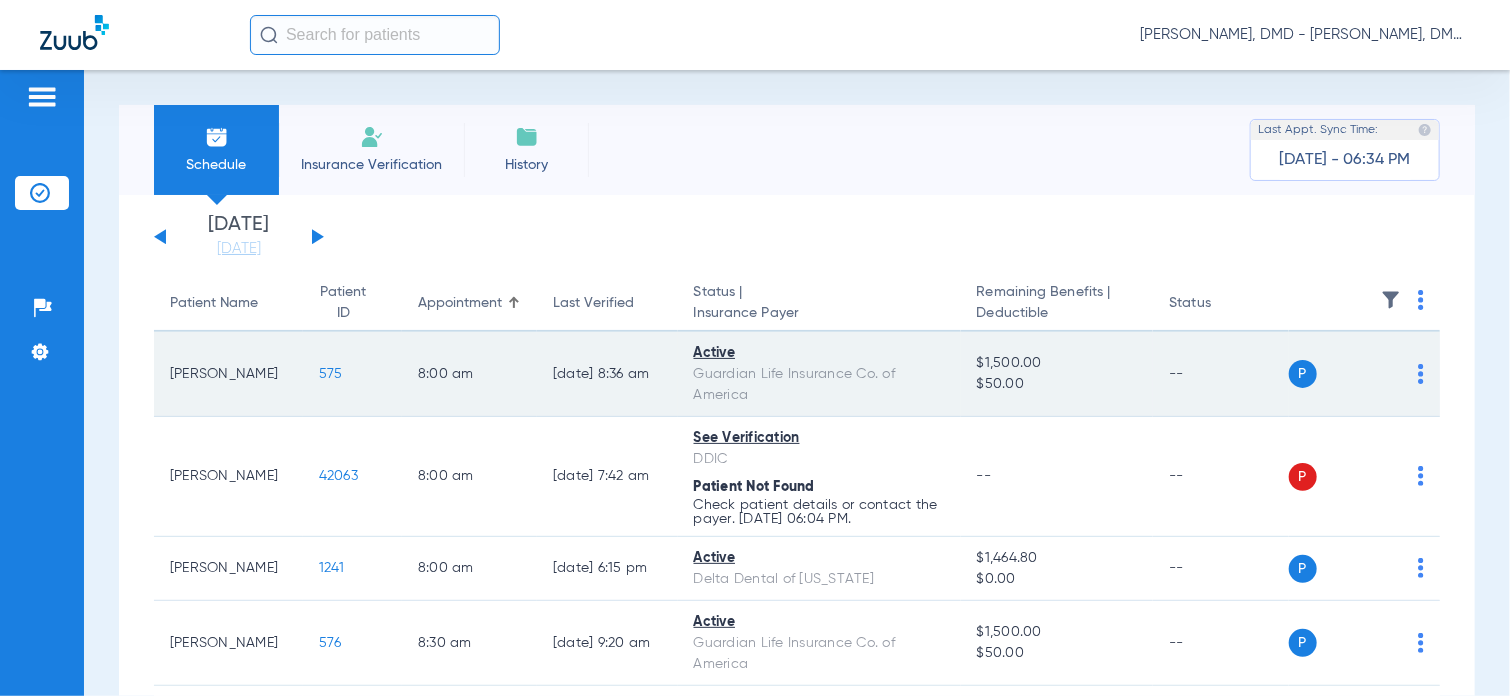 click on "P S" 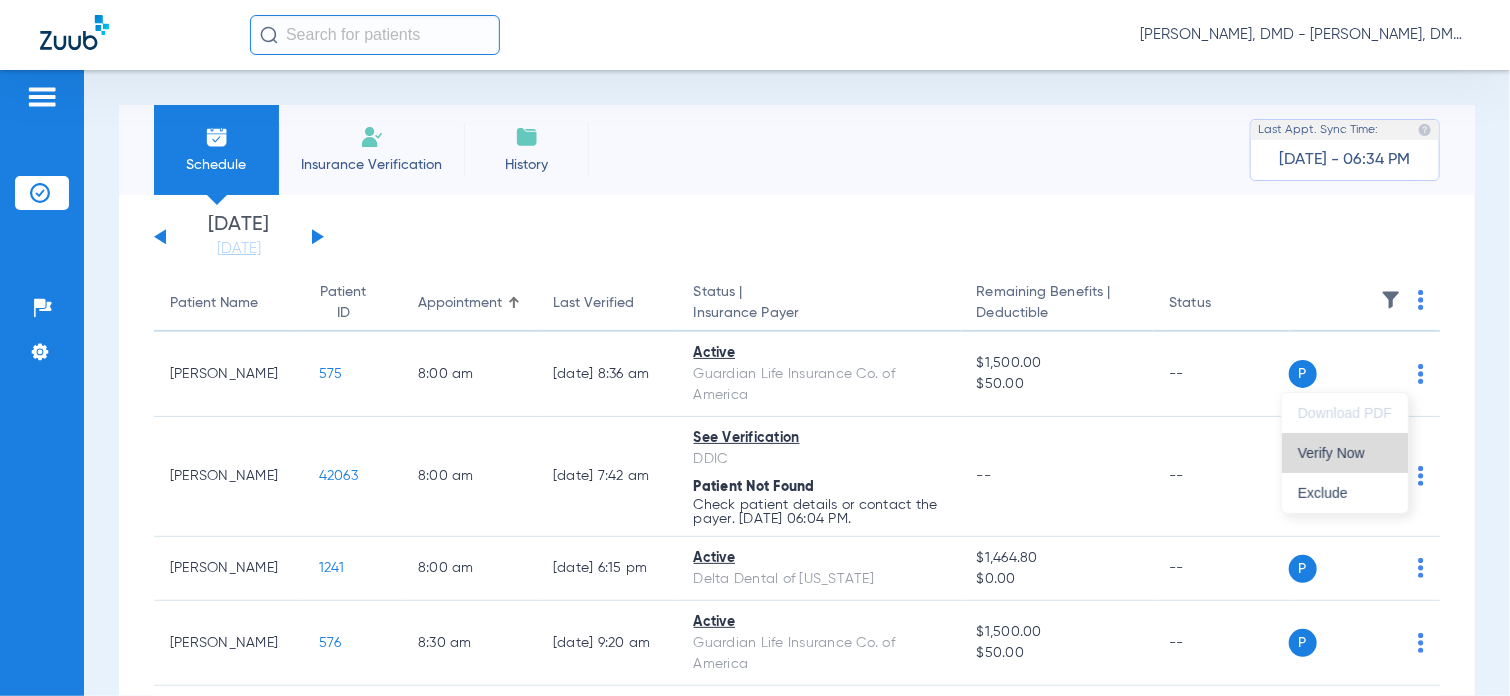 click on "Verify Now" at bounding box center [1345, 453] 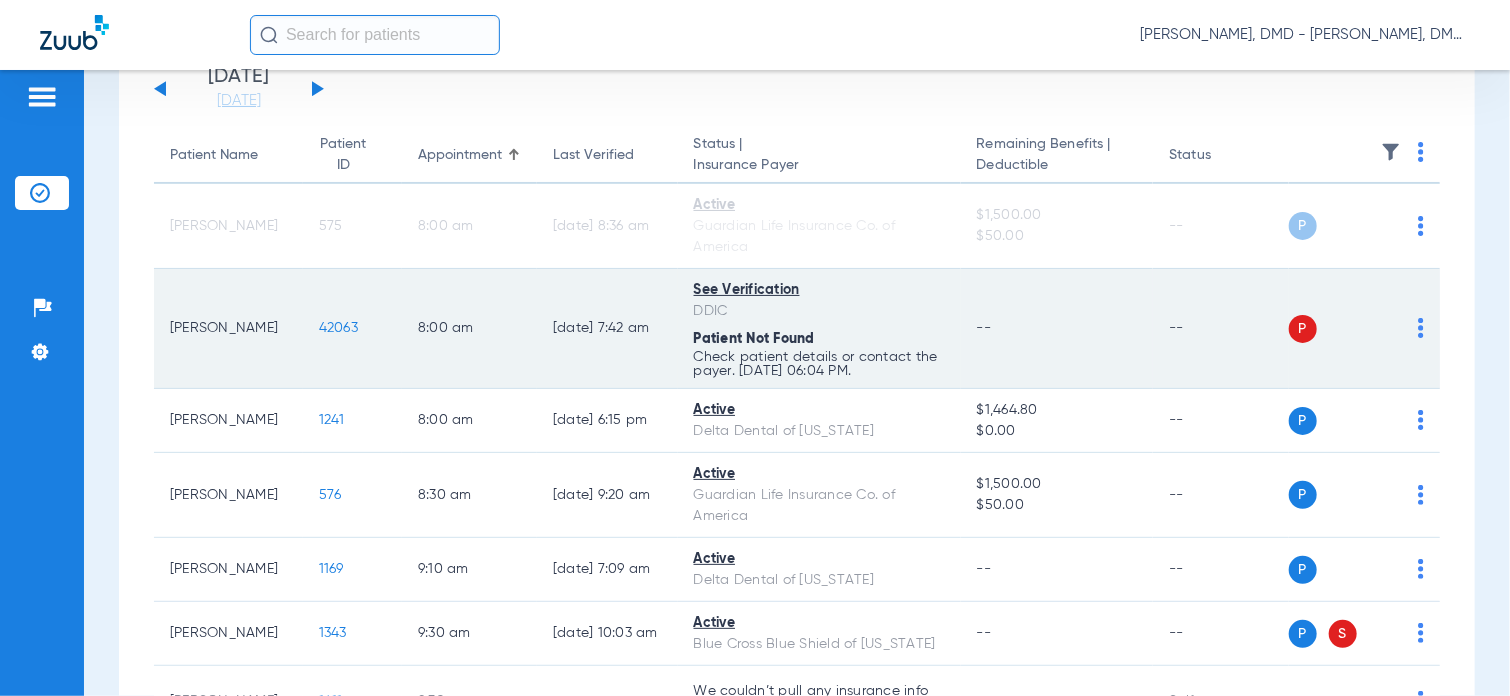 scroll, scrollTop: 200, scrollLeft: 0, axis: vertical 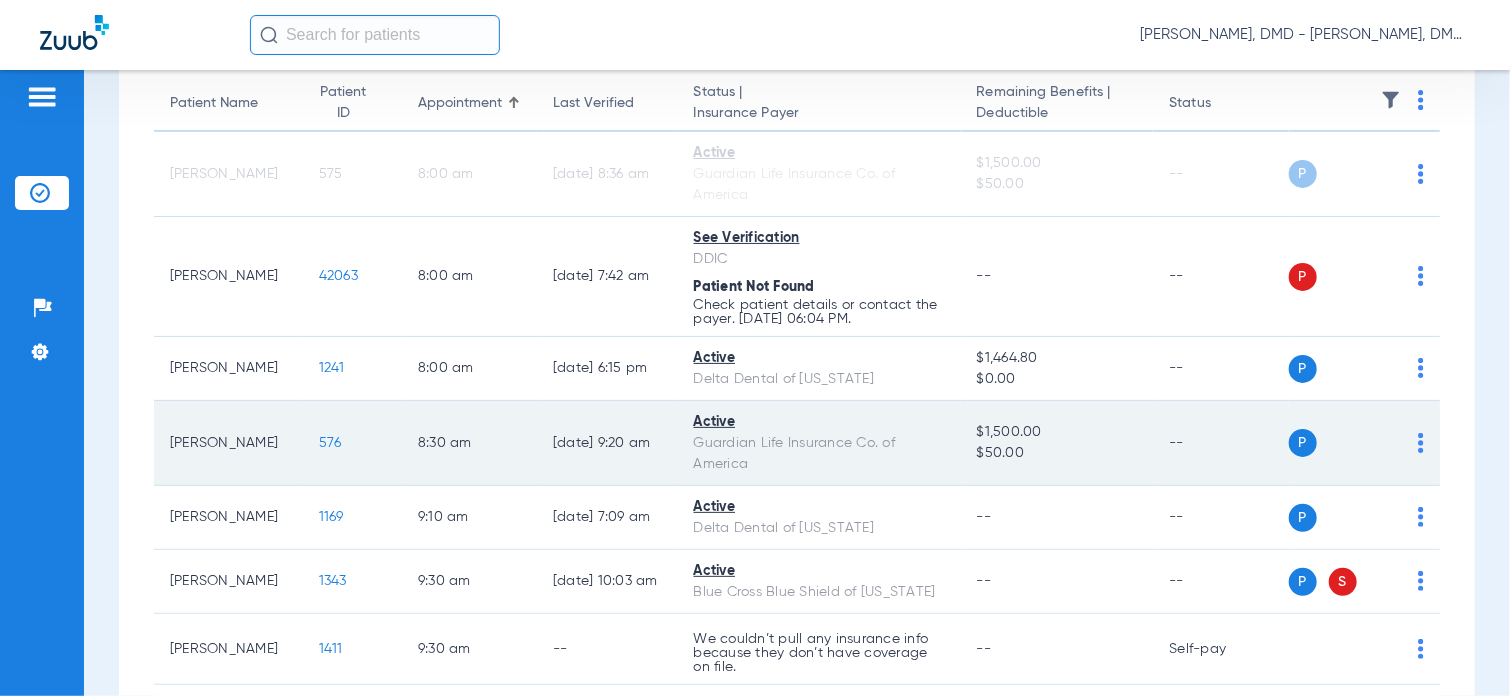 click 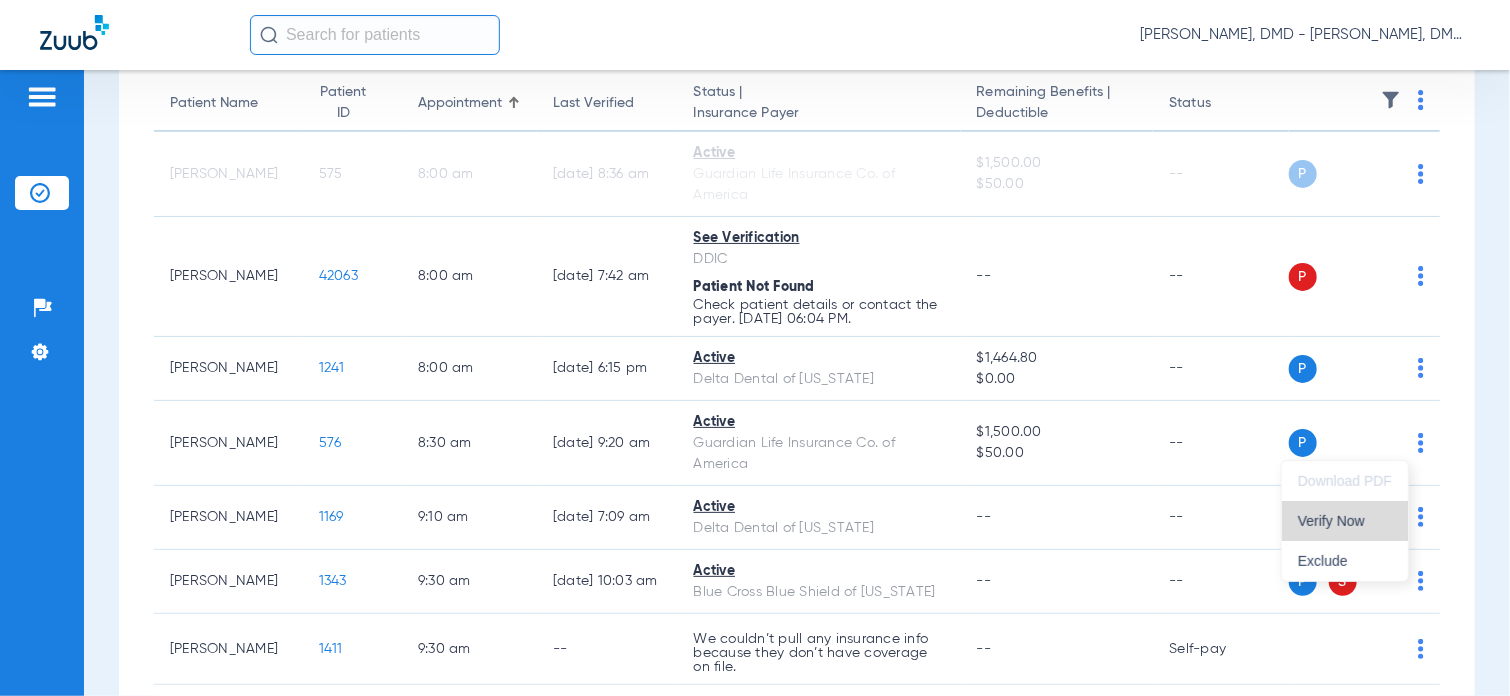 click on "Verify Now" at bounding box center (1345, 521) 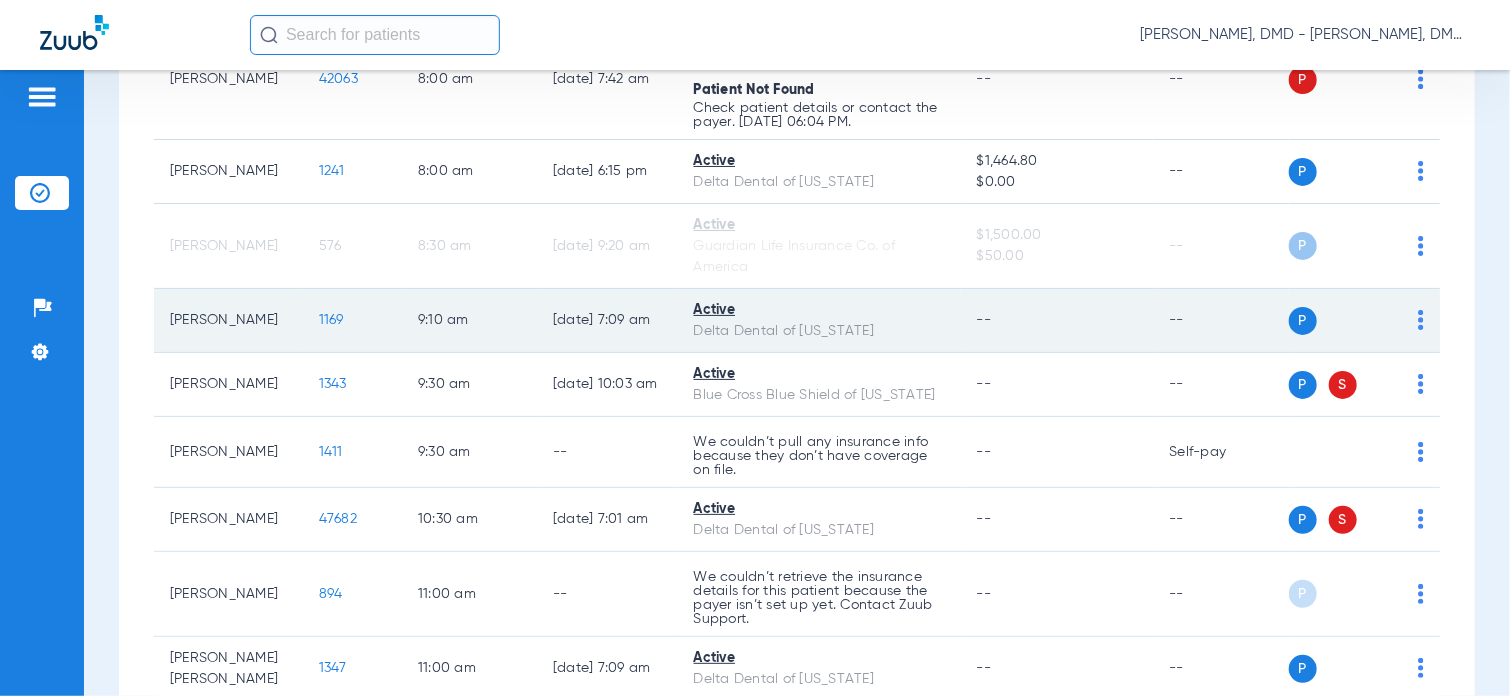 scroll, scrollTop: 400, scrollLeft: 0, axis: vertical 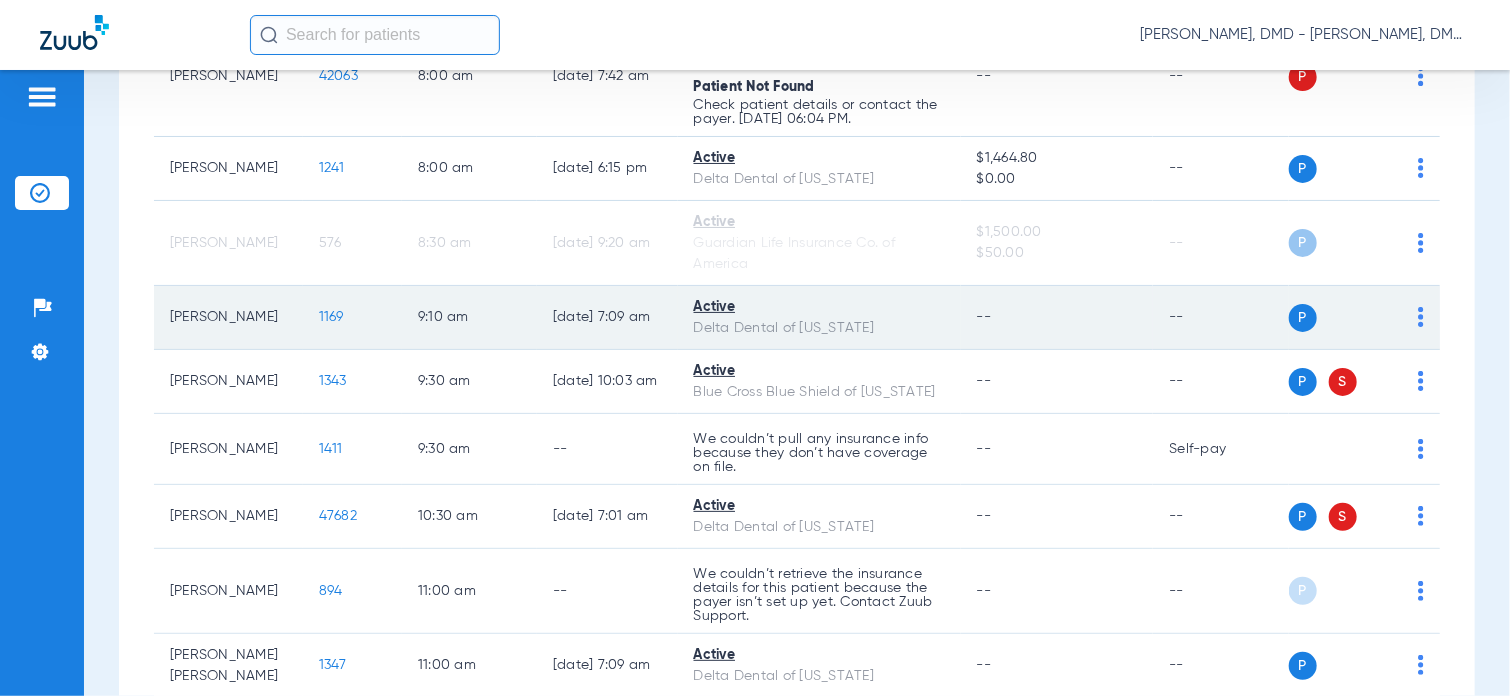 click 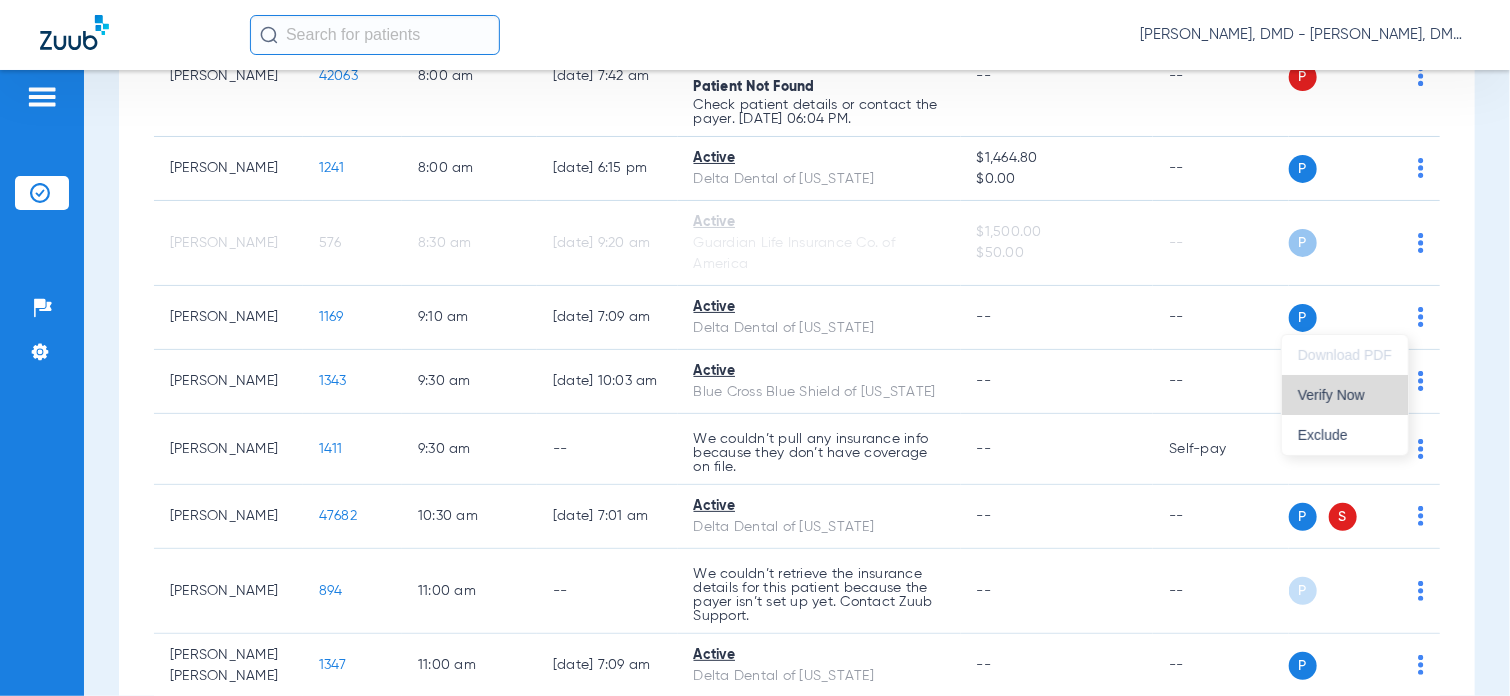 click on "Verify Now" at bounding box center (1345, 395) 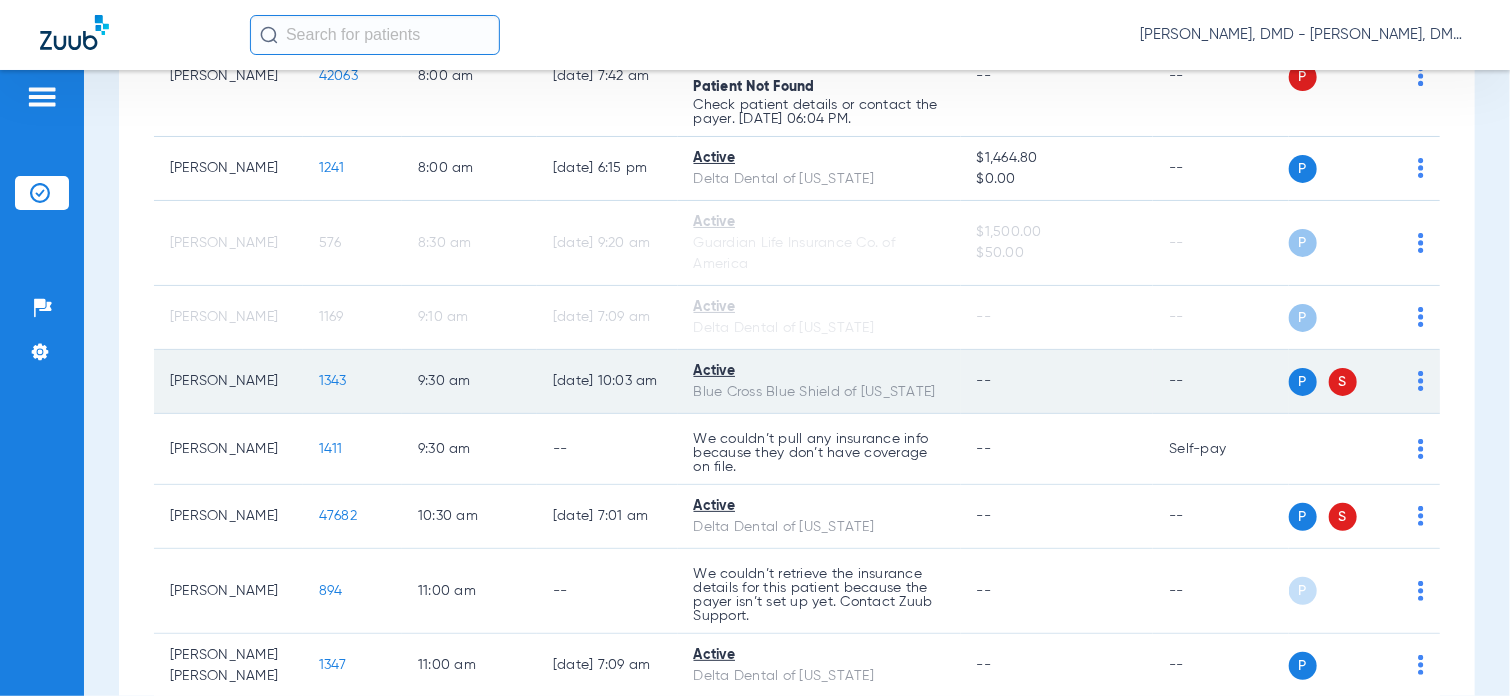 click 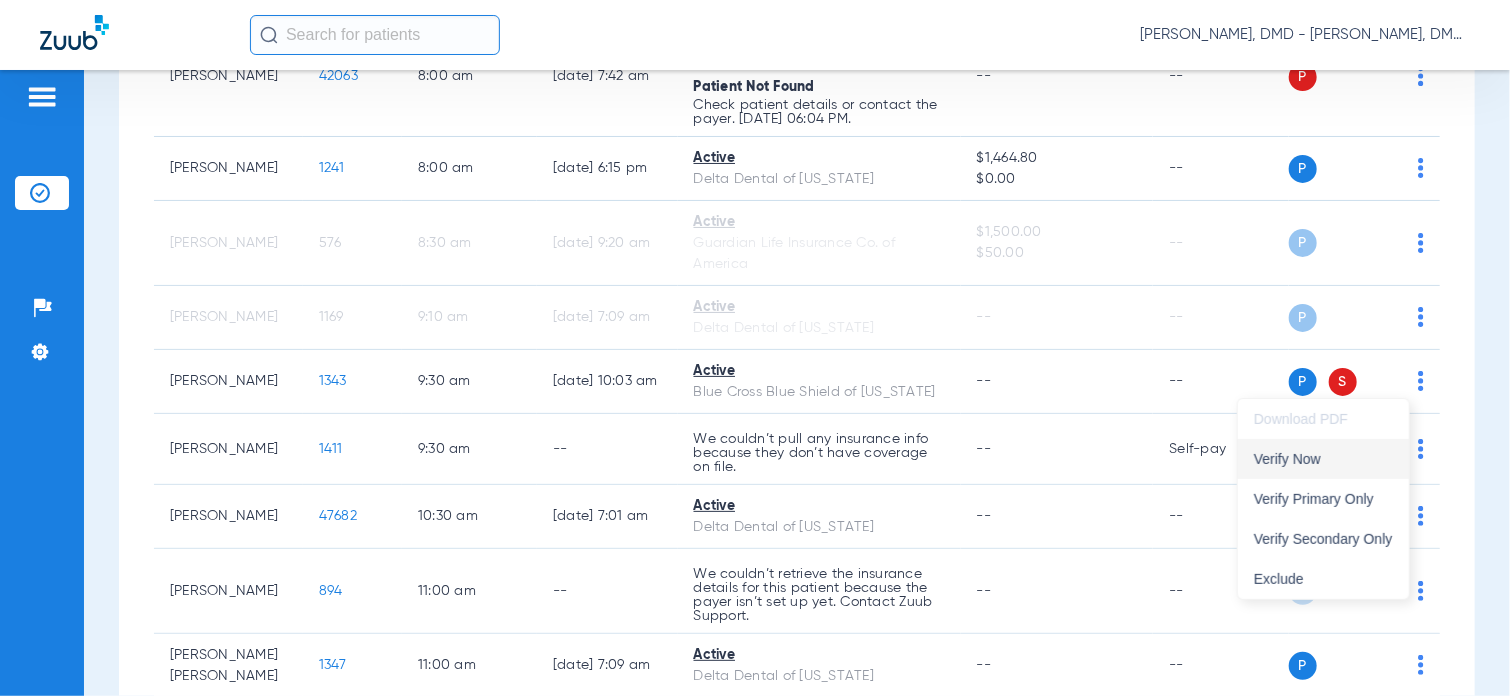 click on "Verify Now" at bounding box center [1323, 459] 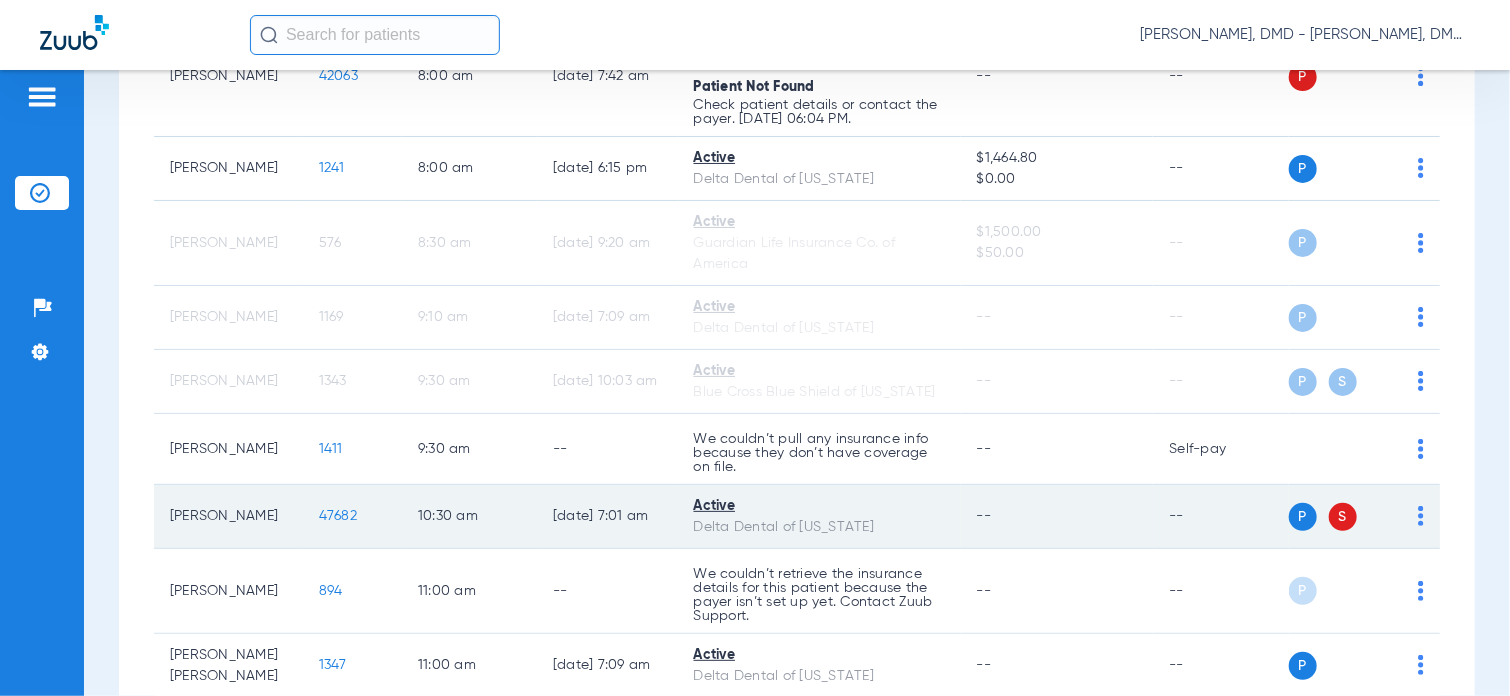 click 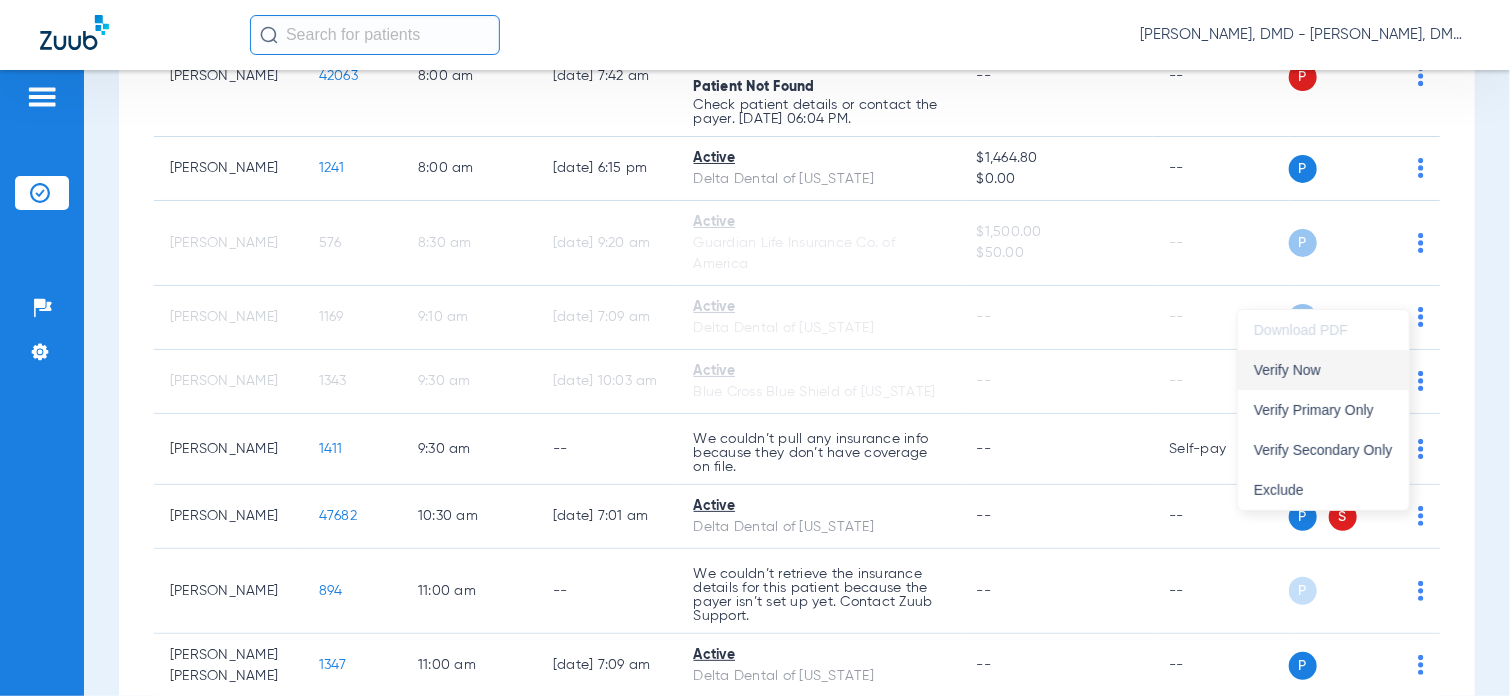 click on "Verify Now" at bounding box center (1323, 370) 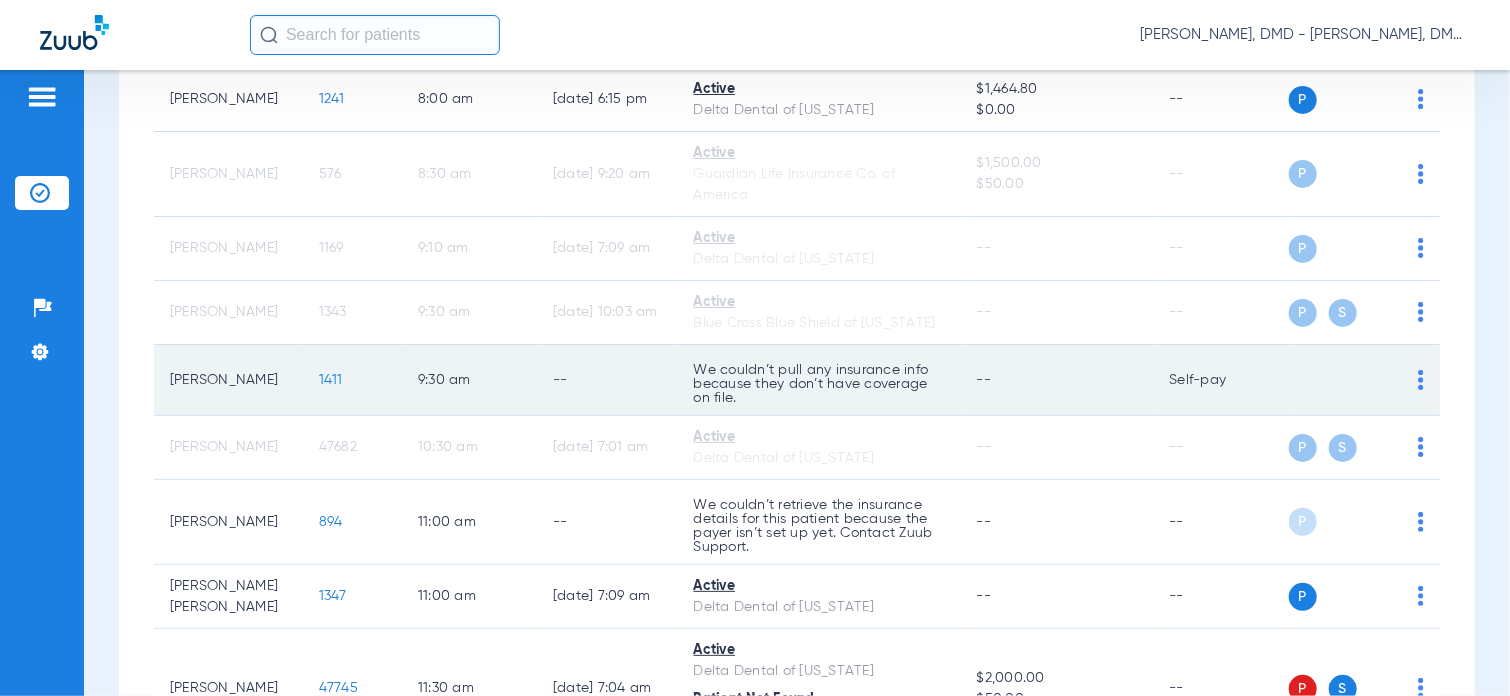 scroll, scrollTop: 600, scrollLeft: 0, axis: vertical 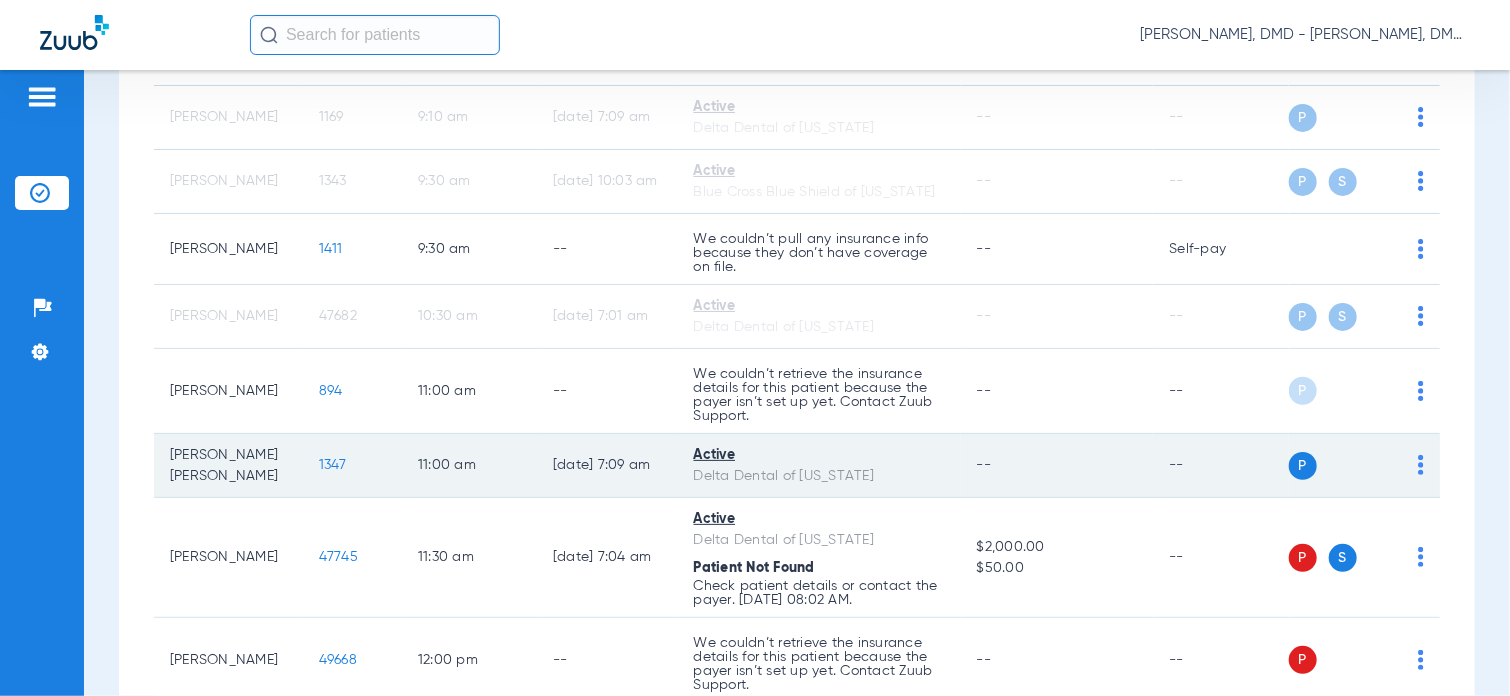 click 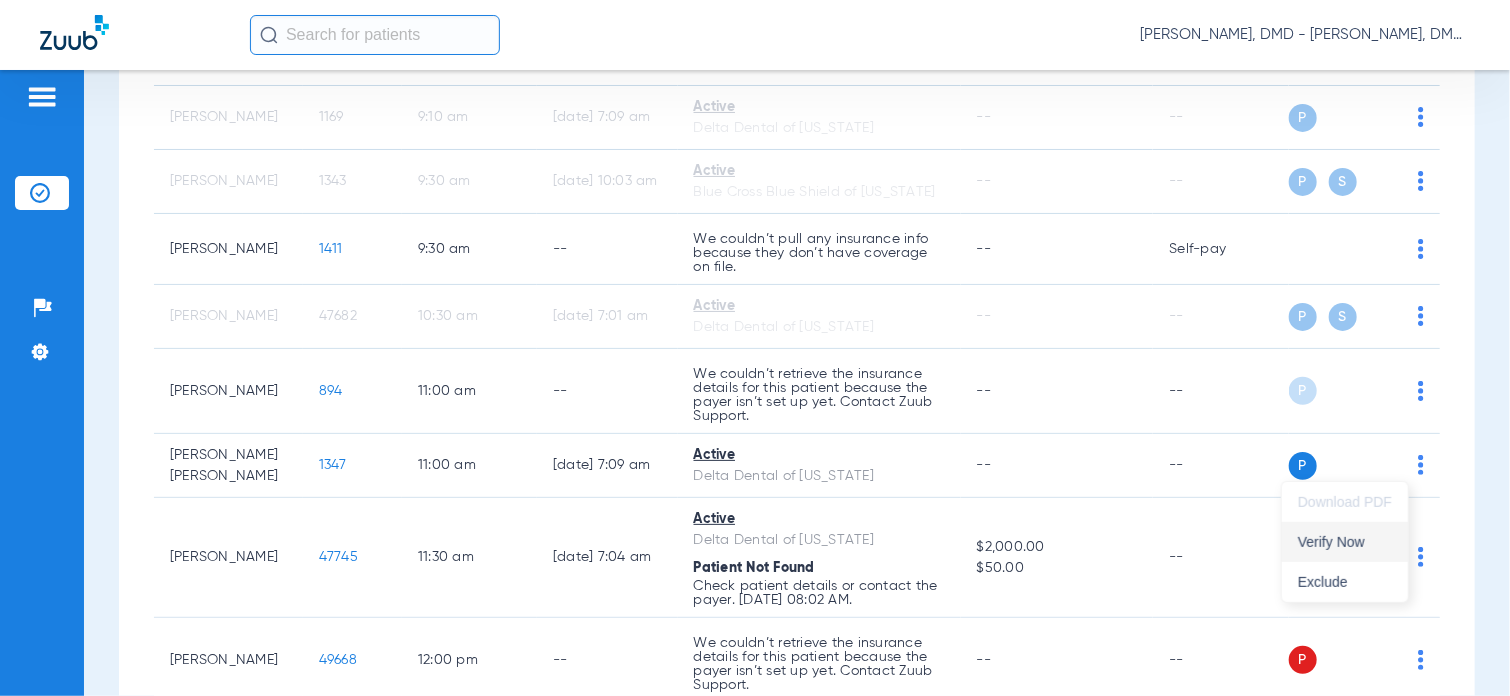 click on "Verify Now" at bounding box center (1345, 542) 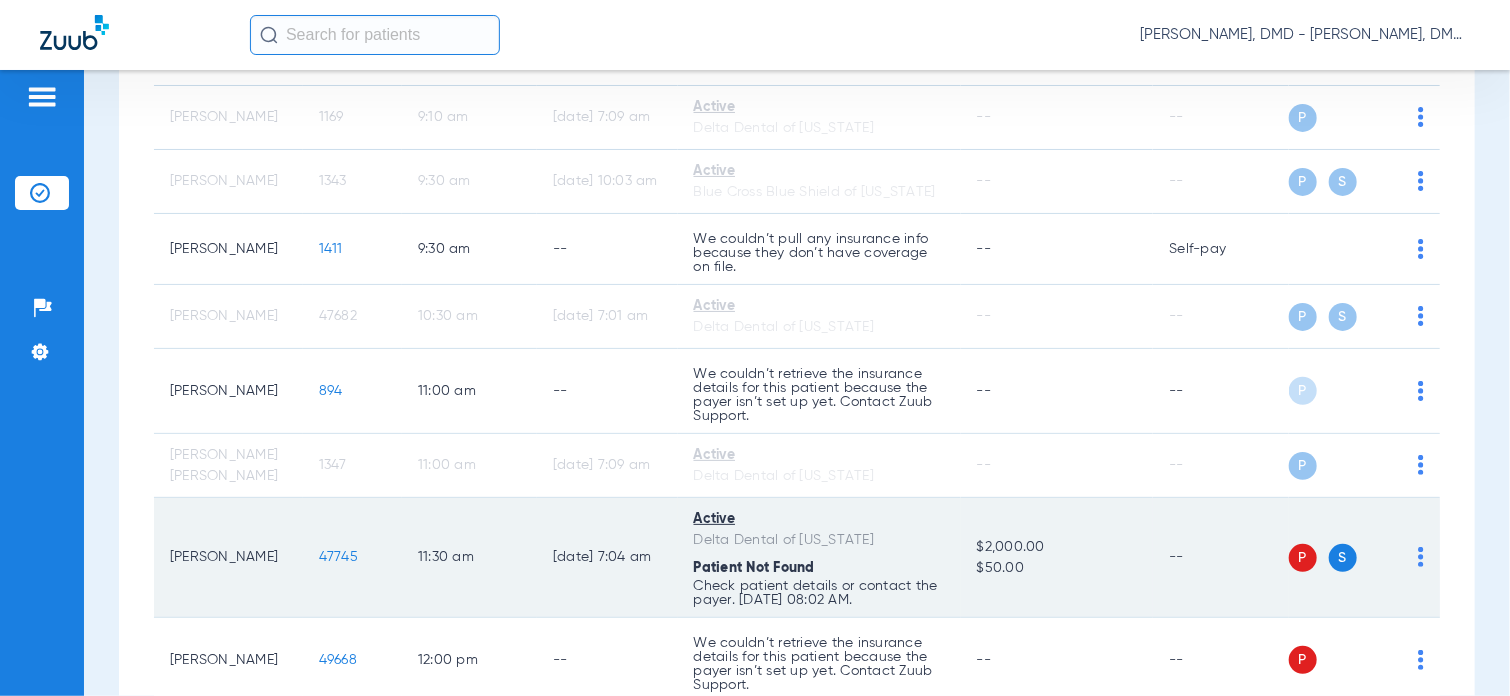 click 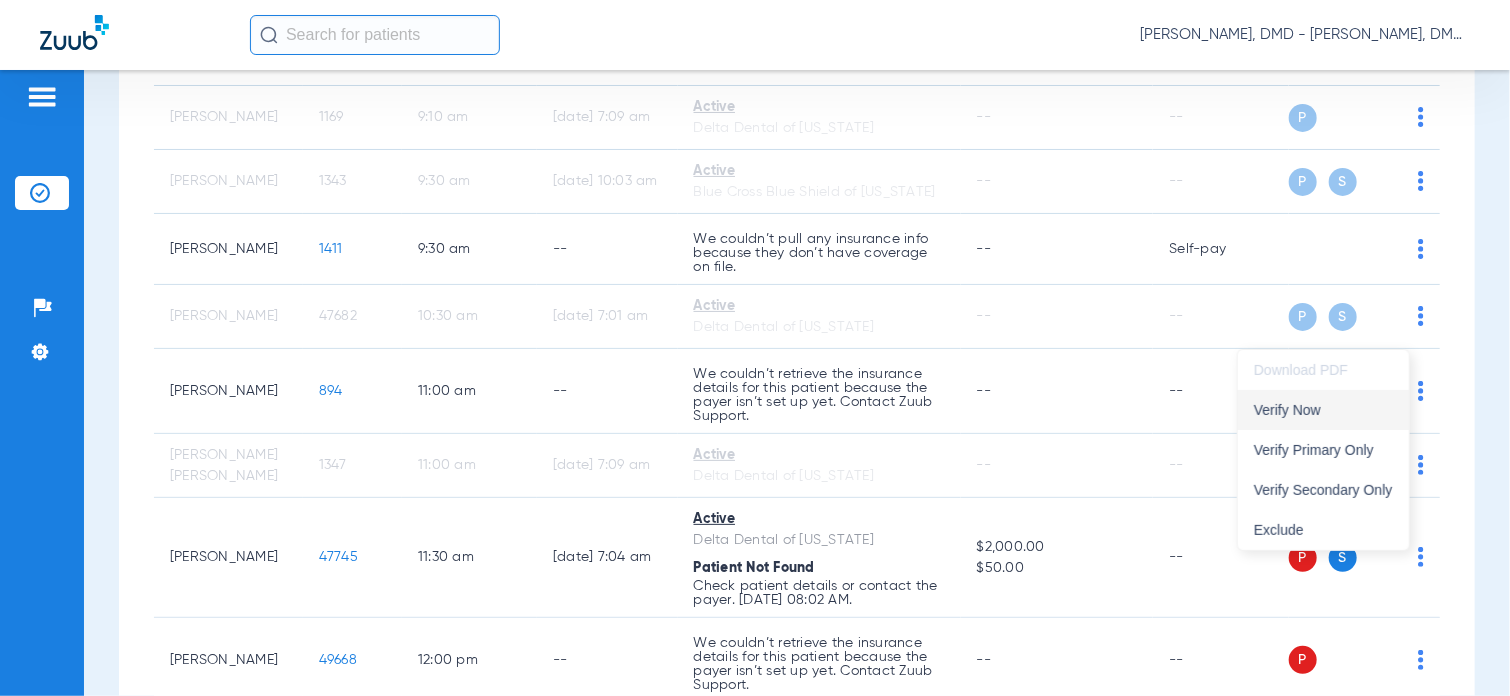 click on "Verify Now" at bounding box center (1323, 410) 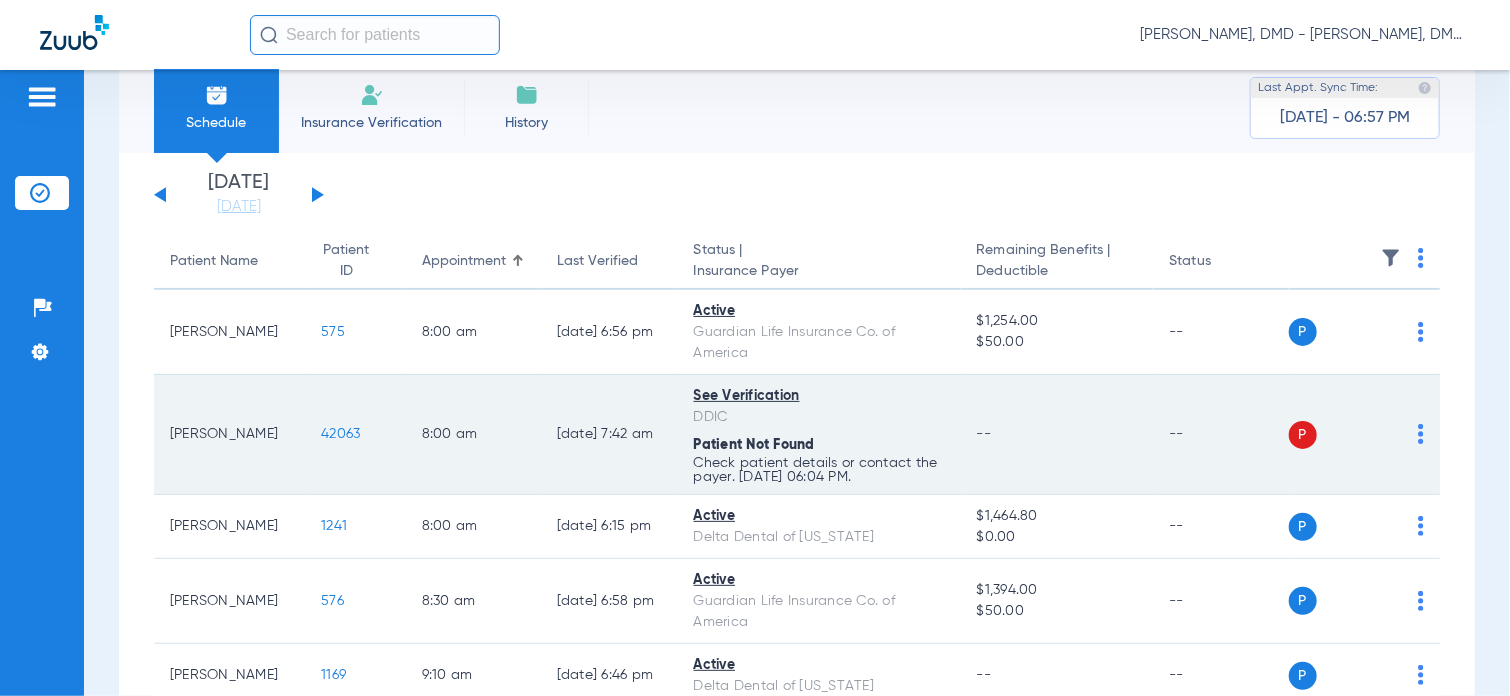 scroll, scrollTop: 0, scrollLeft: 0, axis: both 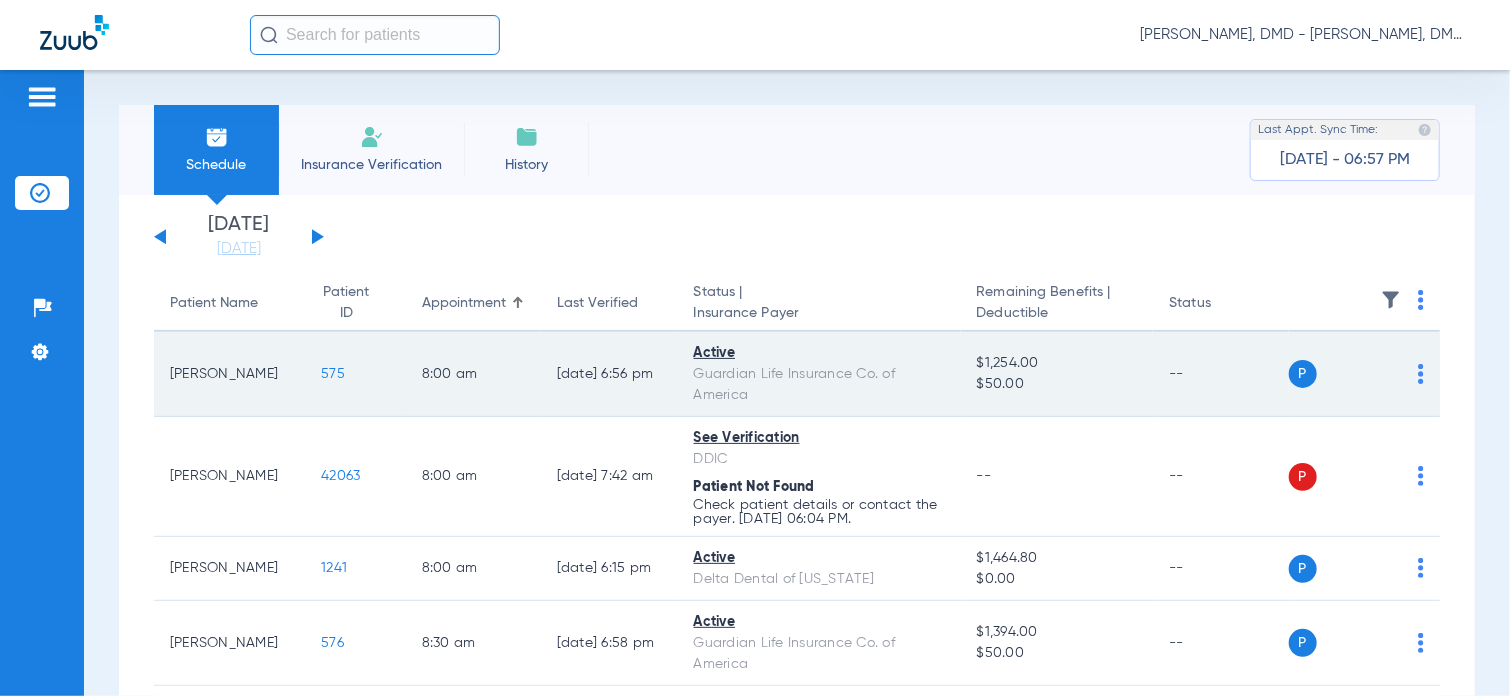 click on "575" 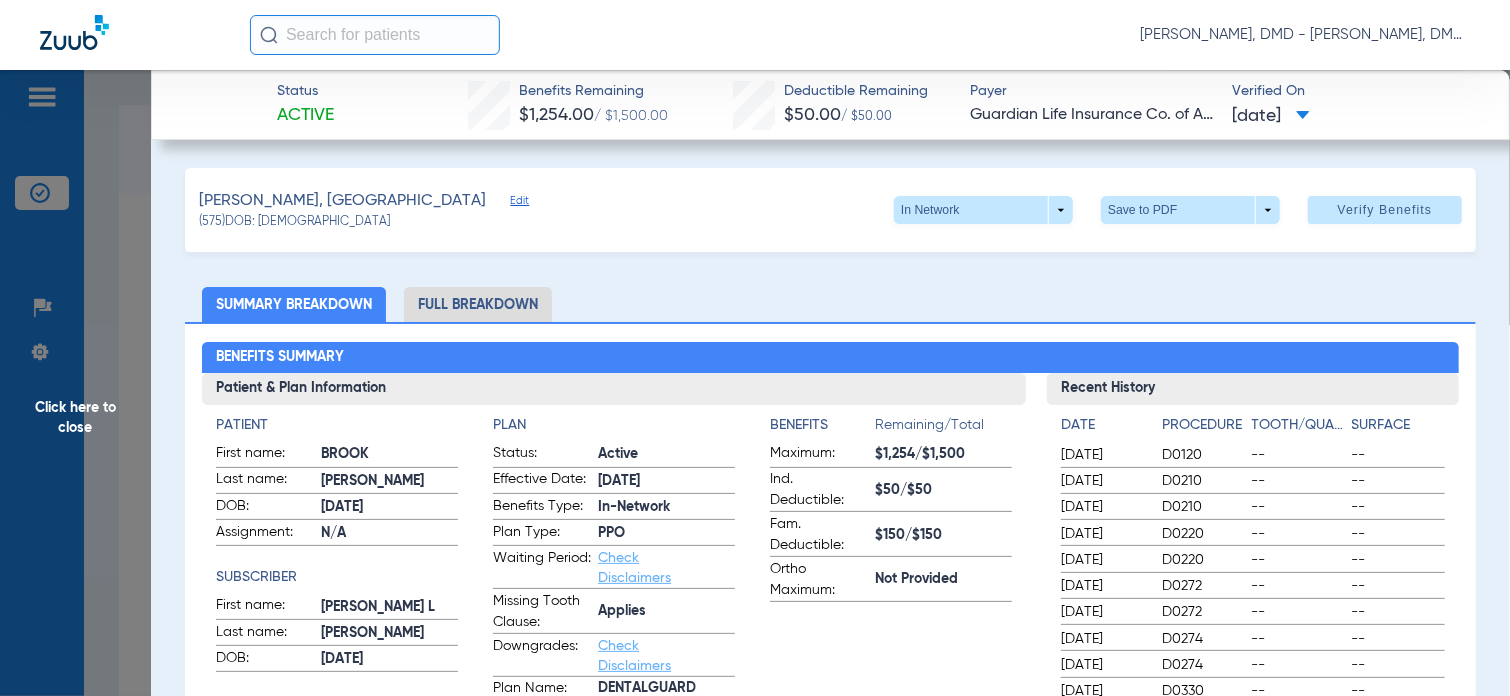 click on "Click here to close" 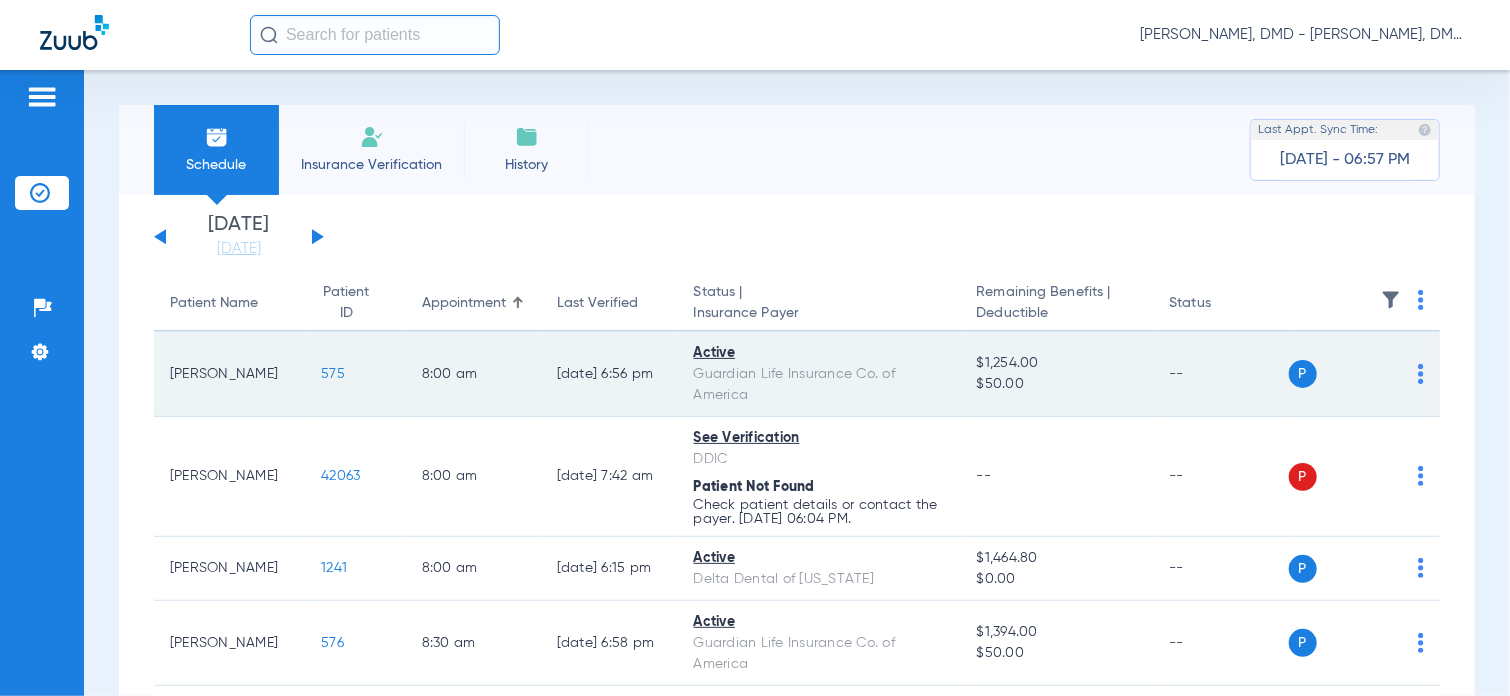 click on "575" 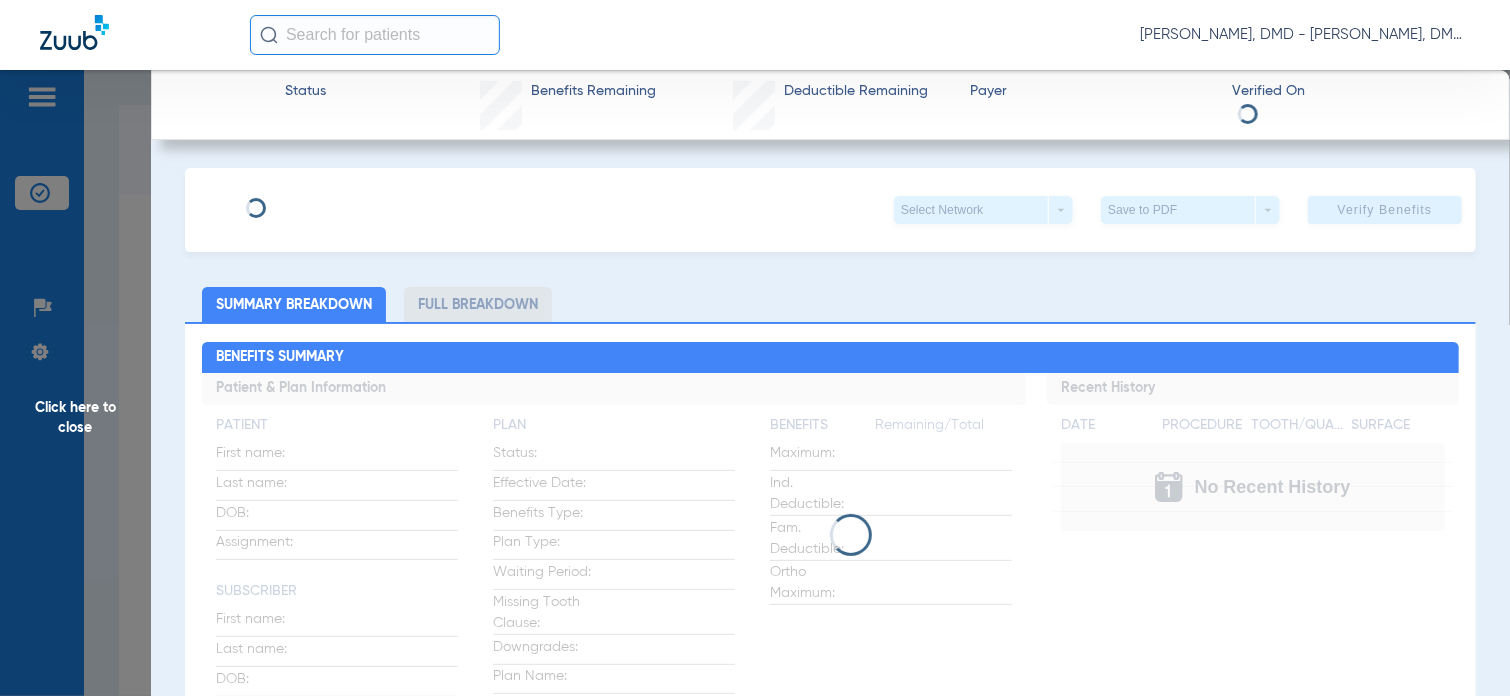 type on "[PERSON_NAME]" 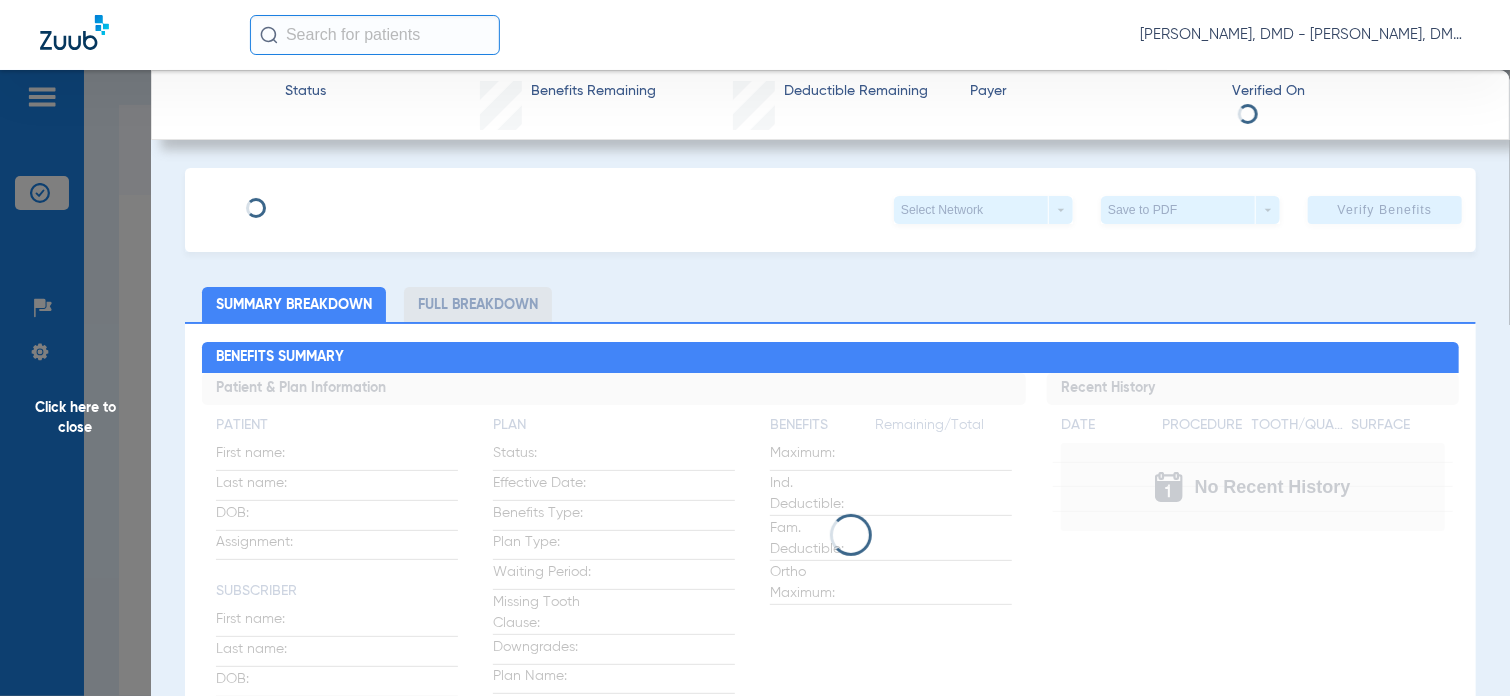 type on "[PERSON_NAME]" 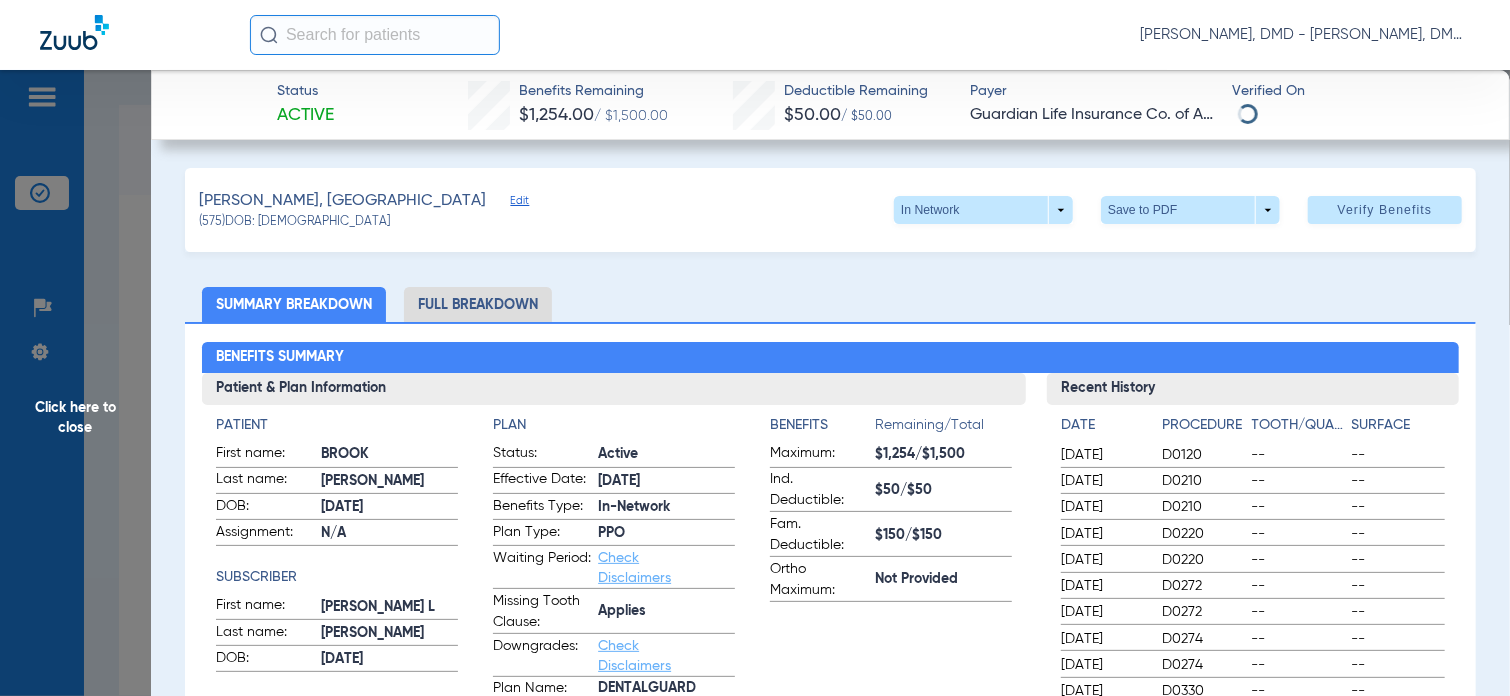 click on "Edit" 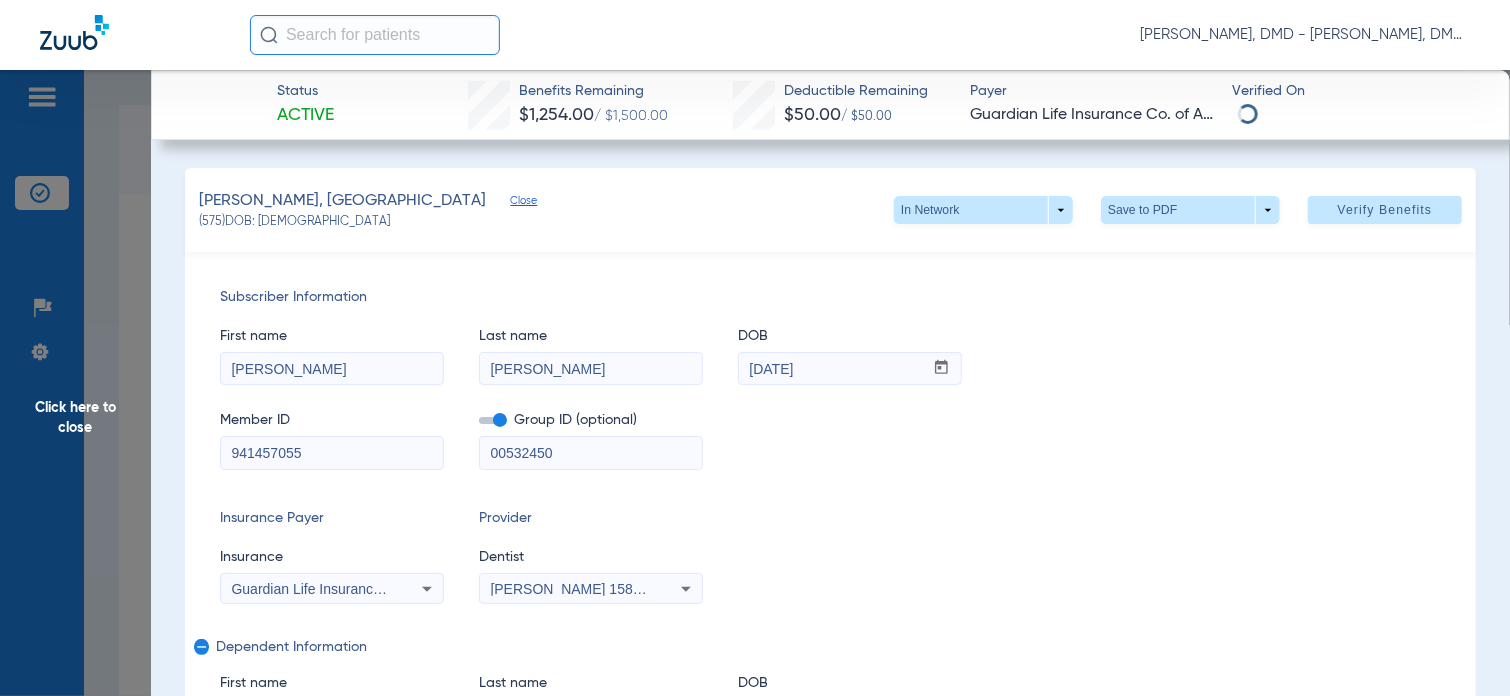 drag, startPoint x: 357, startPoint y: 463, endPoint x: 76, endPoint y: 475, distance: 281.2561 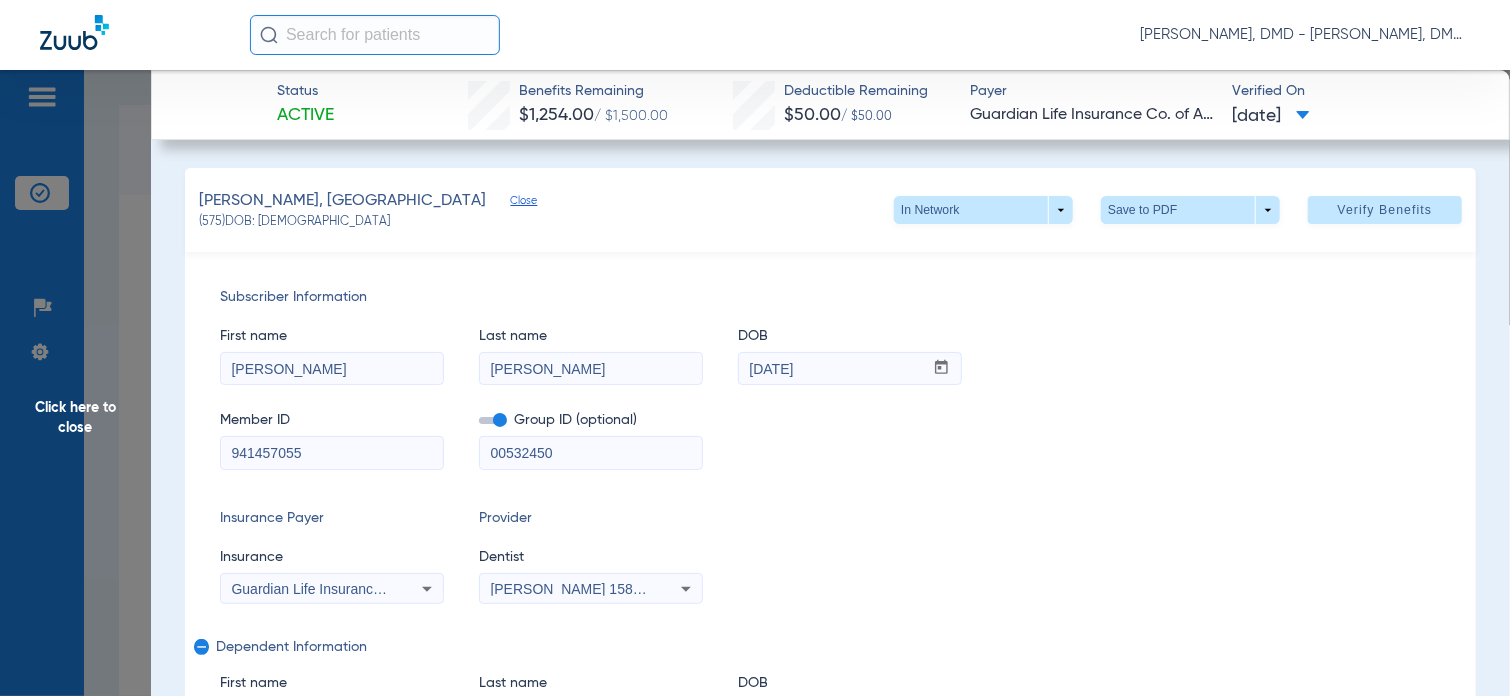 scroll, scrollTop: 300, scrollLeft: 0, axis: vertical 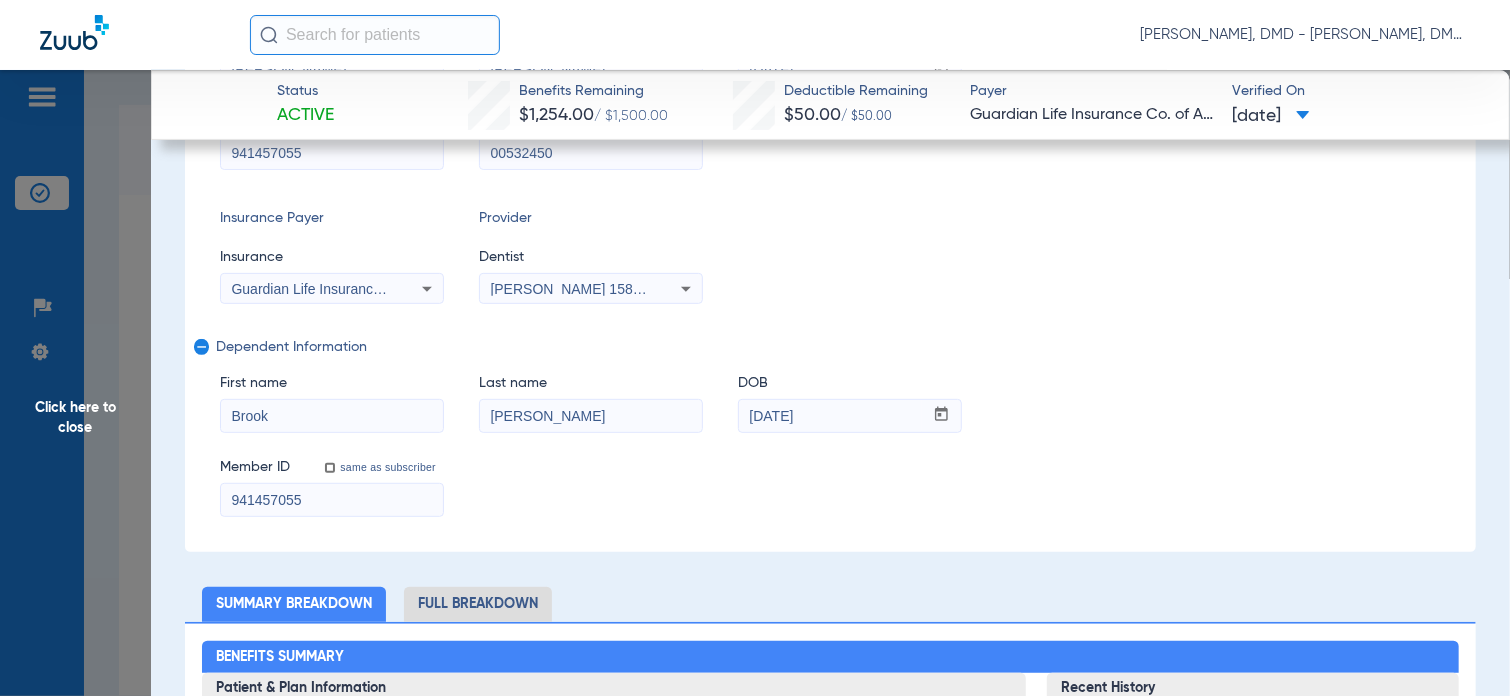 click on "Click here to close" 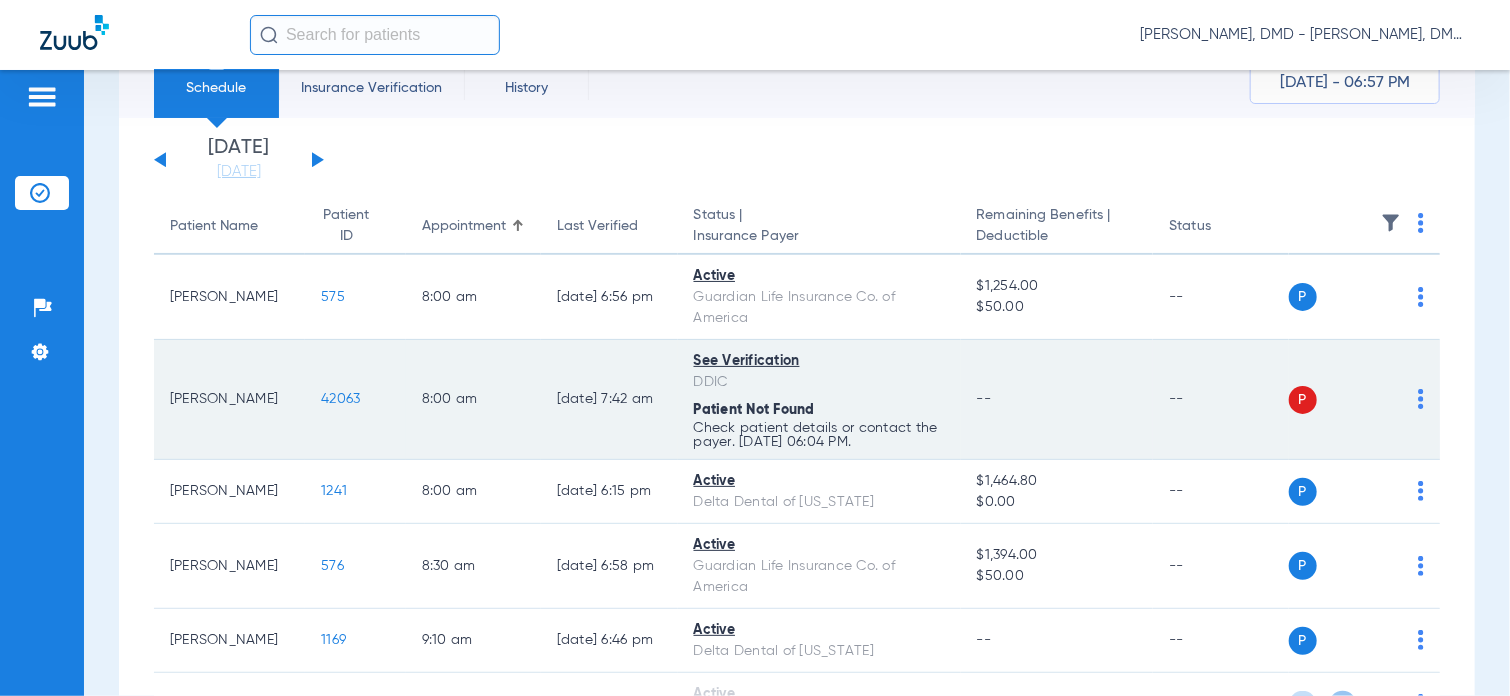 scroll, scrollTop: 100, scrollLeft: 0, axis: vertical 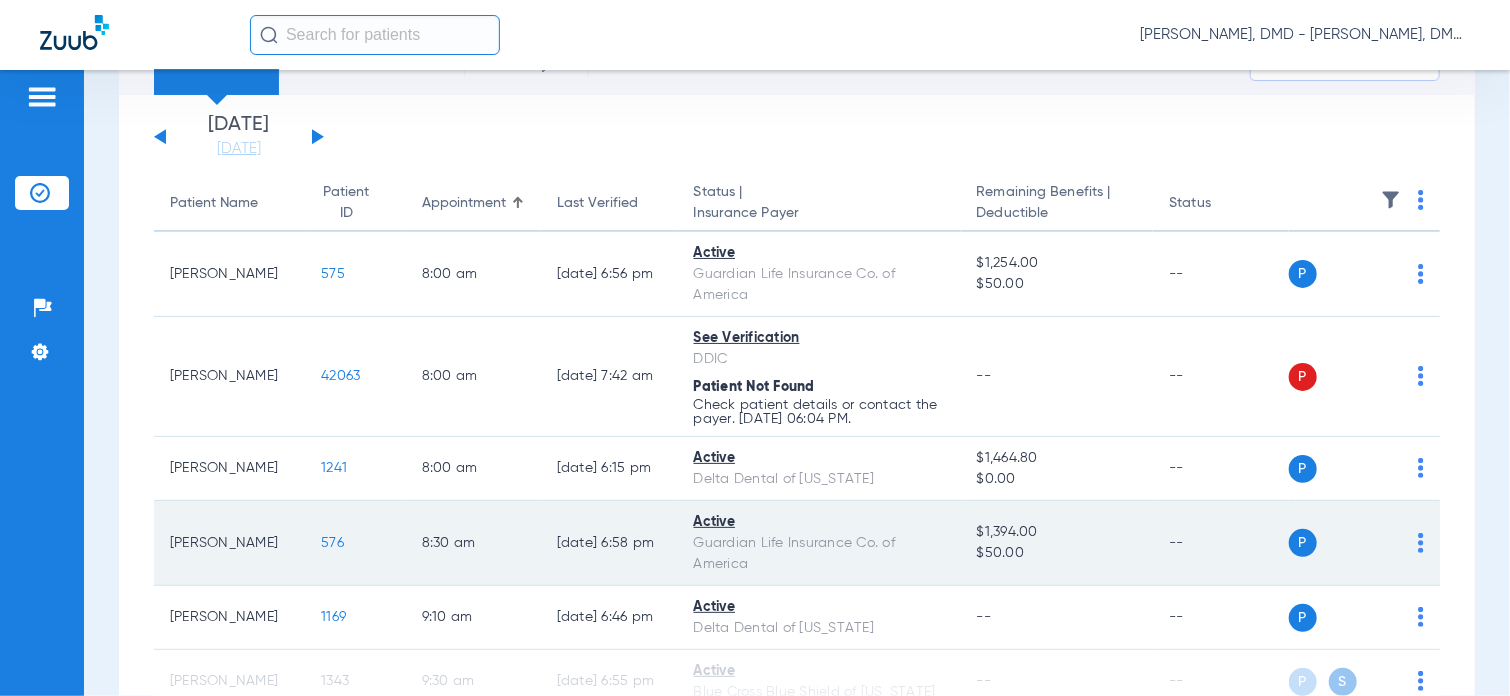 click on "576" 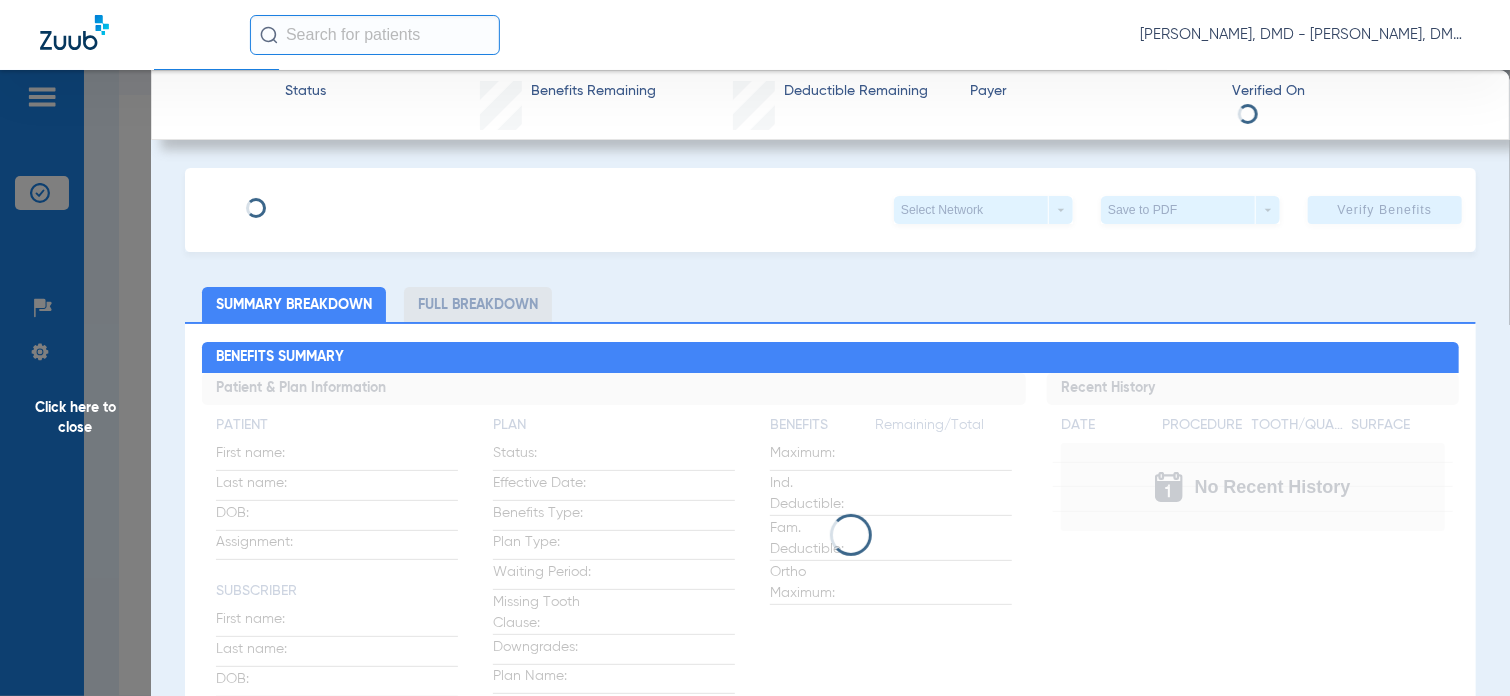 type on "[PERSON_NAME]" 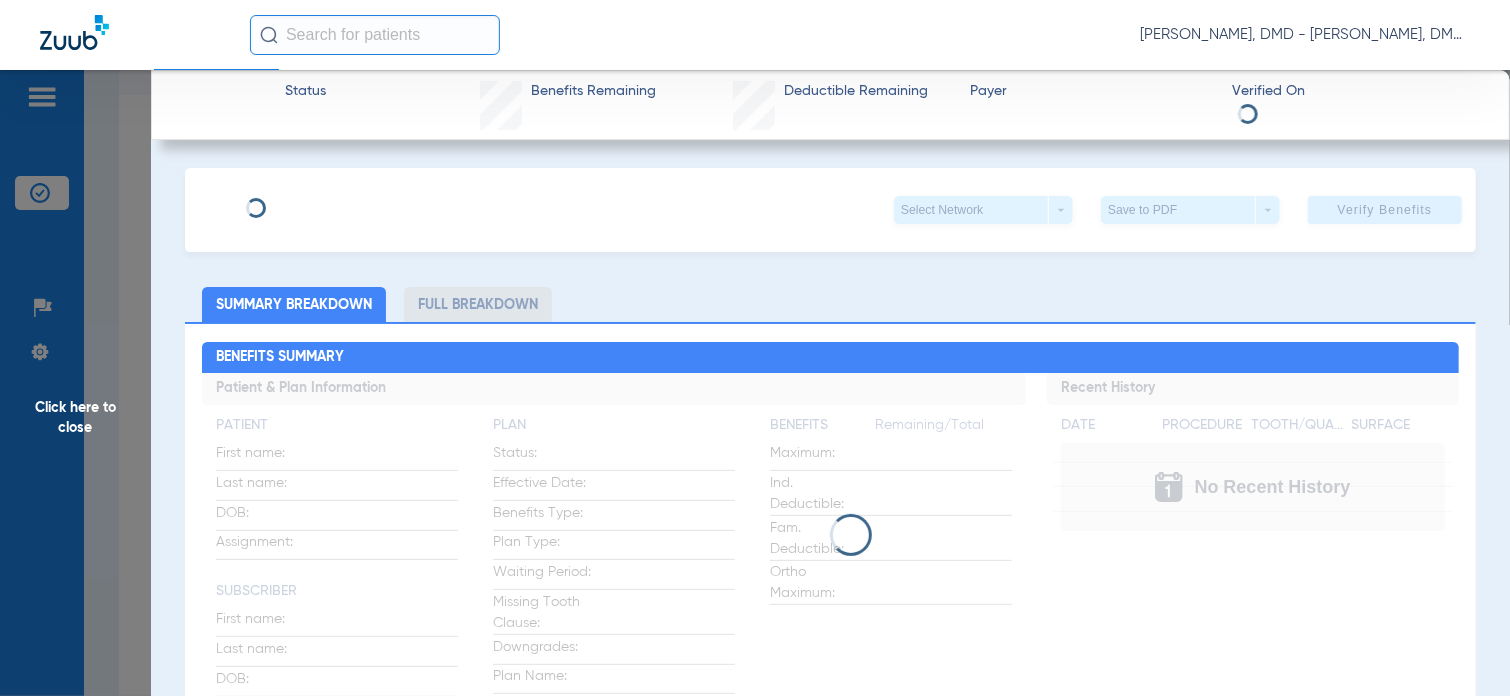 type on "[PERSON_NAME]" 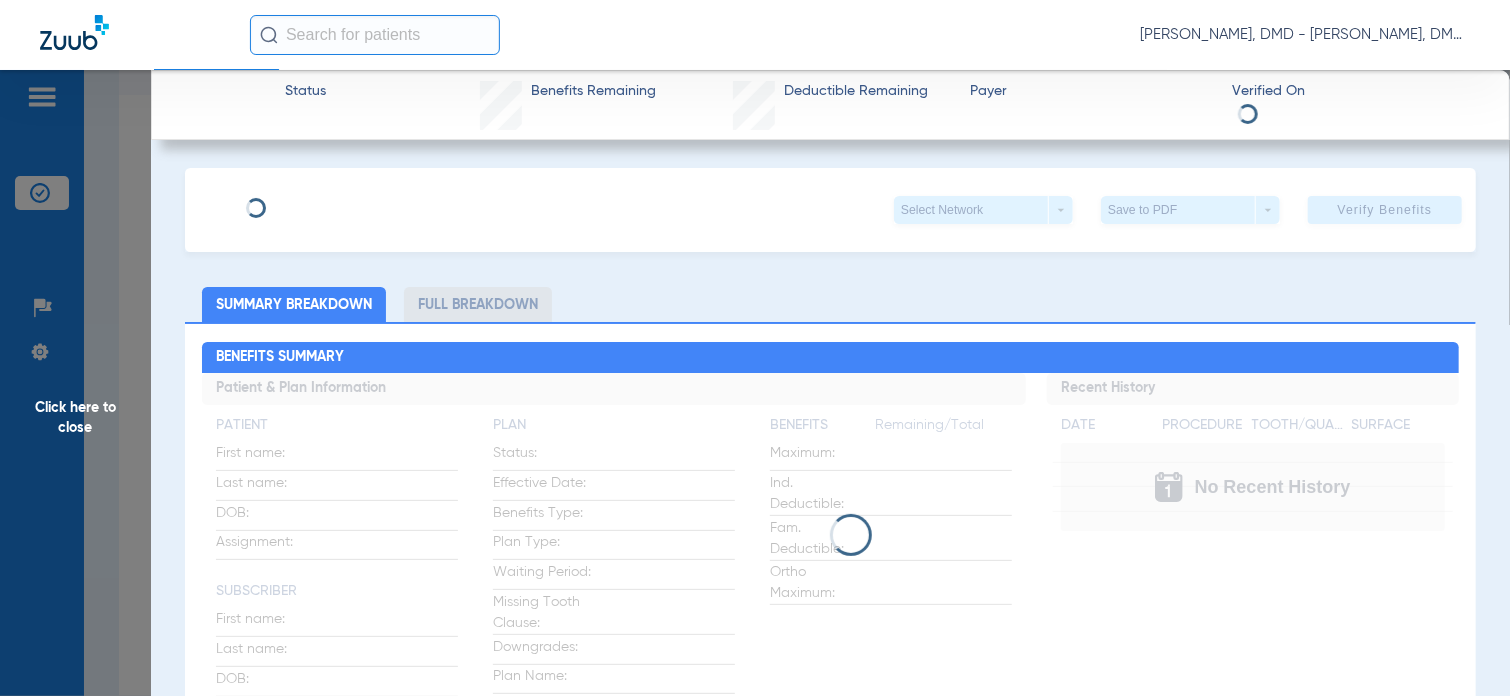 type on "941457055" 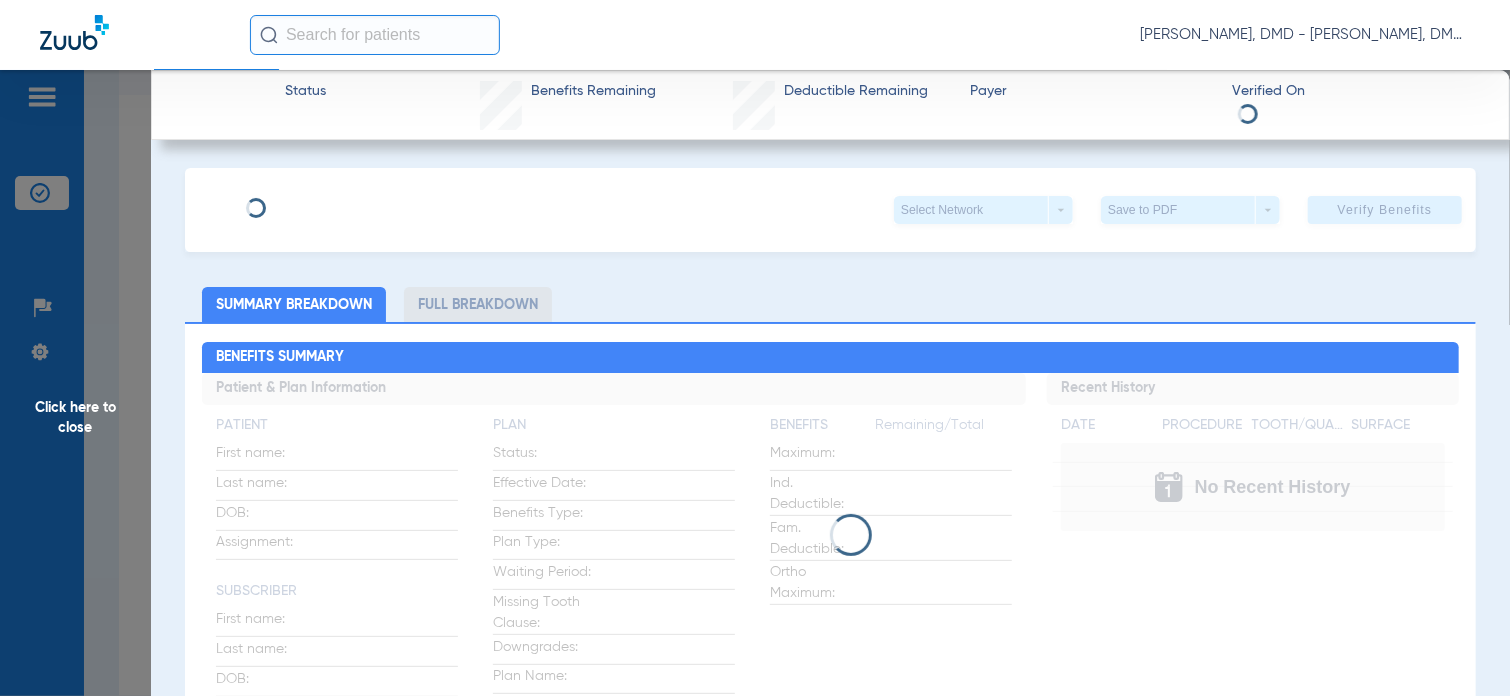 type on "00532450" 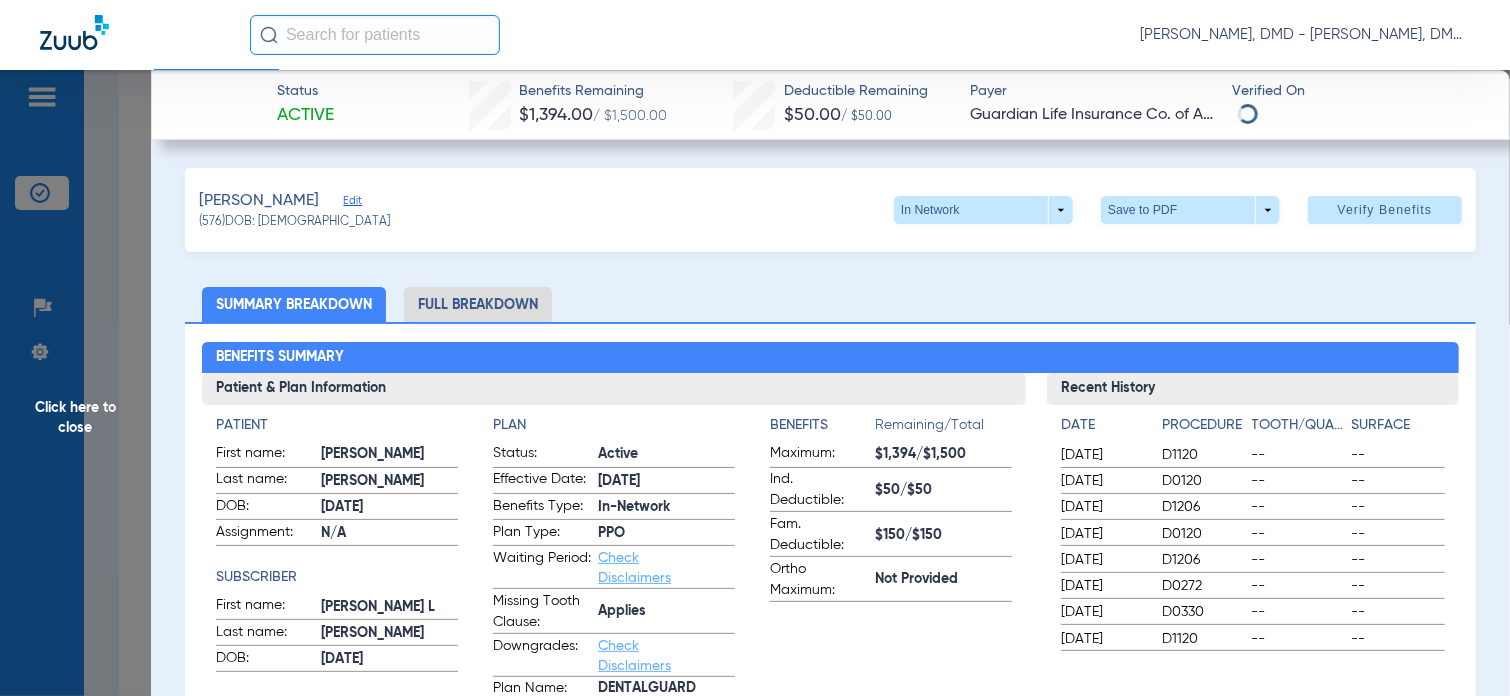 click on "Edit" 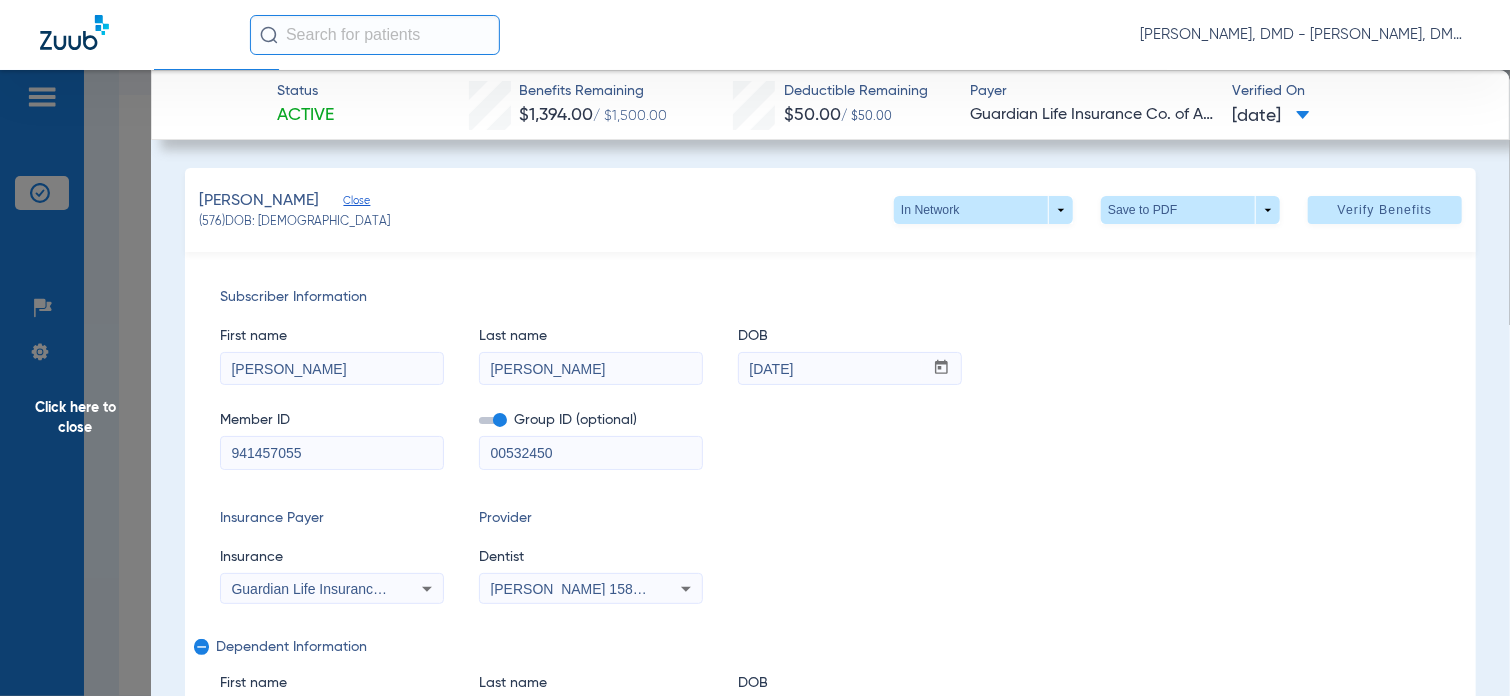 drag, startPoint x: 317, startPoint y: 457, endPoint x: 102, endPoint y: 442, distance: 215.52261 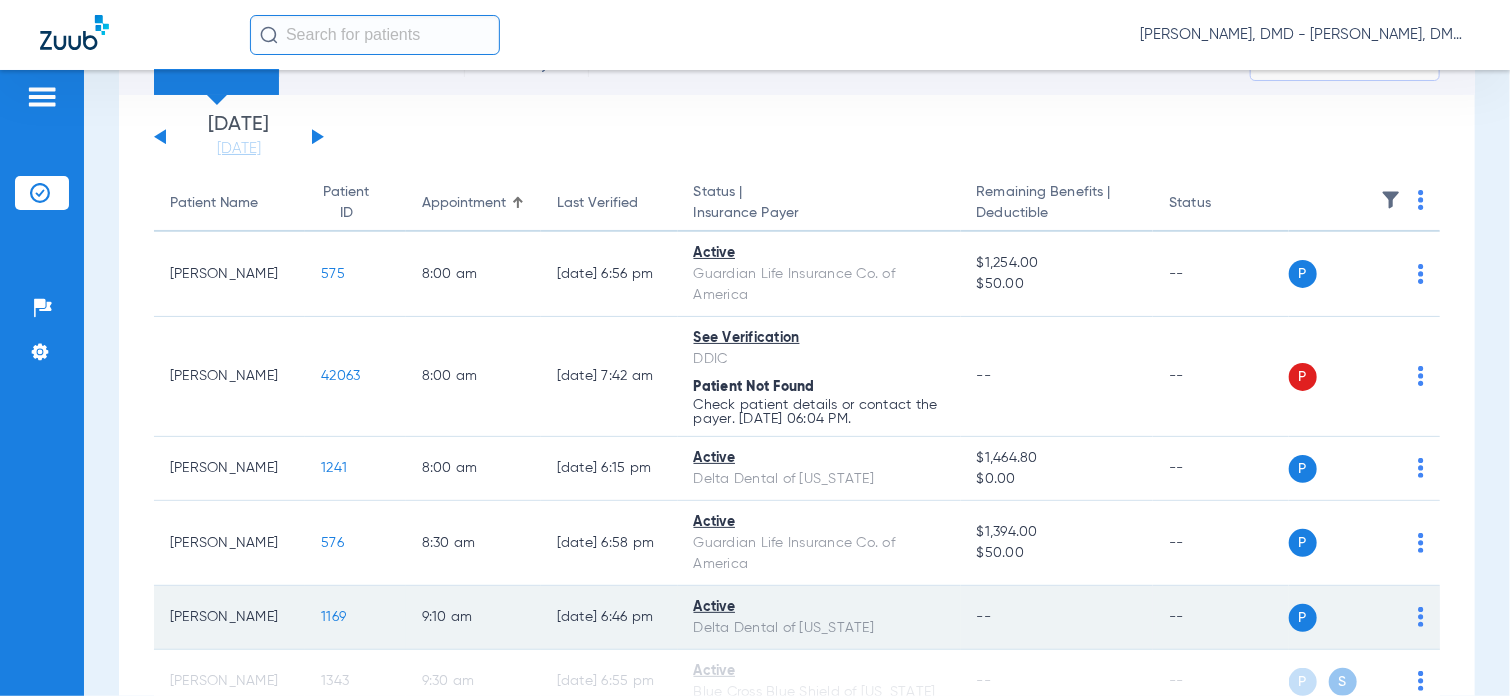 click on "1169" 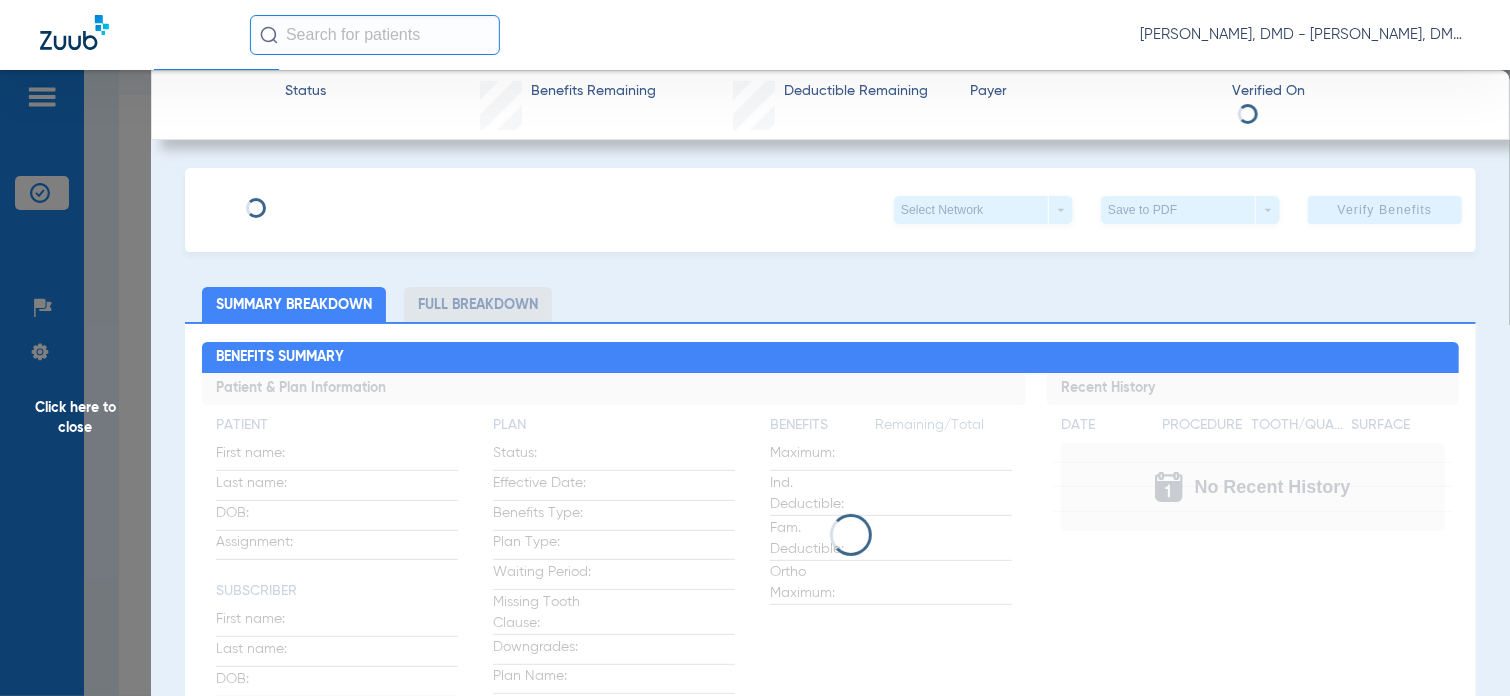 type on "[PERSON_NAME]" 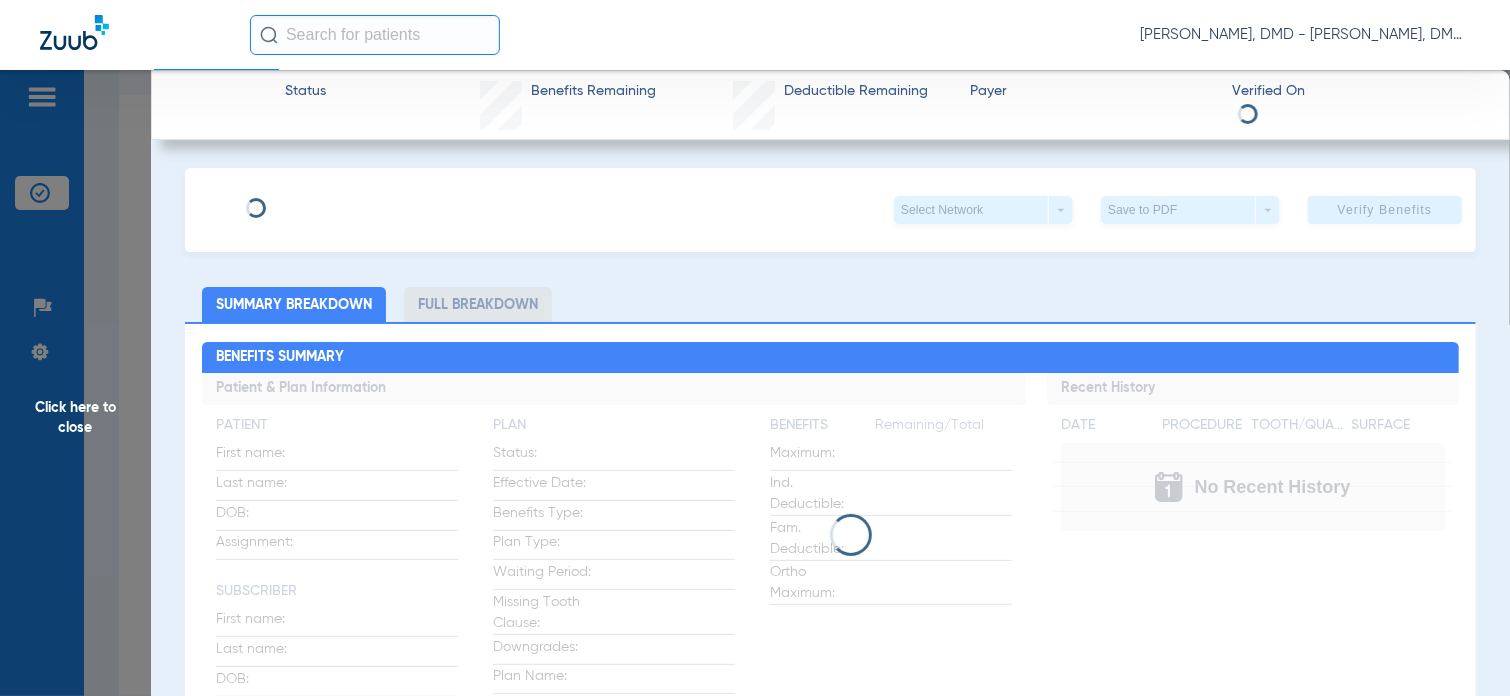 type on "[PERSON_NAME]" 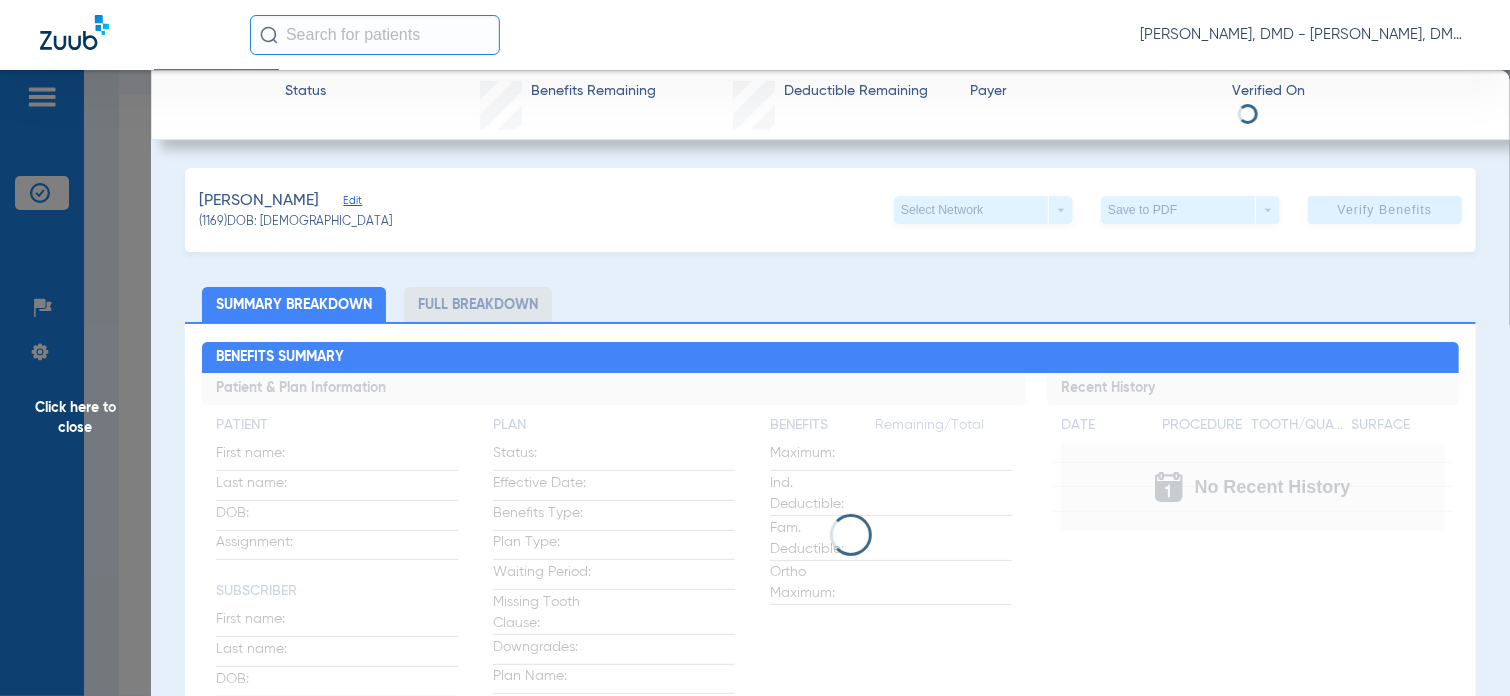 click on "Edit" 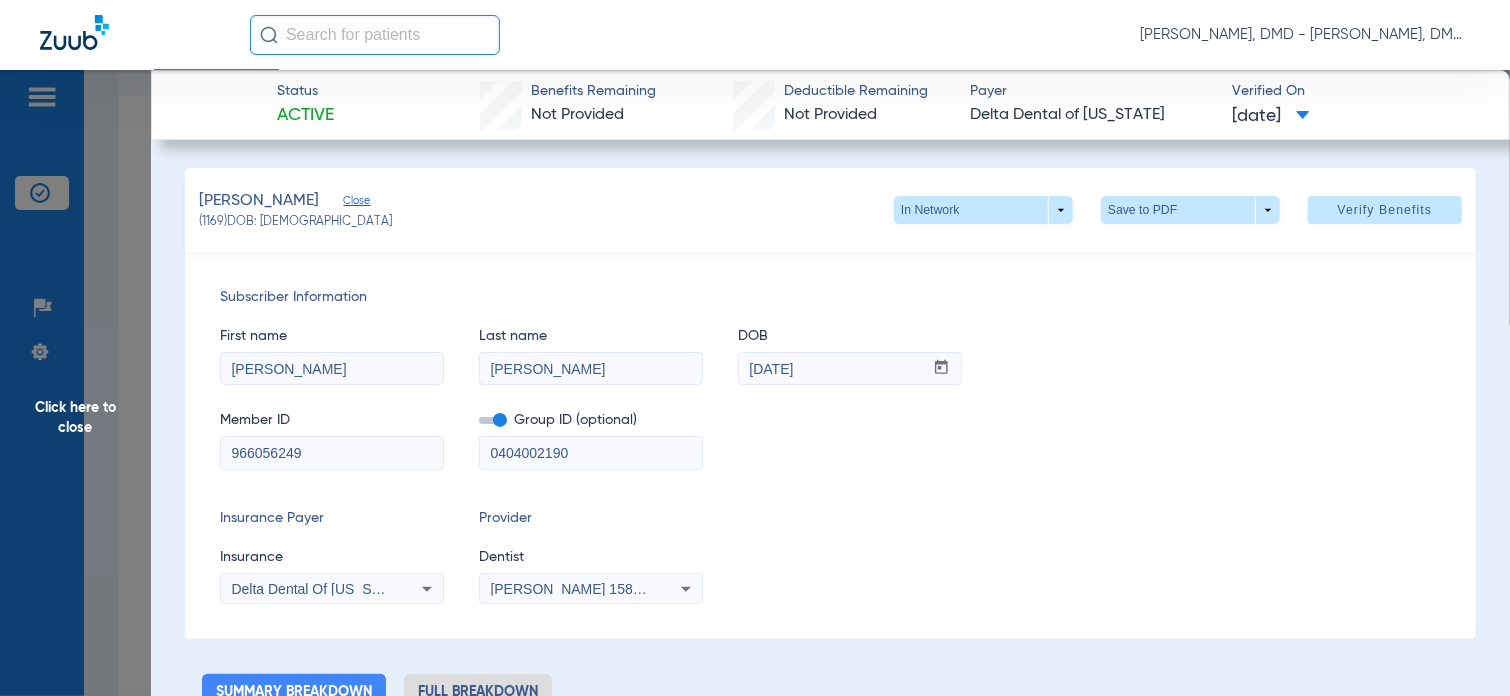 drag, startPoint x: 330, startPoint y: 377, endPoint x: 75, endPoint y: 395, distance: 255.6345 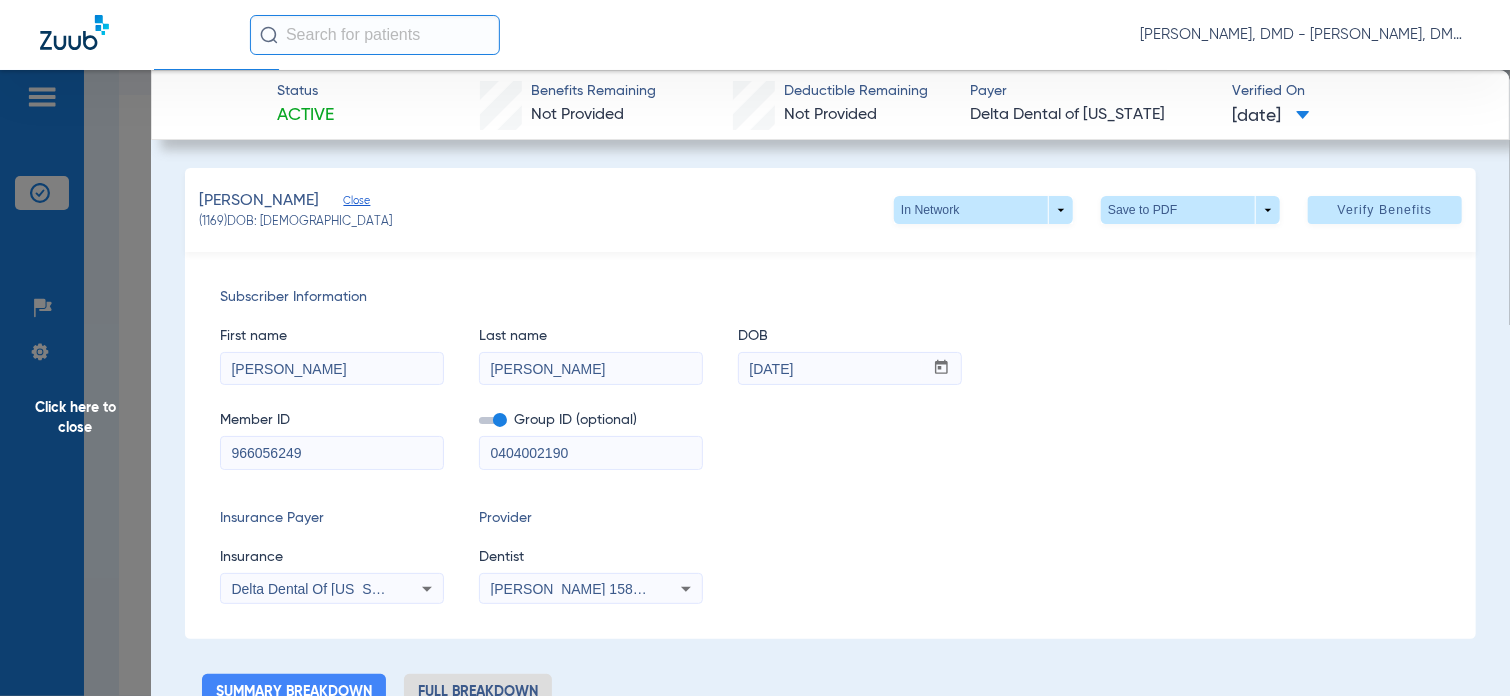 click on "First name  [PERSON_NAME]  Last name  [PERSON_NAME]  DOB  mm / dd / yyyy [DATE]" 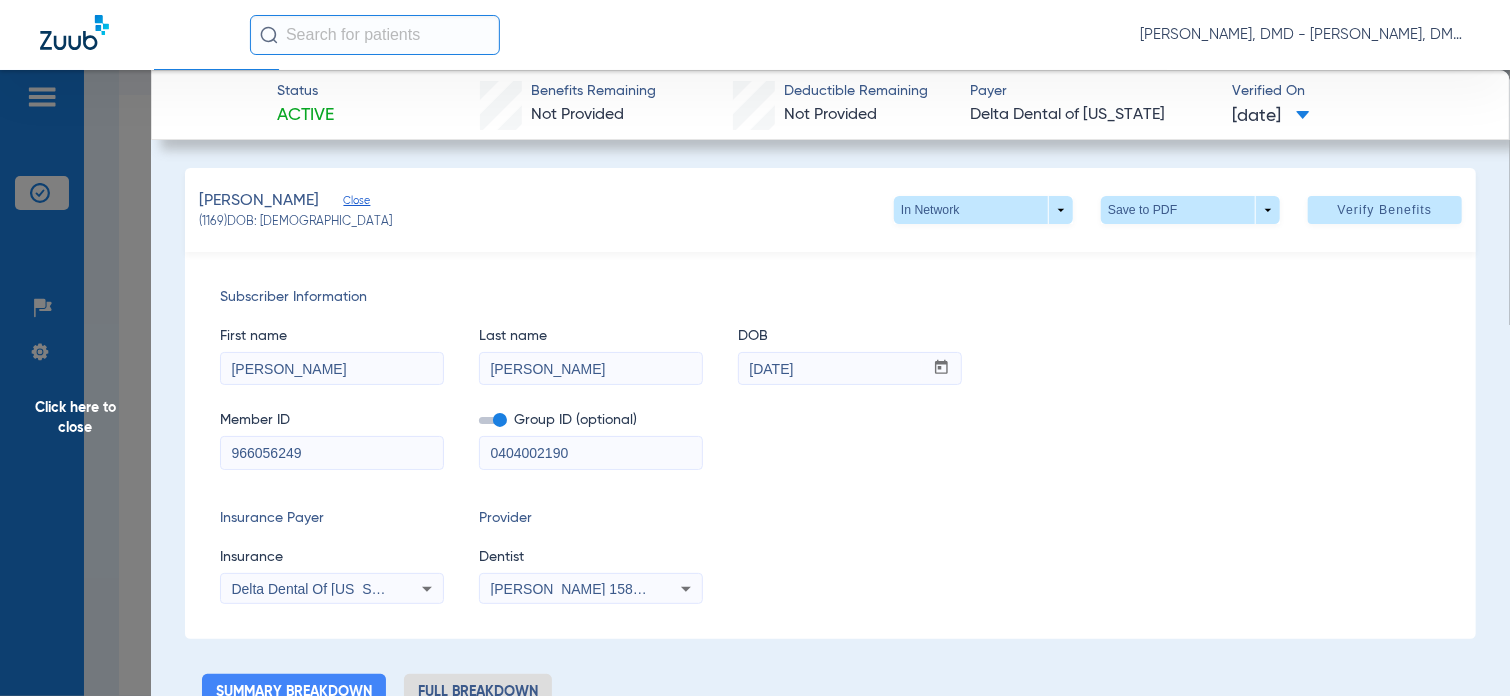 drag, startPoint x: 326, startPoint y: 453, endPoint x: -8, endPoint y: 447, distance: 334.0539 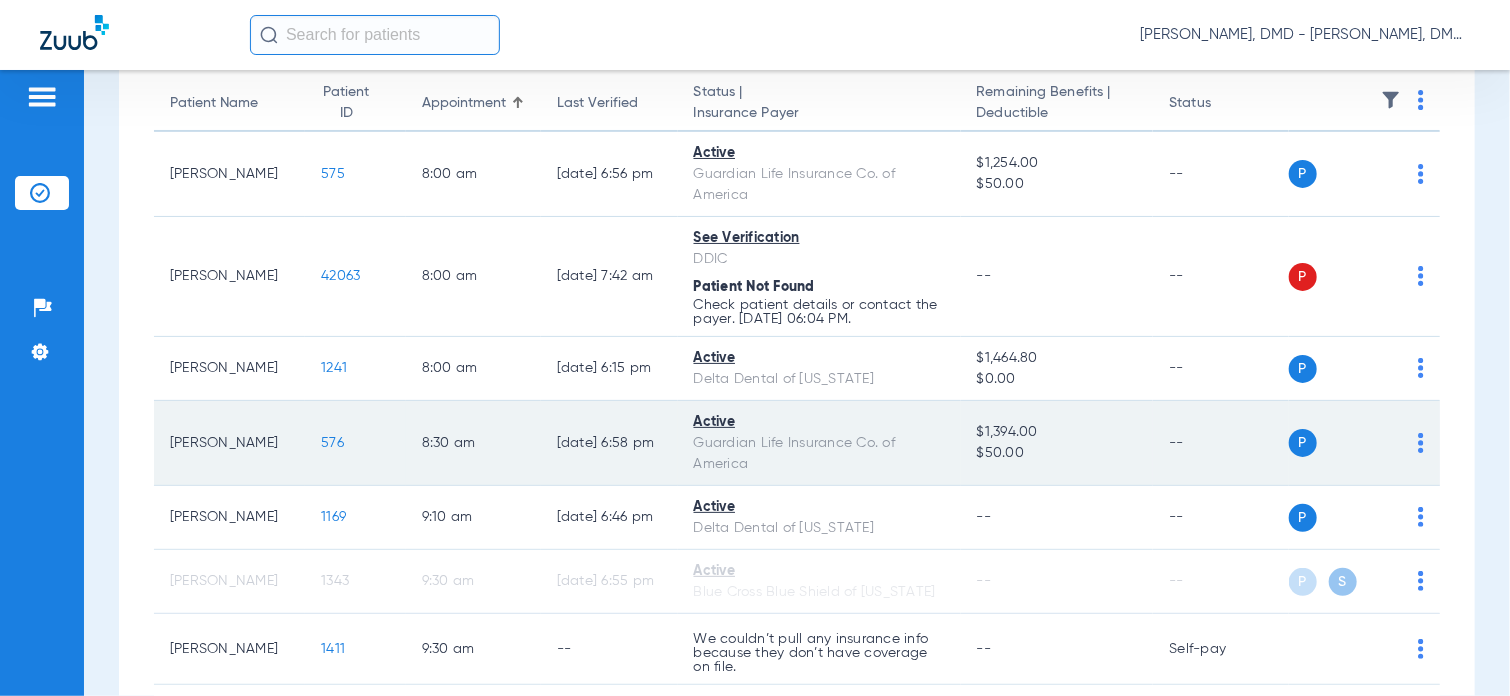 scroll, scrollTop: 300, scrollLeft: 0, axis: vertical 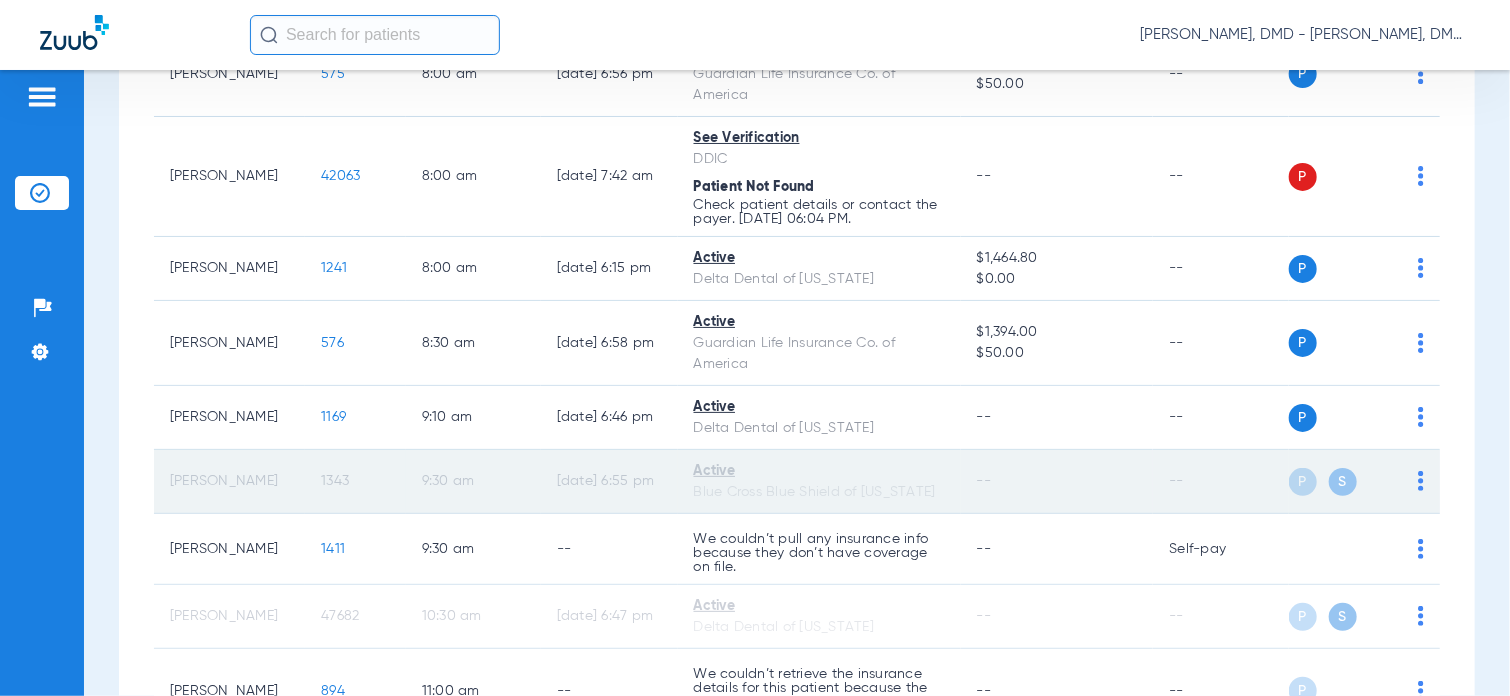 click on "1343" 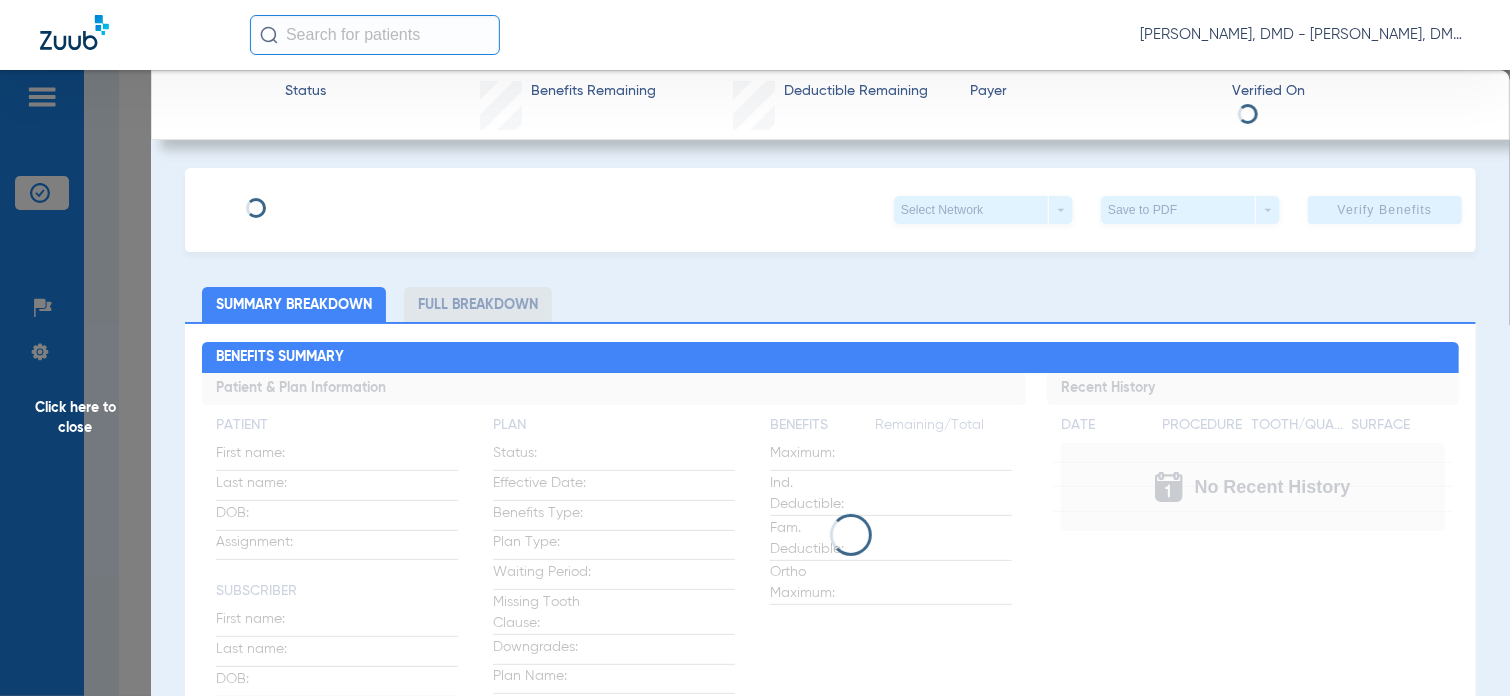 type on "[PERSON_NAME]" 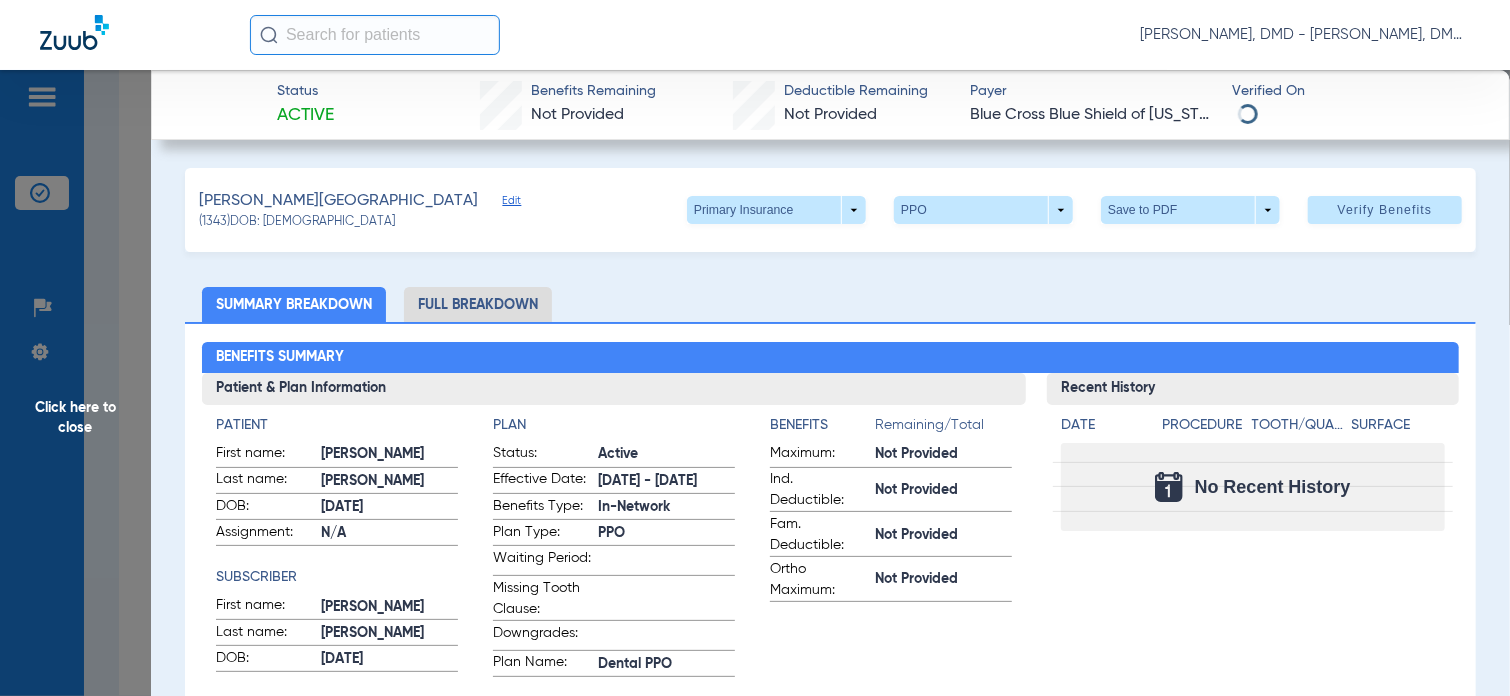 click on "Edit" 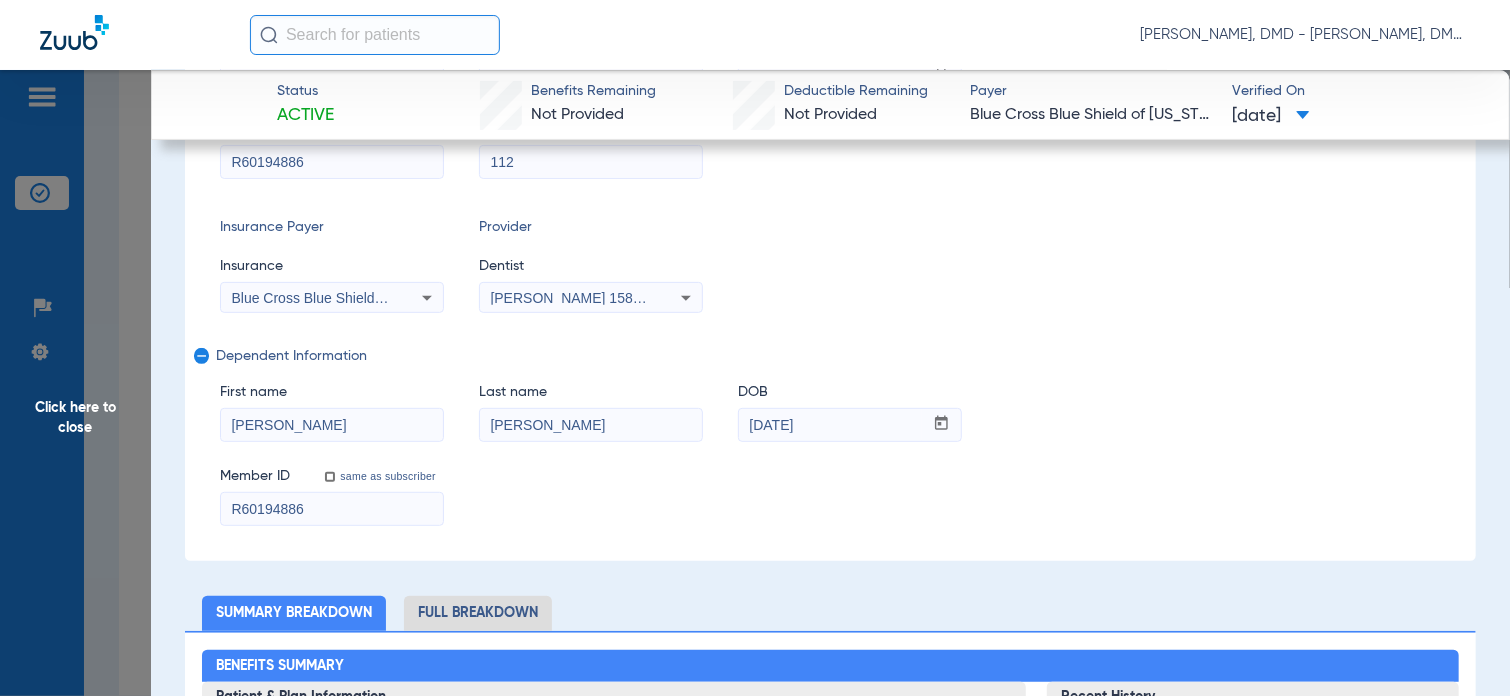 scroll, scrollTop: 300, scrollLeft: 0, axis: vertical 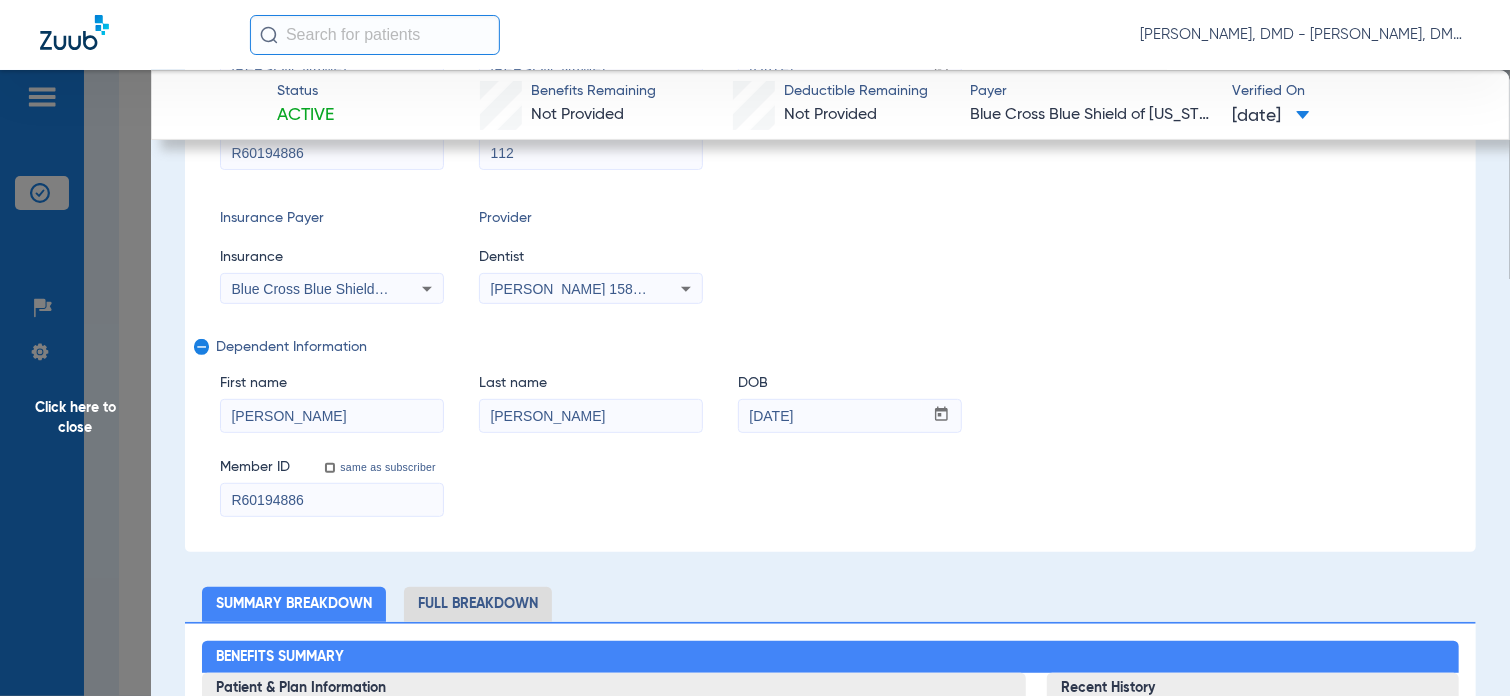 drag, startPoint x: 352, startPoint y: 411, endPoint x: 36, endPoint y: 416, distance: 316.03955 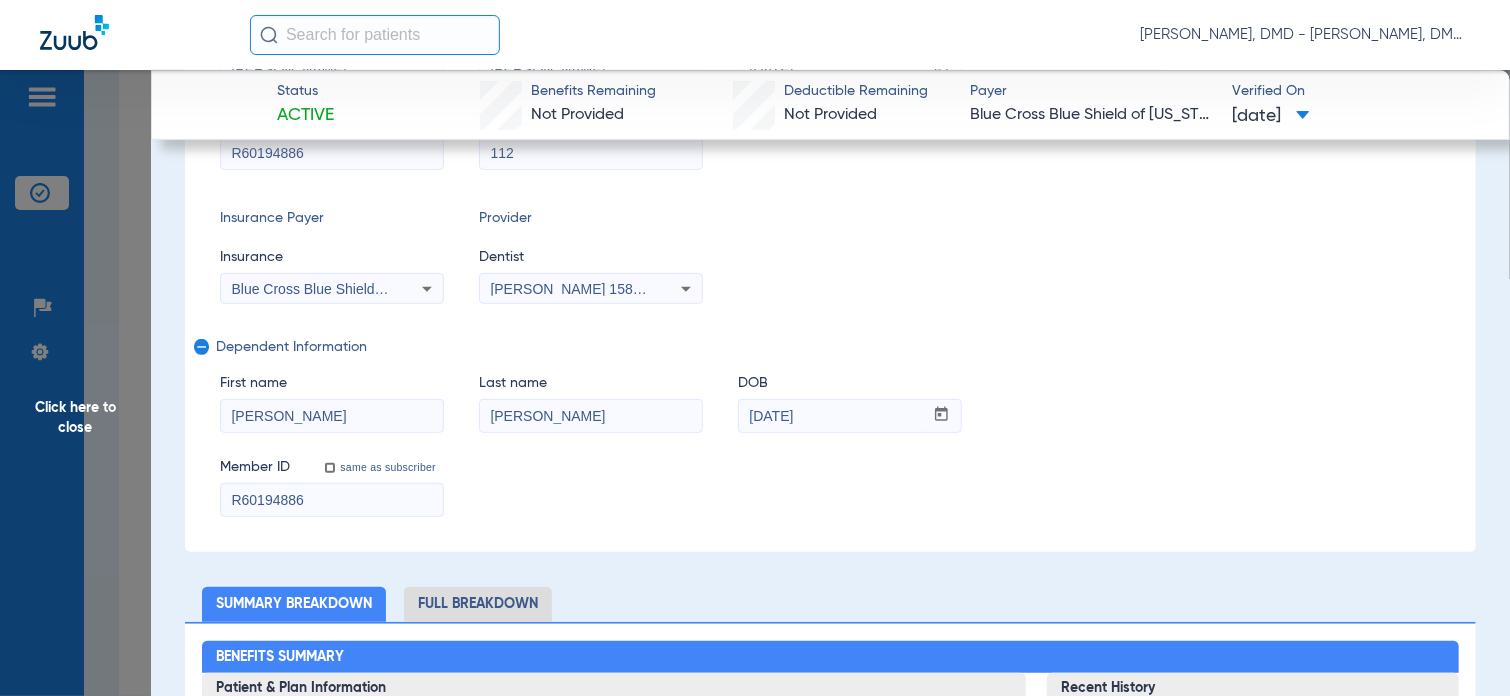 scroll, scrollTop: 0, scrollLeft: 0, axis: both 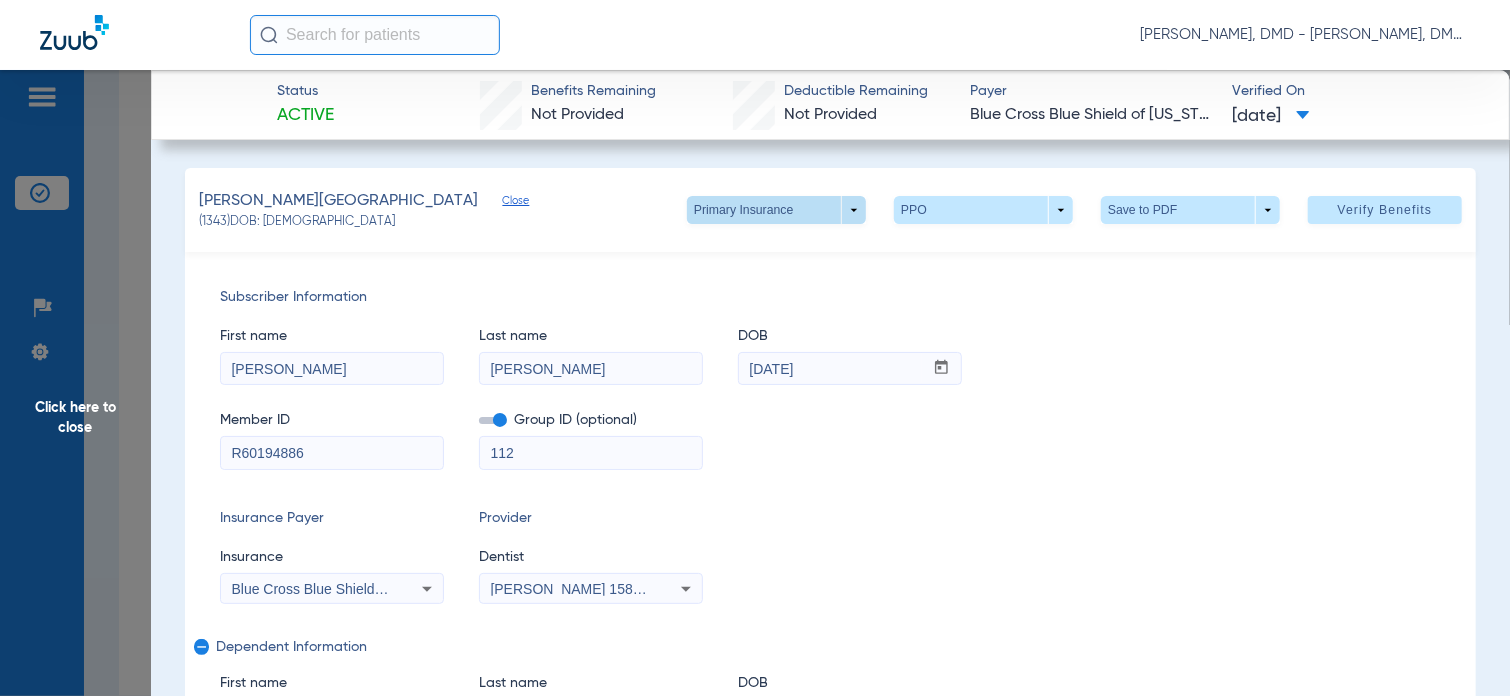click 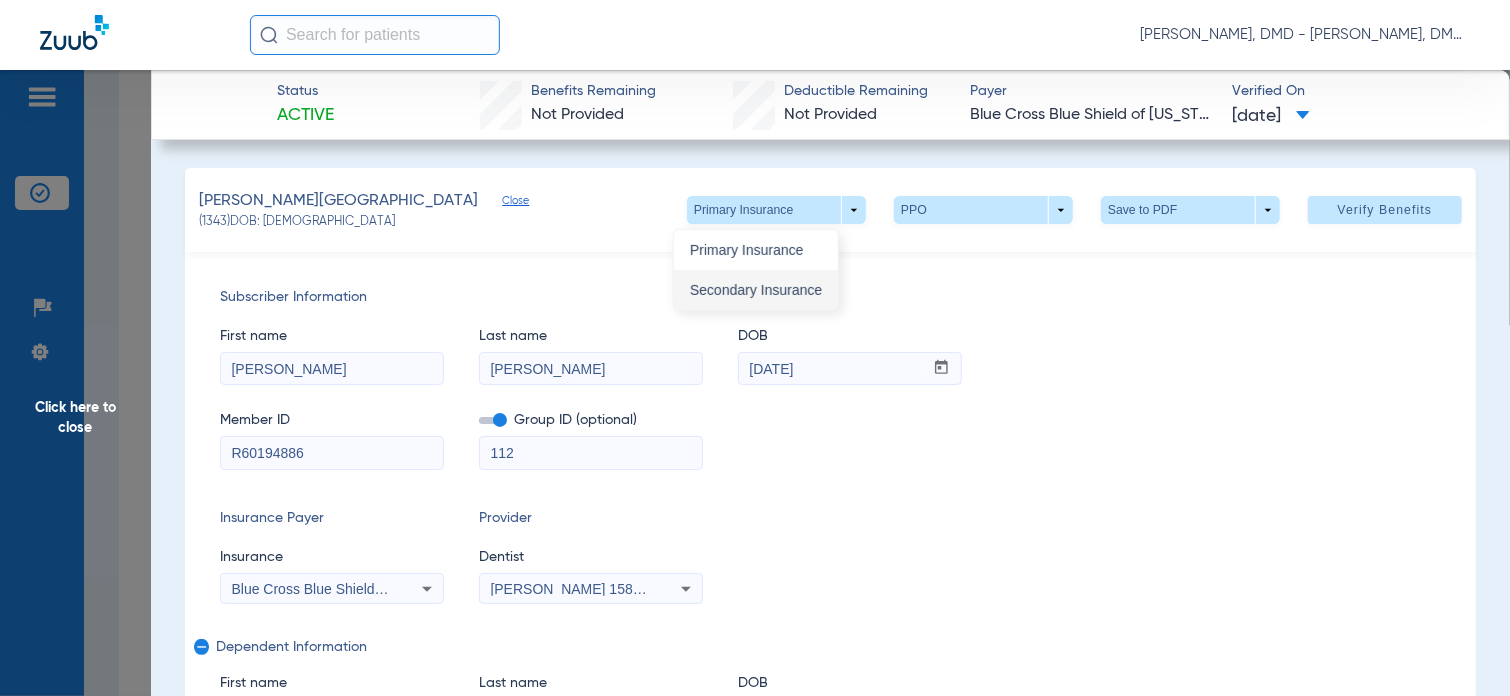 click on "Secondary Insurance" at bounding box center [756, 290] 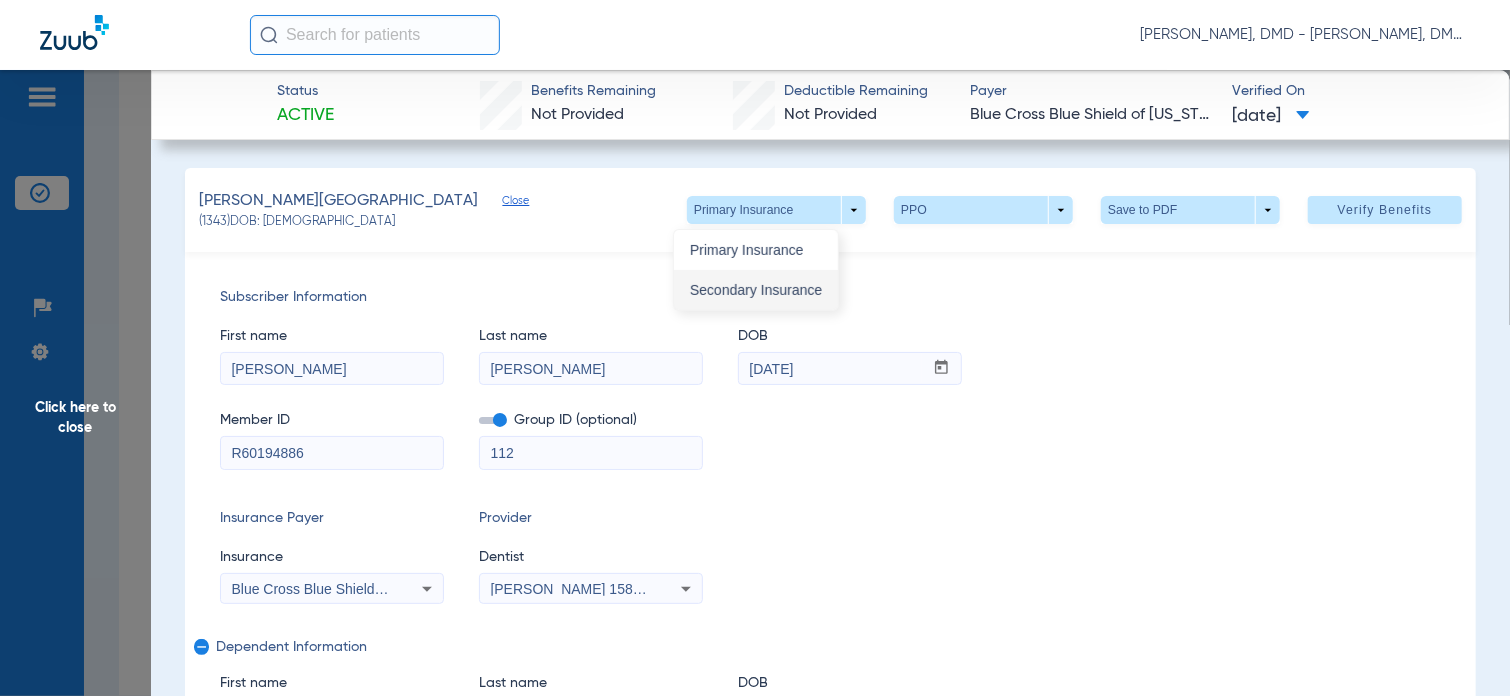 type on "8688406754" 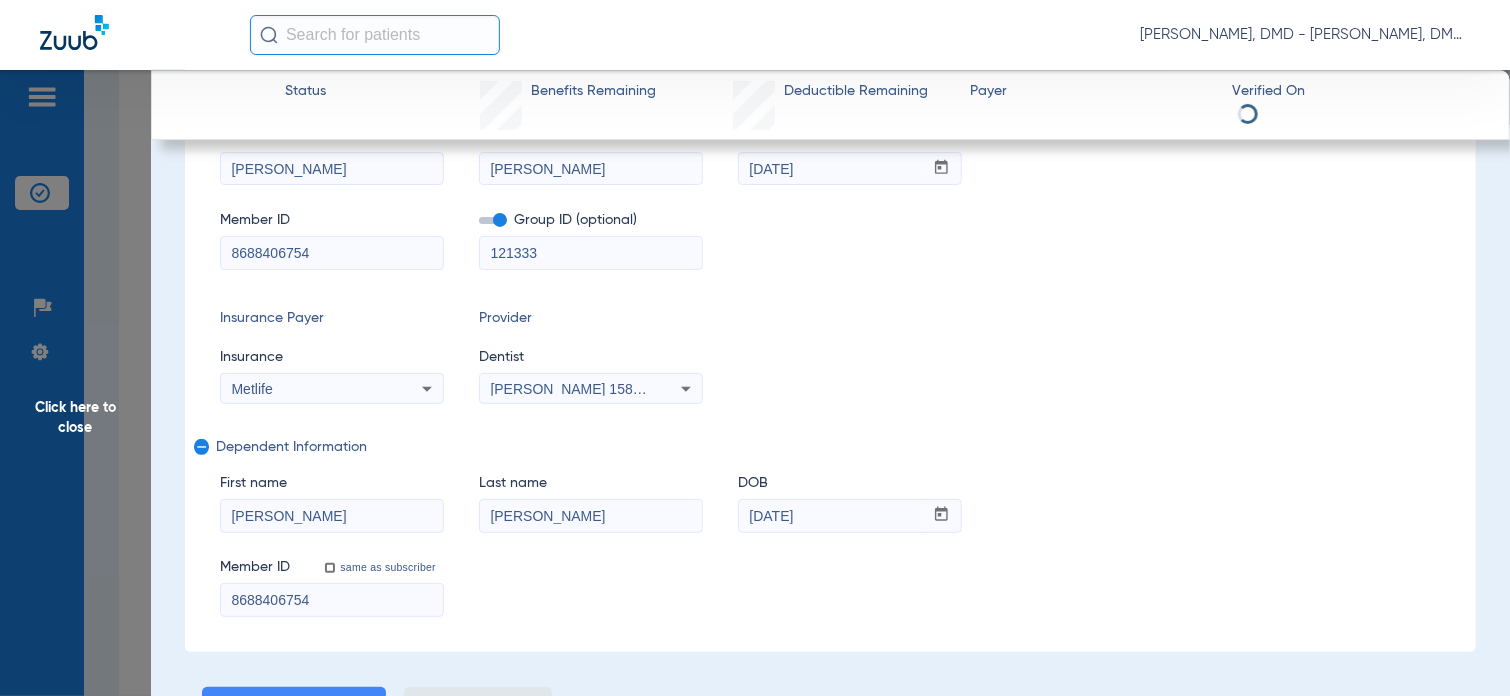scroll, scrollTop: 347, scrollLeft: 0, axis: vertical 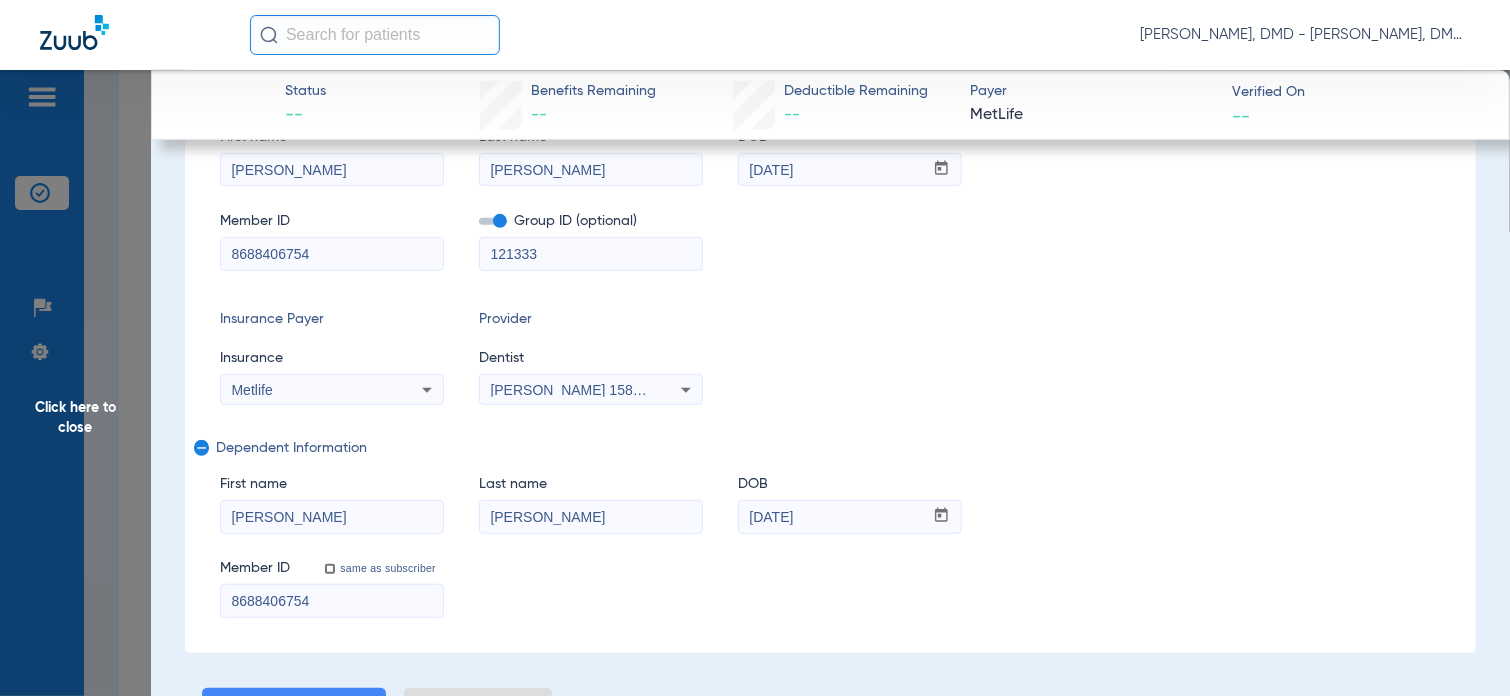 drag, startPoint x: 334, startPoint y: 253, endPoint x: -8, endPoint y: 256, distance: 342.01315 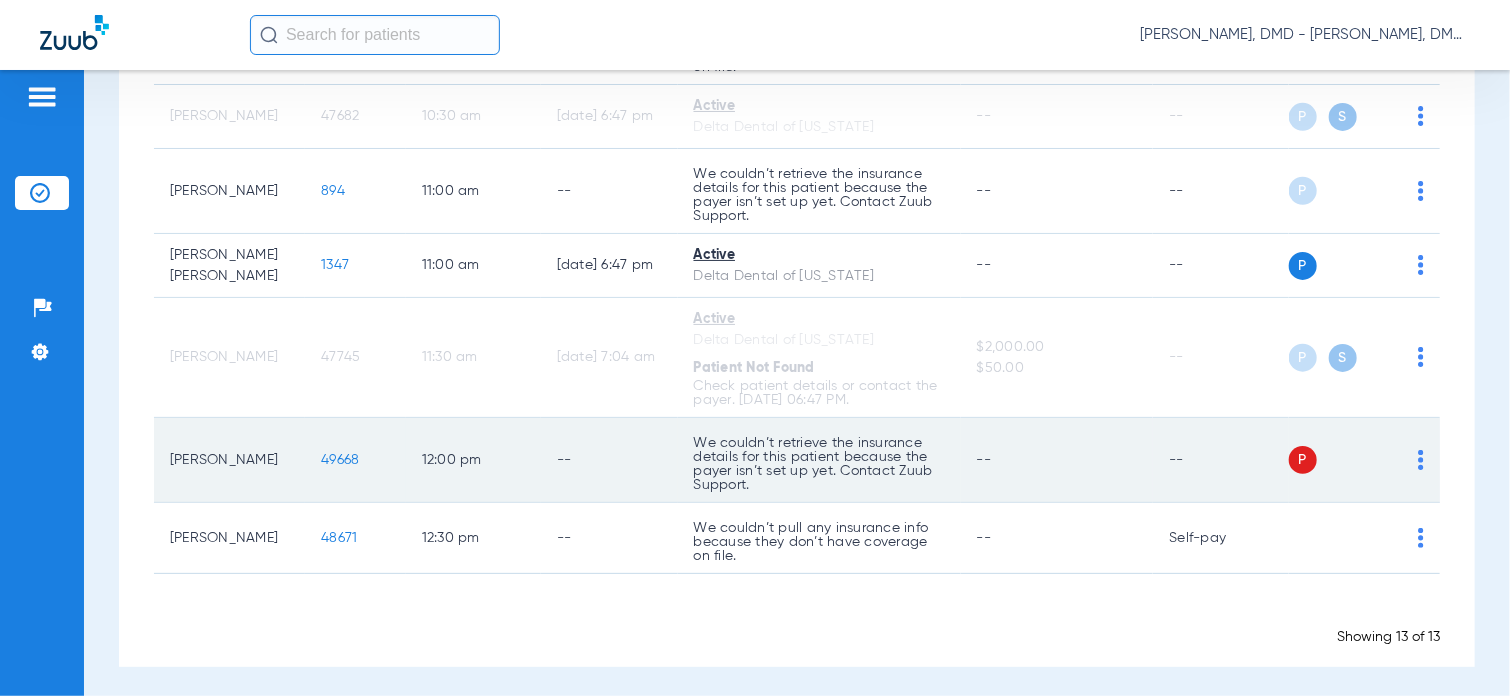 scroll, scrollTop: 300, scrollLeft: 0, axis: vertical 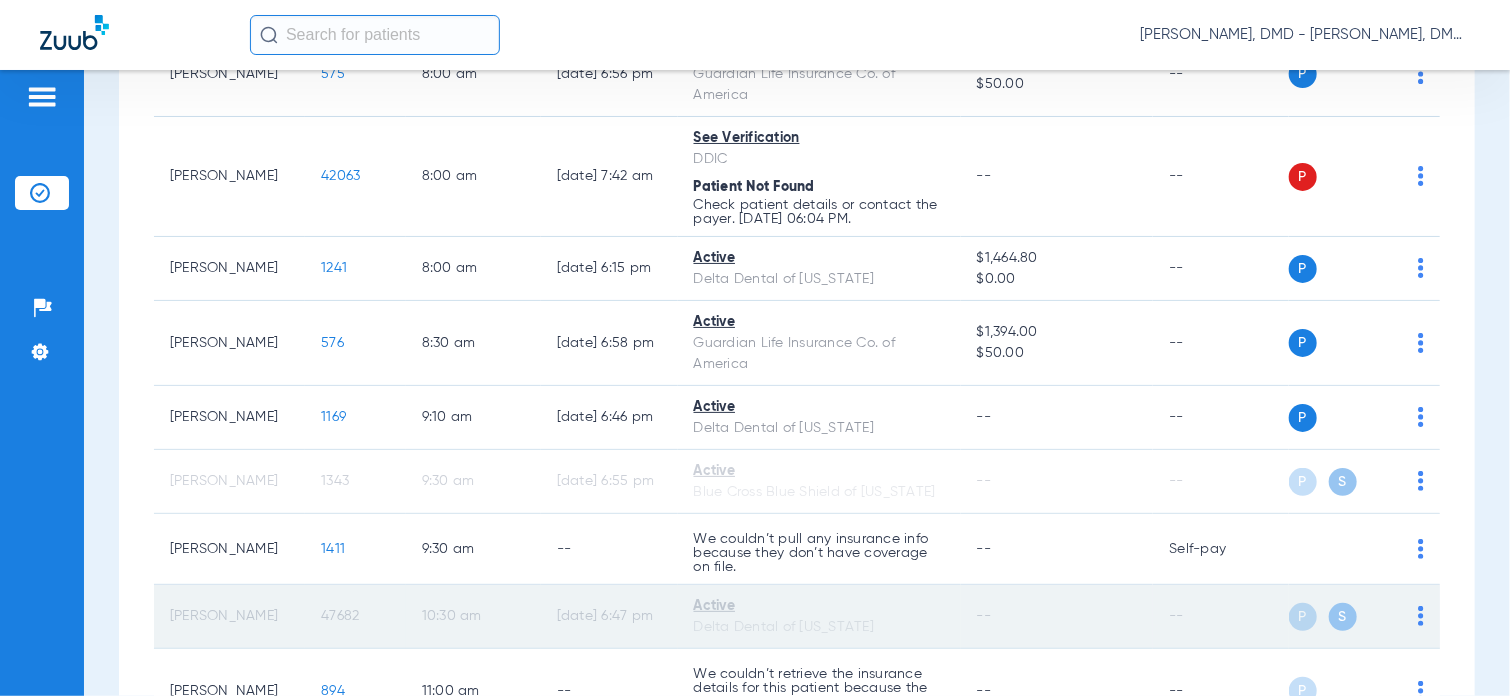 click on "47682" 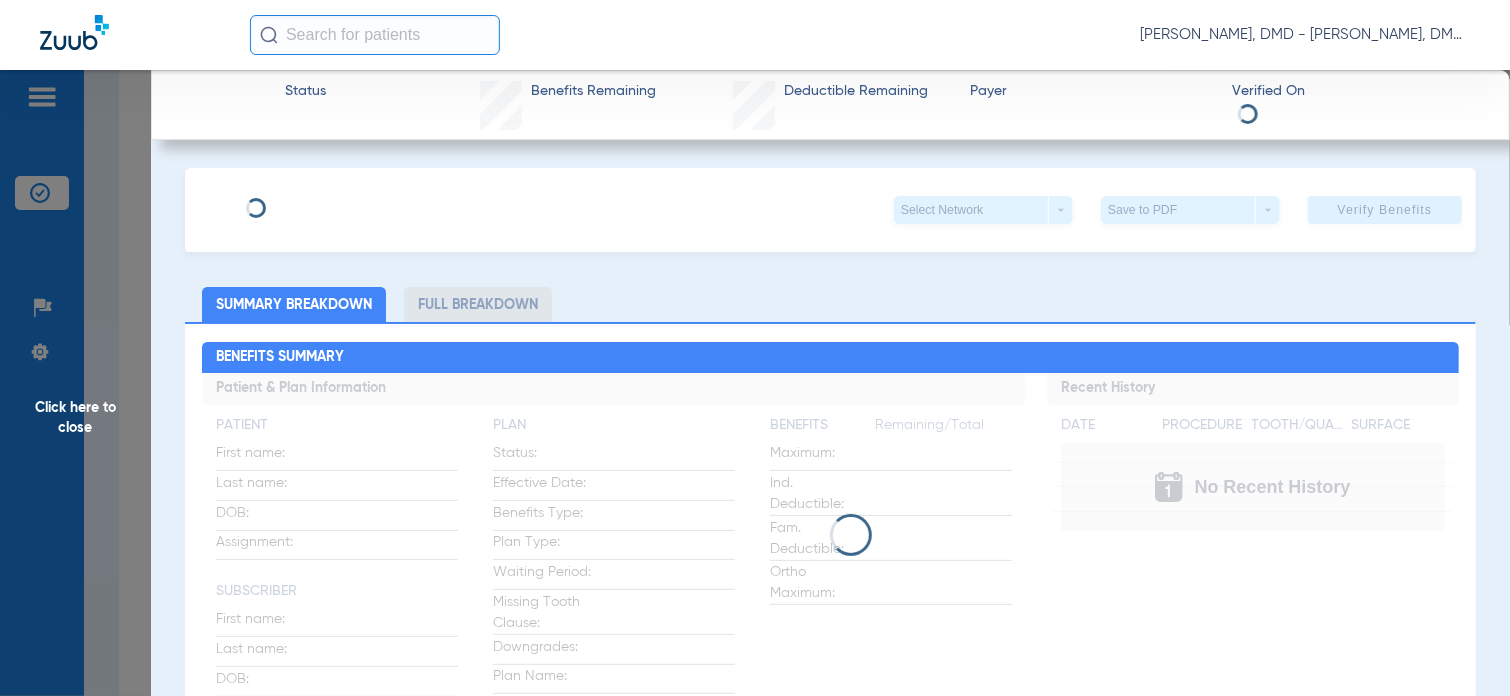 click on "Select Network  arrow_drop_down  Save to PDF  arrow_drop_down  Verify Benefits" 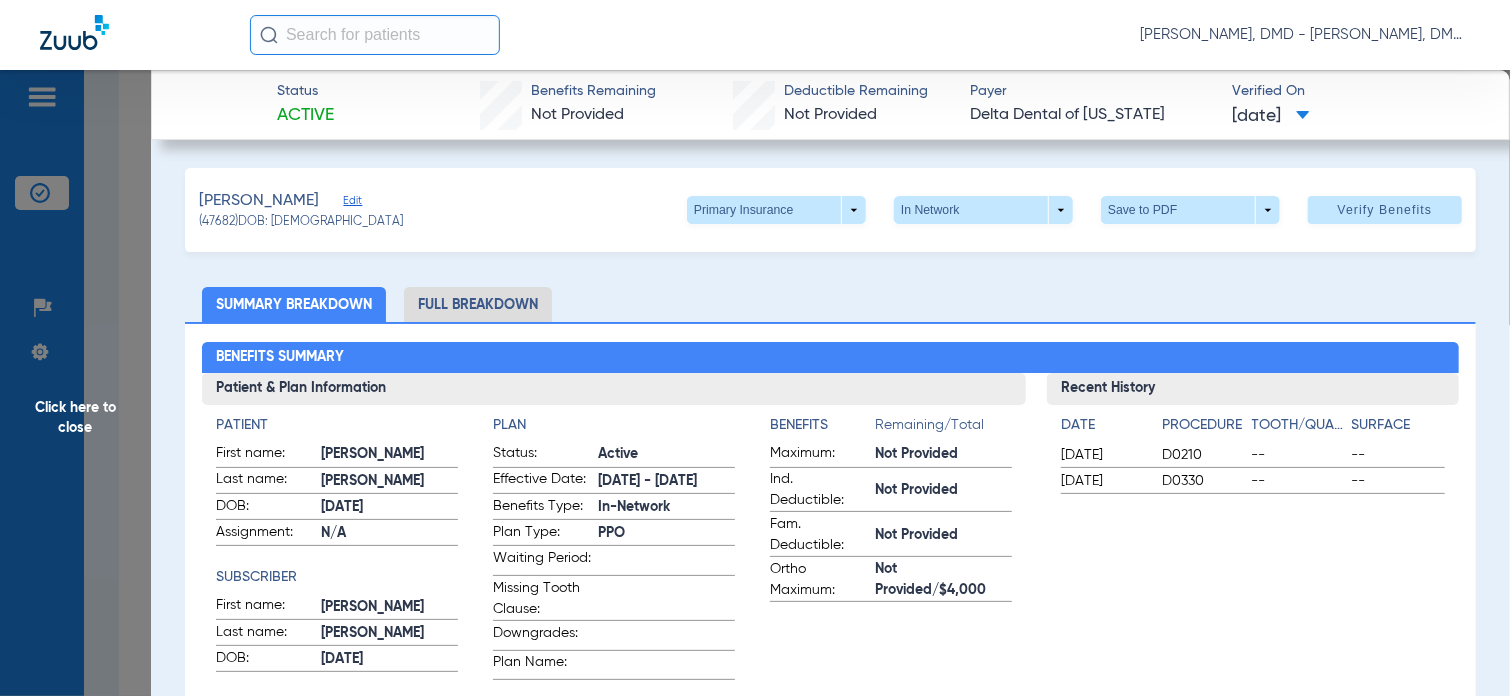 click on "[PERSON_NAME]" 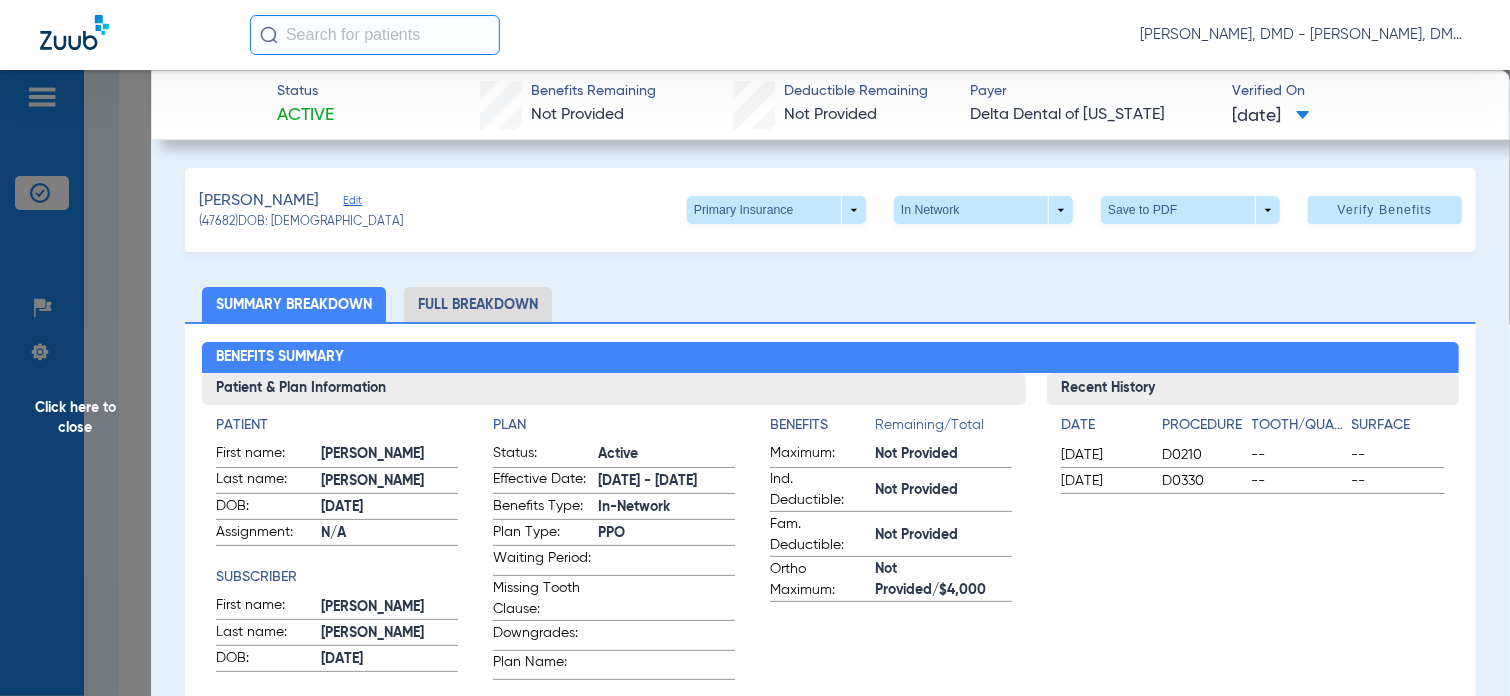 click on "Edit" 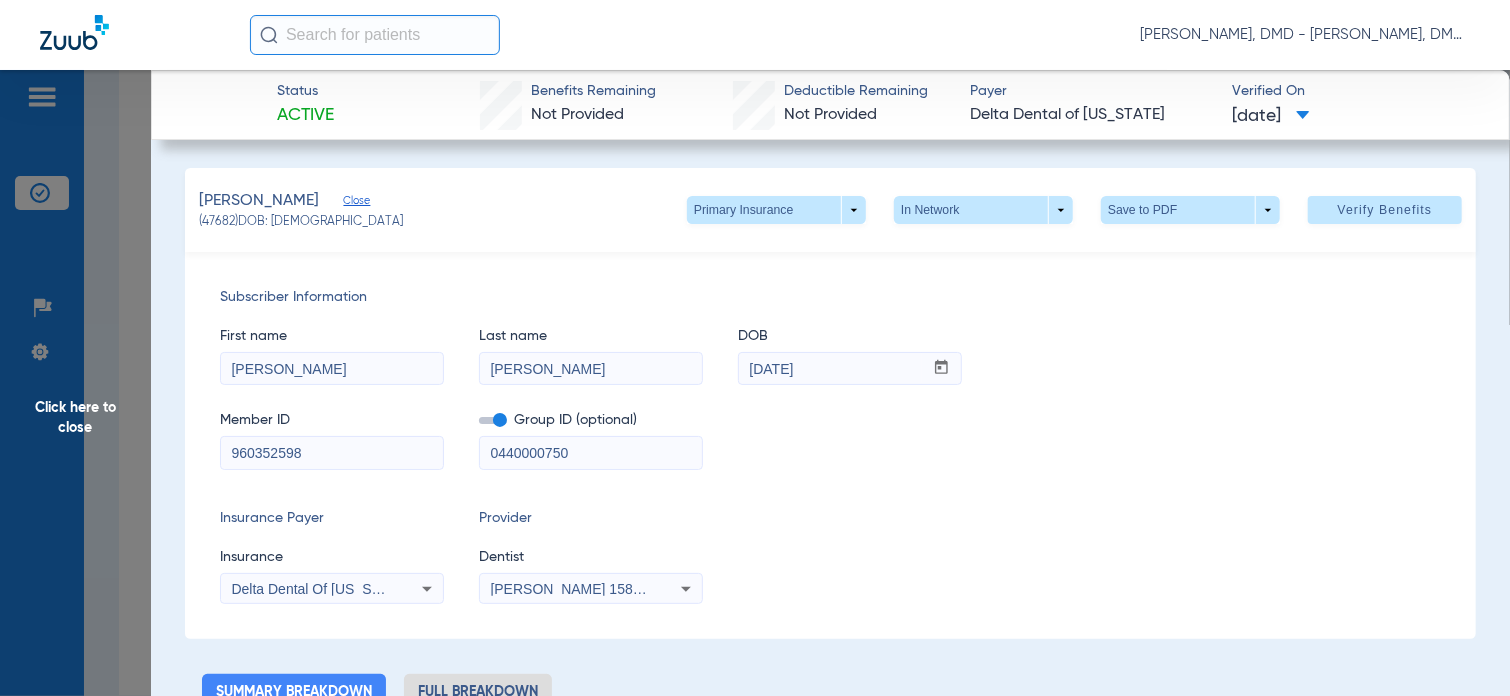 drag, startPoint x: 325, startPoint y: 375, endPoint x: 220, endPoint y: 376, distance: 105.00476 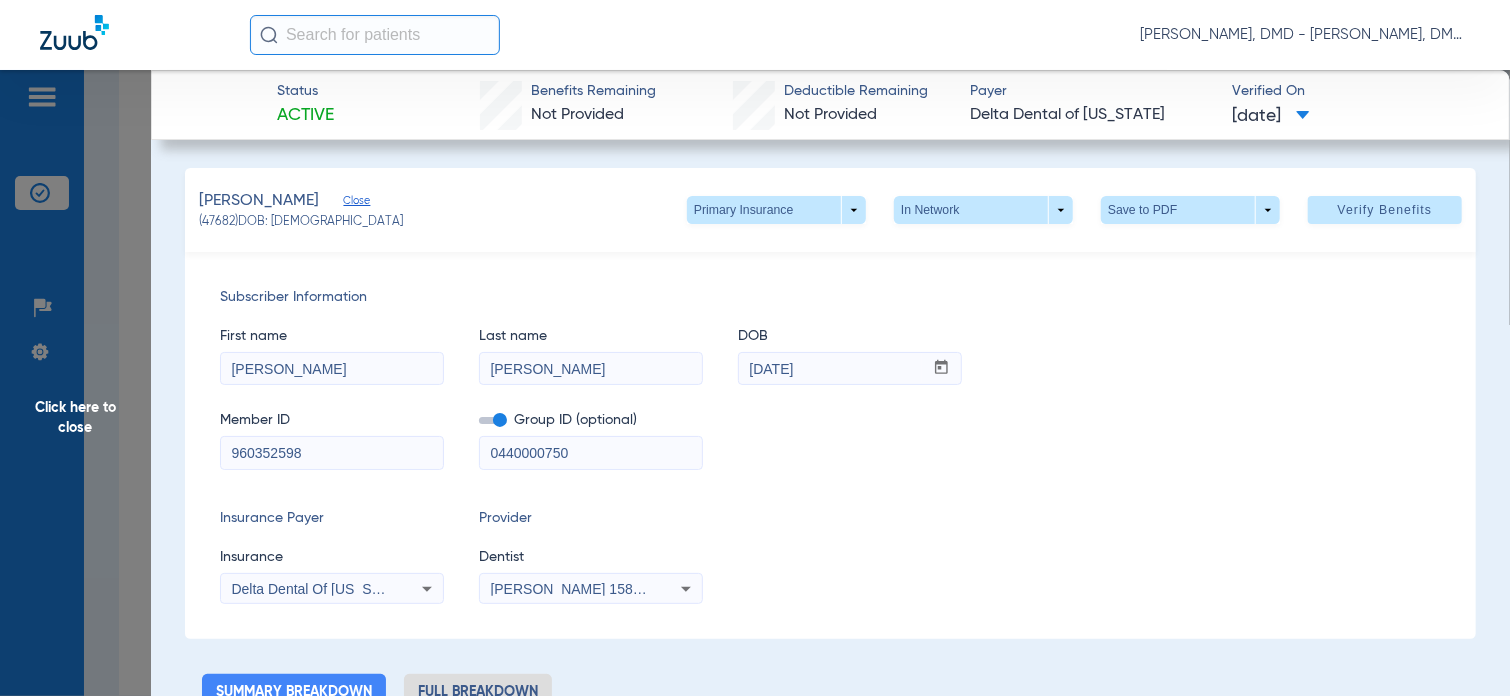click on "[PERSON_NAME]" at bounding box center (332, 369) 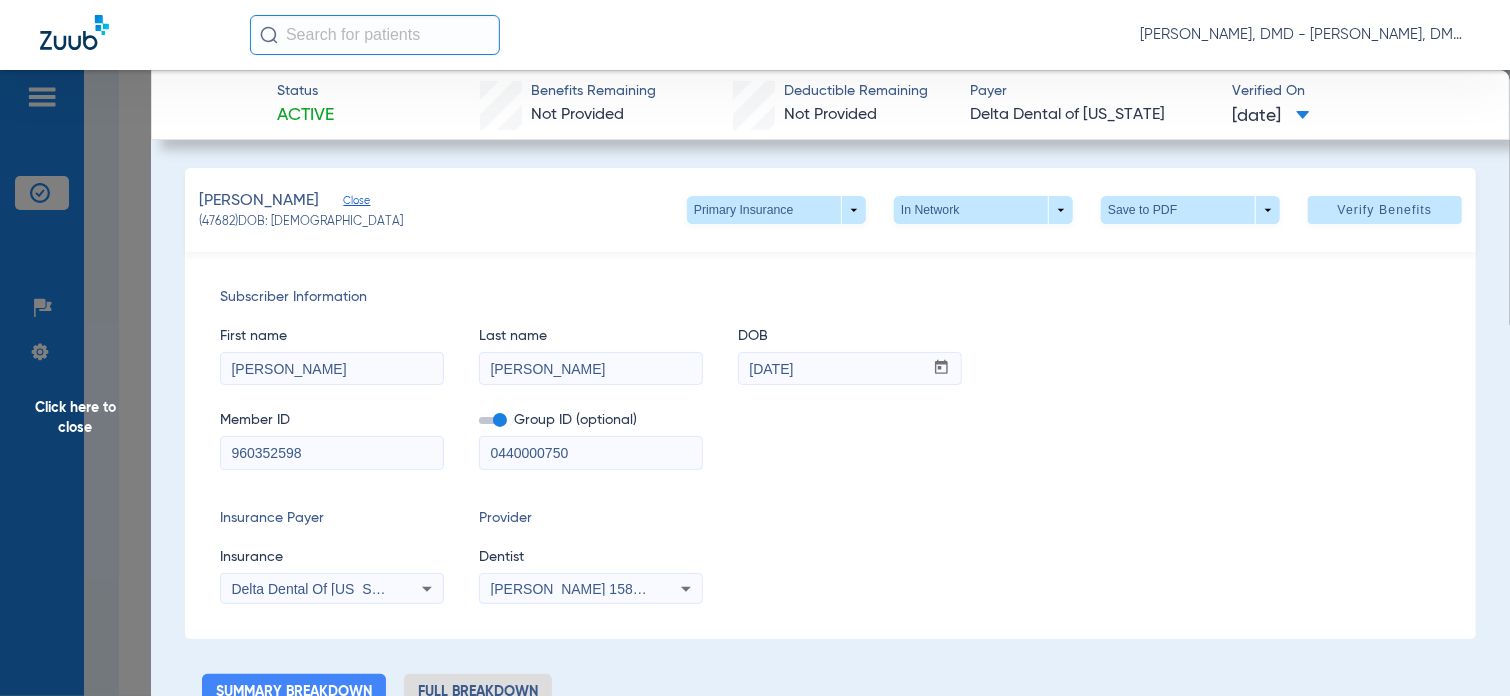 drag, startPoint x: 609, startPoint y: 369, endPoint x: 341, endPoint y: 354, distance: 268.41943 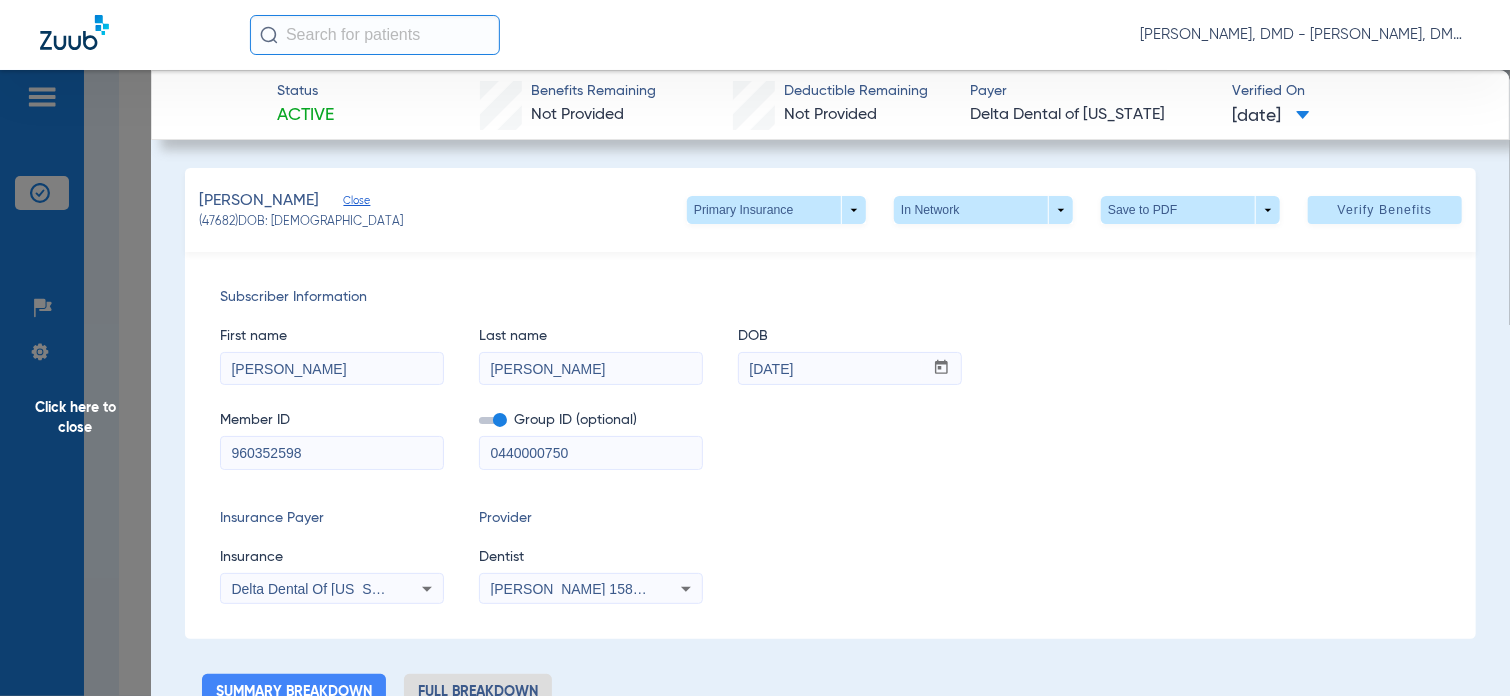 click on "Click here to close Status Active  Benefits Remaining   Not Provided   Deductible Remaining   Not Provided  Payer Delta Dental of [US_STATE]  Verified On
[DATE]   [PERSON_NAME], [PERSON_NAME]   (47682)   DOB: [DEMOGRAPHIC_DATA]   Primary Insurance  arrow_drop_down  In Network  arrow_drop_down  Save to PDF  arrow_drop_down  Verify Benefits   Subscriber Information   First name  [PERSON_NAME] name  [PERSON_NAME]  DOB  mm / dd / yyyy [DATE]  Member ID  960352598  Group ID (optional)  0440000750  Insurance Payer   Insurance
Delta Dental Of [US_STATE]  Provider   Dentist
[PERSON_NAME]  1588827992  Summary Breakdown   Full Breakdown  Benefits Summary Patient & Plan Information Patient First name:  [PERSON_NAME] name:  [PERSON_NAME]  DOB:  [DEMOGRAPHIC_DATA]  Assignment:  N/A  Subscriber First name:  [PERSON_NAME] name:  [PERSON_NAME]  DOB:  [DEMOGRAPHIC_DATA]  Plan Status:  Active  Effective Date:  [DATE] - [DATE]  Benefits Type:  In-Network  Plan Type:  PPO  Waiting Period:    Missing Tooth Clause:    Downgrades:    Plan Name:    Benefits Maximum: --" 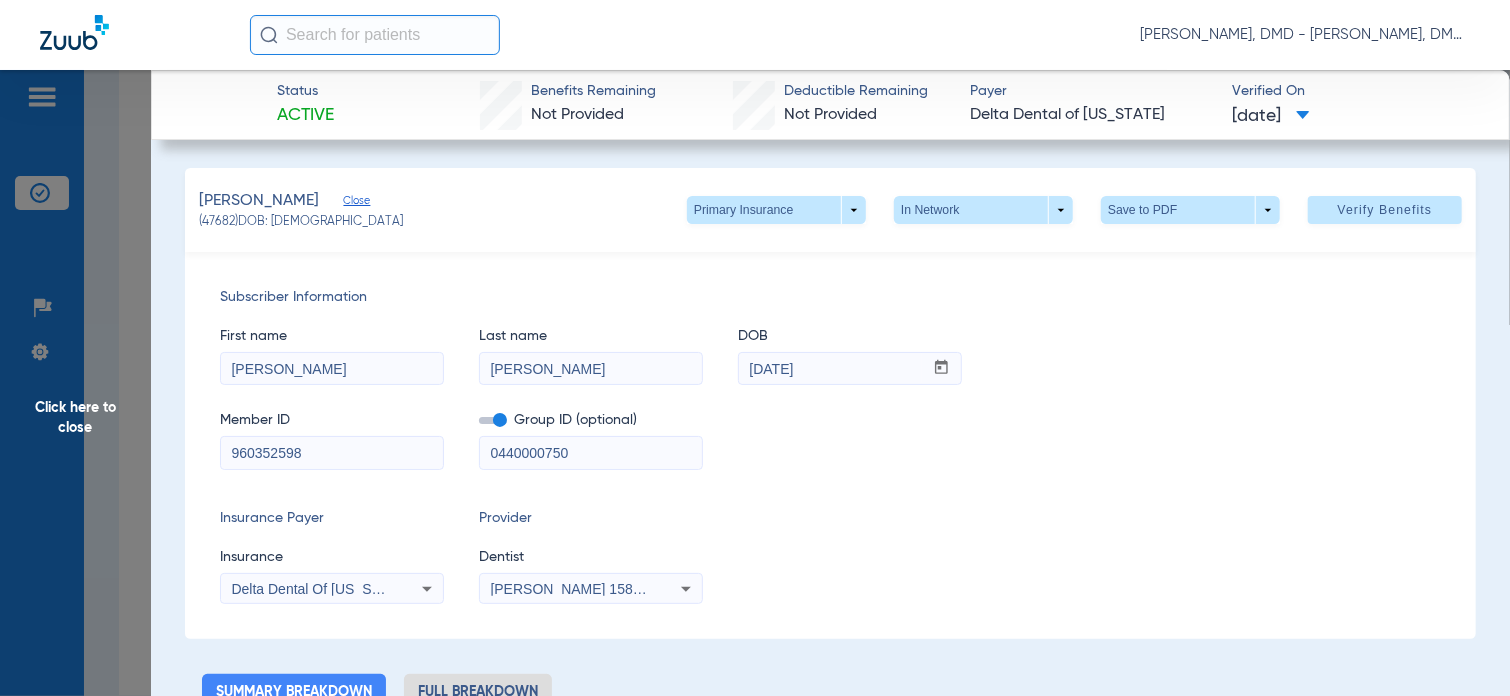 click on "Click here to close" 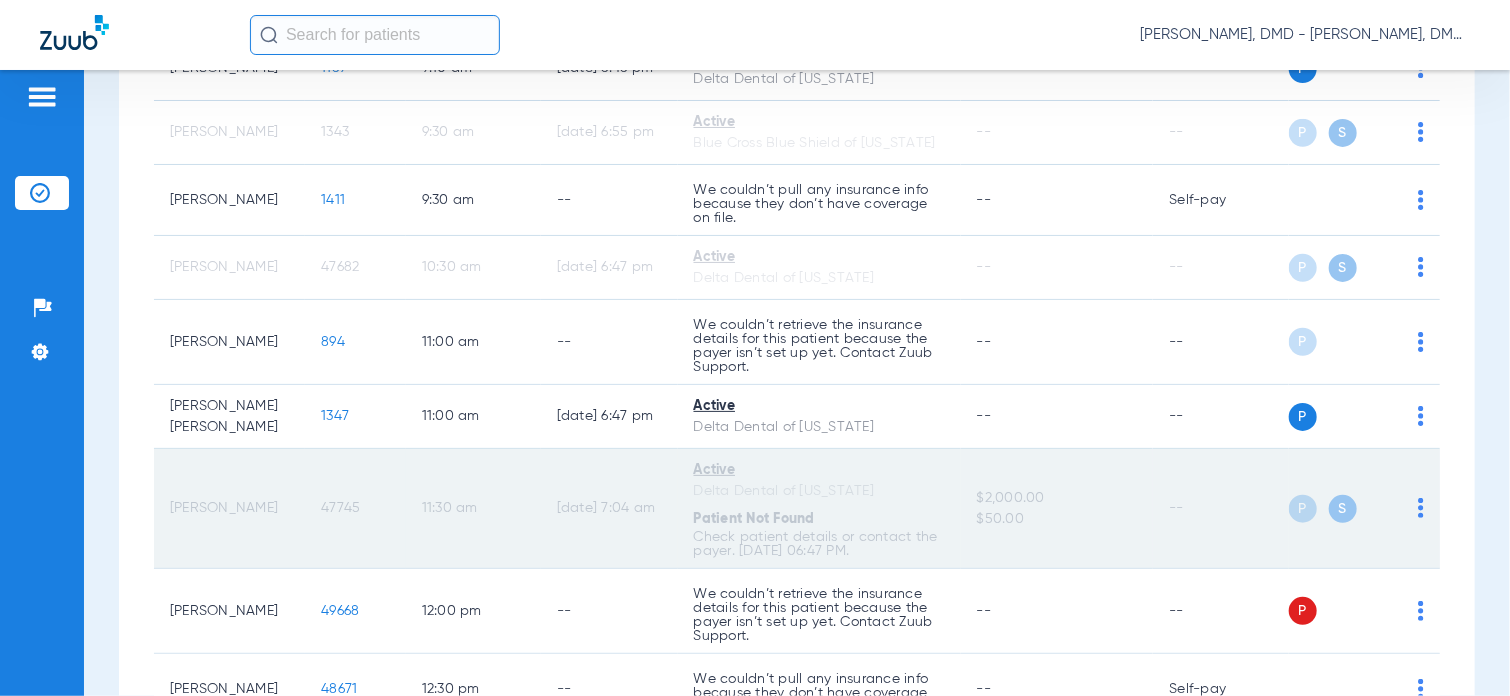 scroll, scrollTop: 700, scrollLeft: 0, axis: vertical 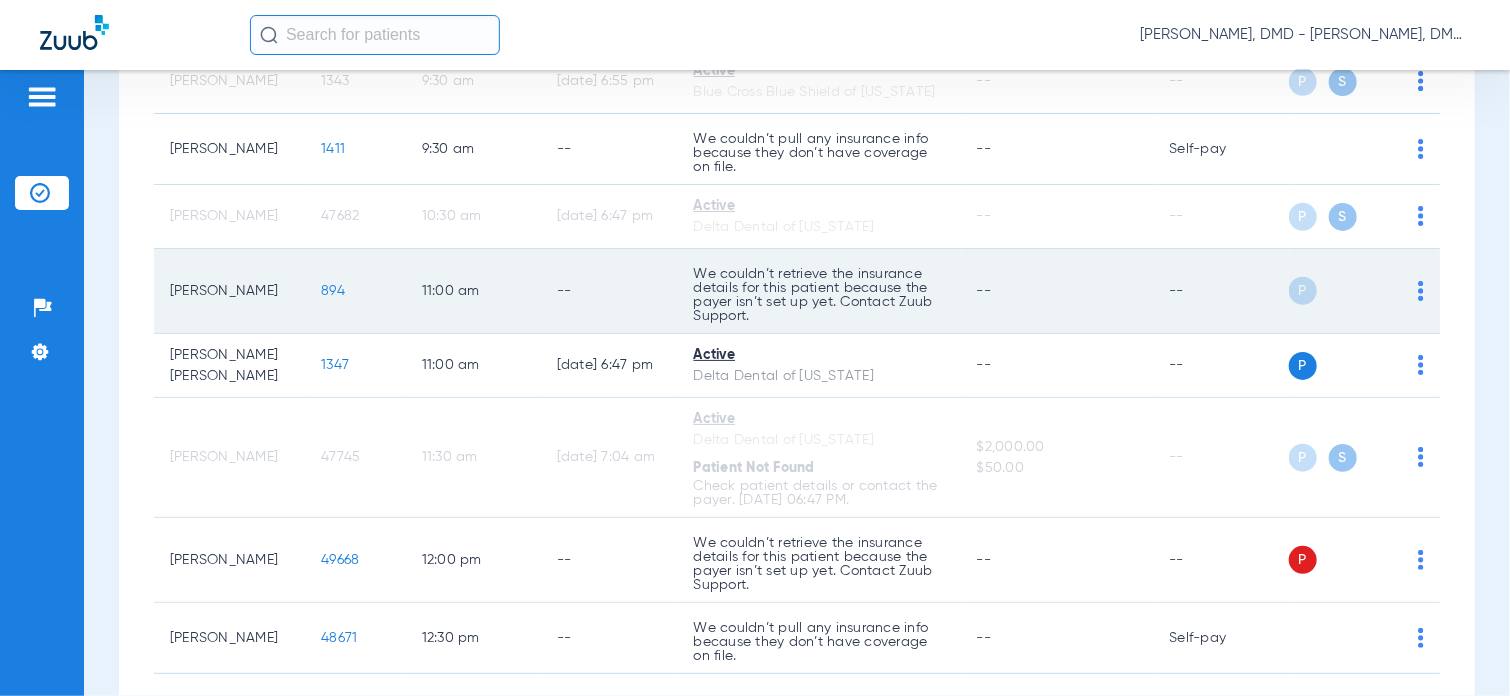 click on "894" 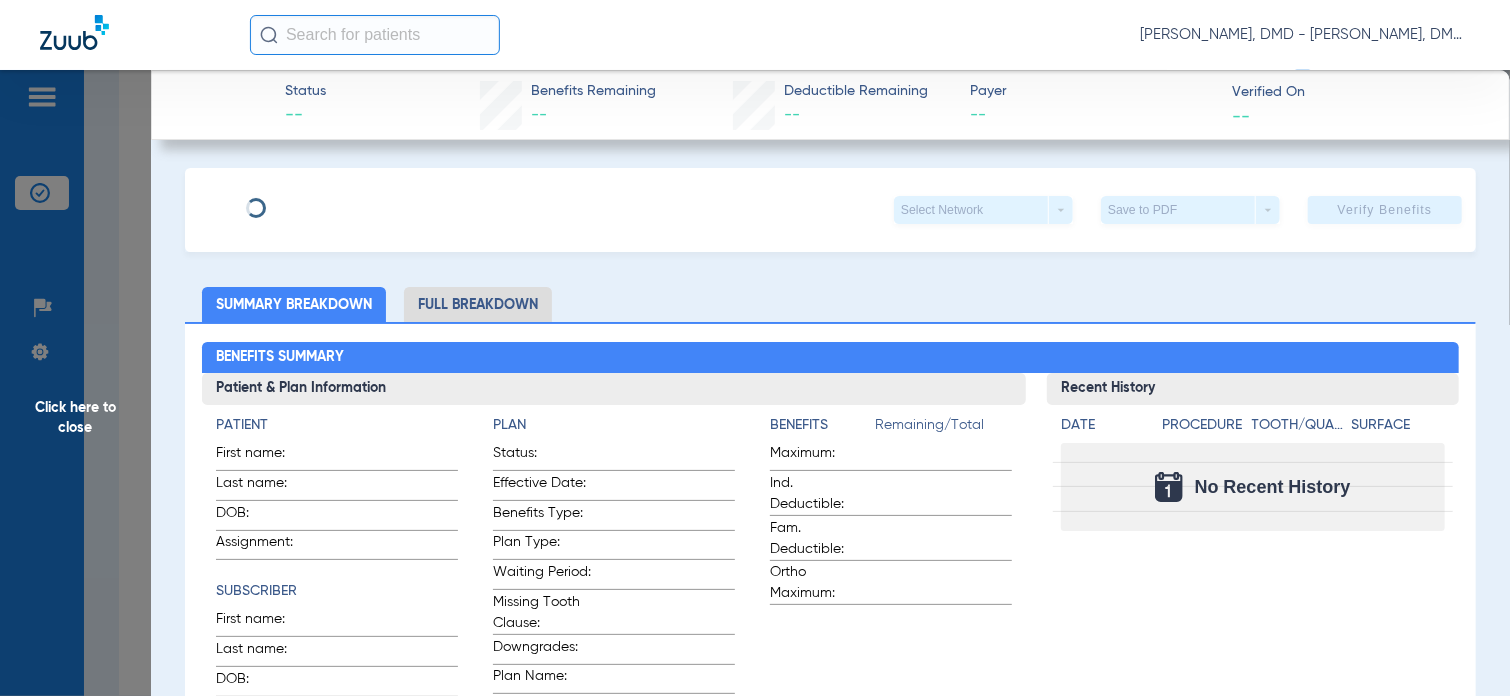 type on "[PERSON_NAME]" 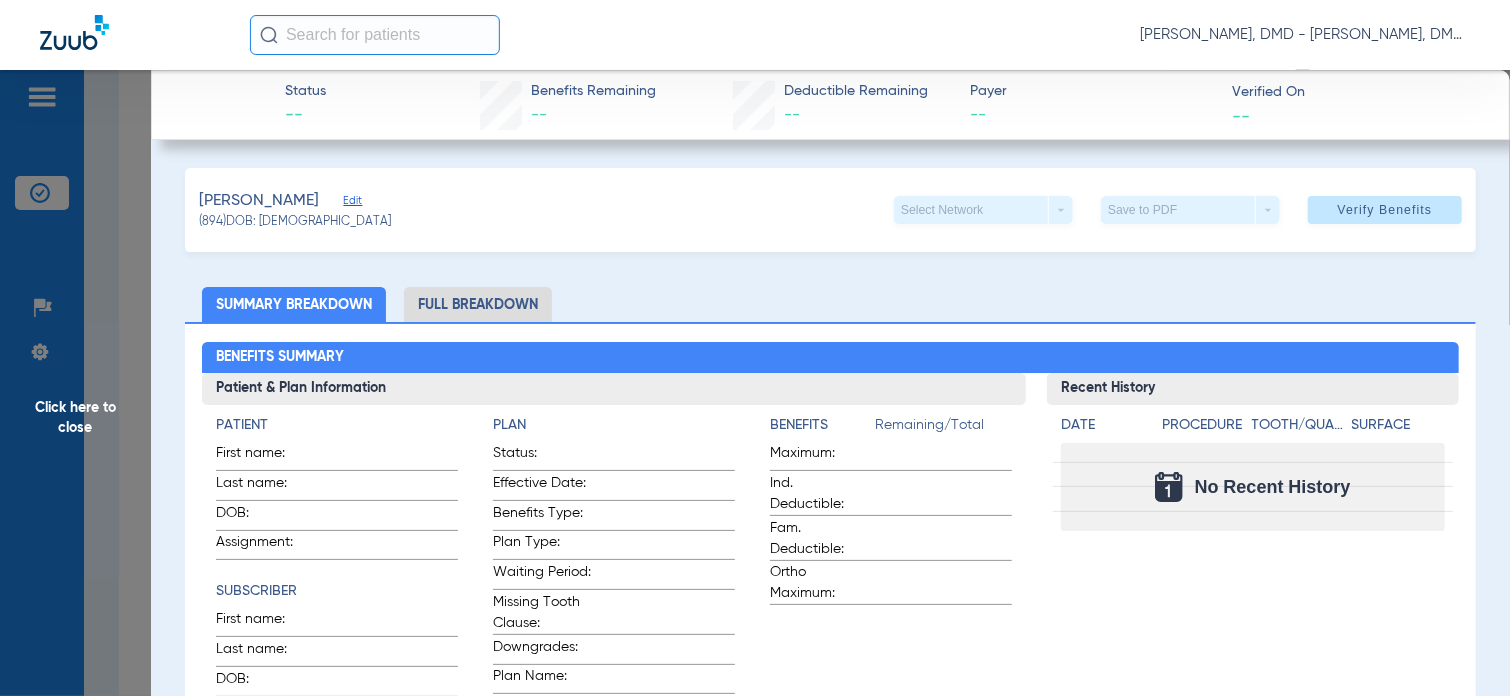 click on "Edit" 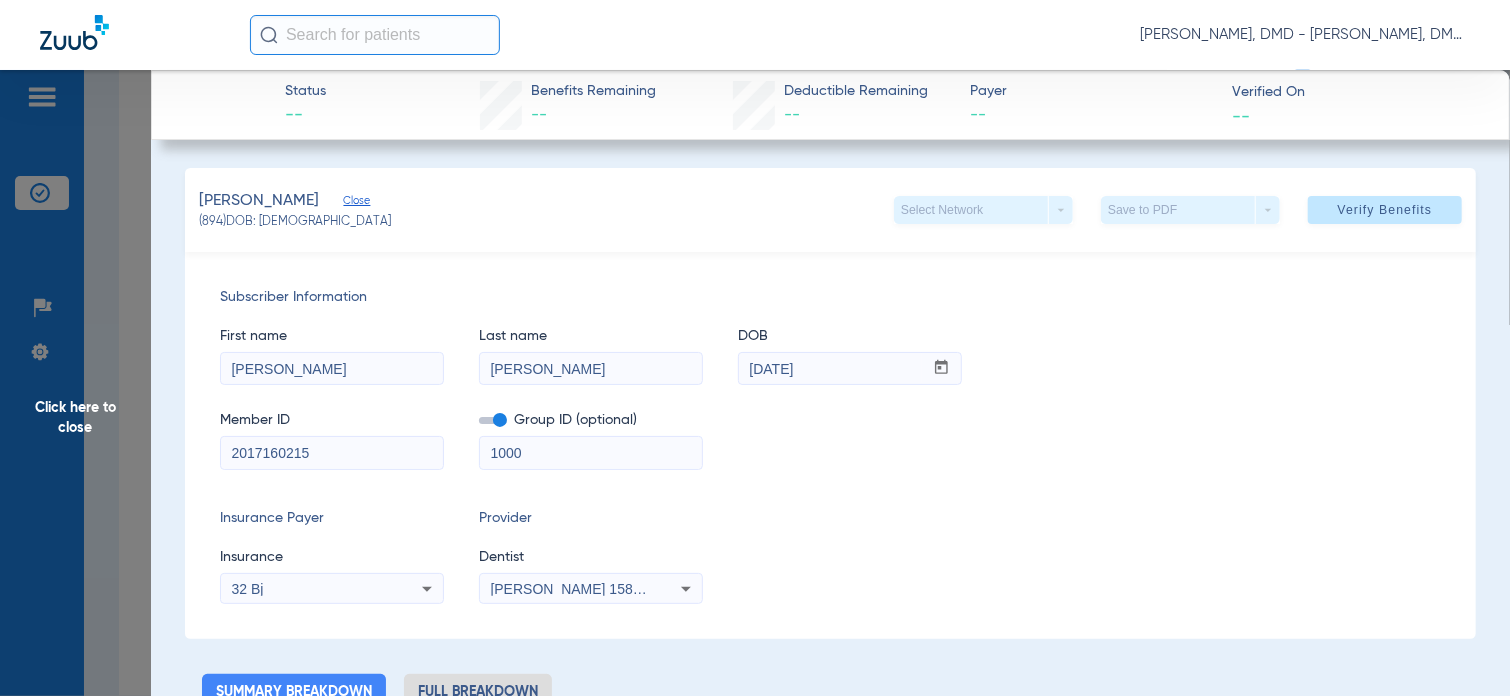 drag, startPoint x: 334, startPoint y: 443, endPoint x: 119, endPoint y: 437, distance: 215.08371 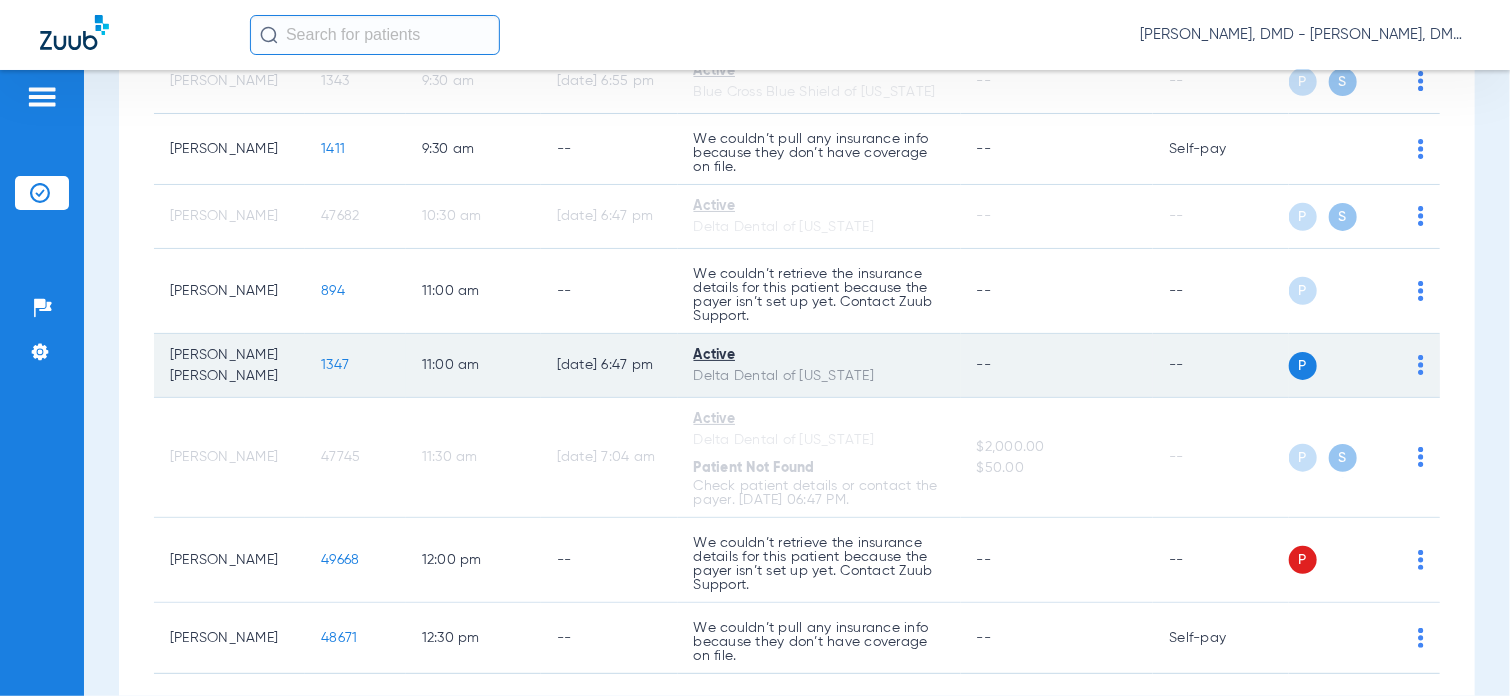 click on "1347" 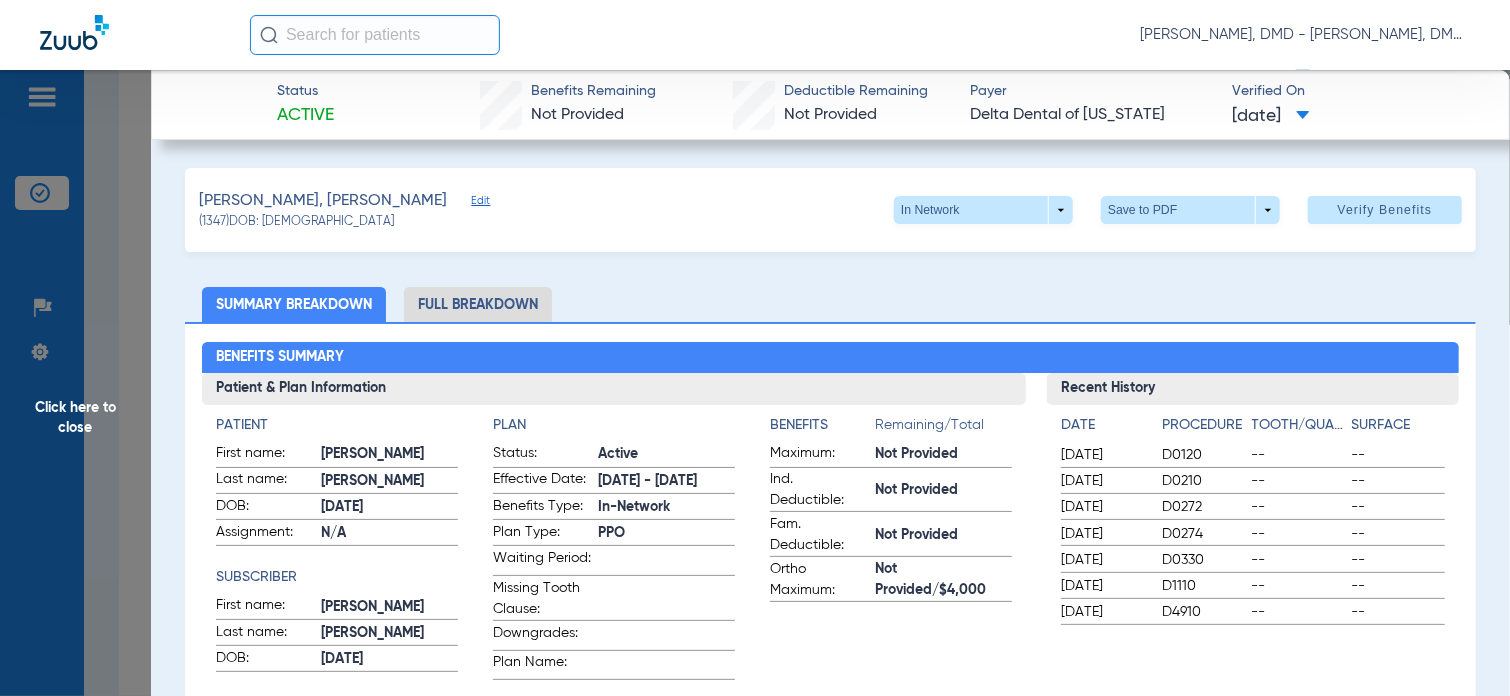 click on "[PERSON_NAME], [PERSON_NAME]   Edit   ([DEMOGRAPHIC_DATA])   DOB: [DEMOGRAPHIC_DATA]   In Network  arrow_drop_down  Save to PDF  arrow_drop_down  Verify Benefits" 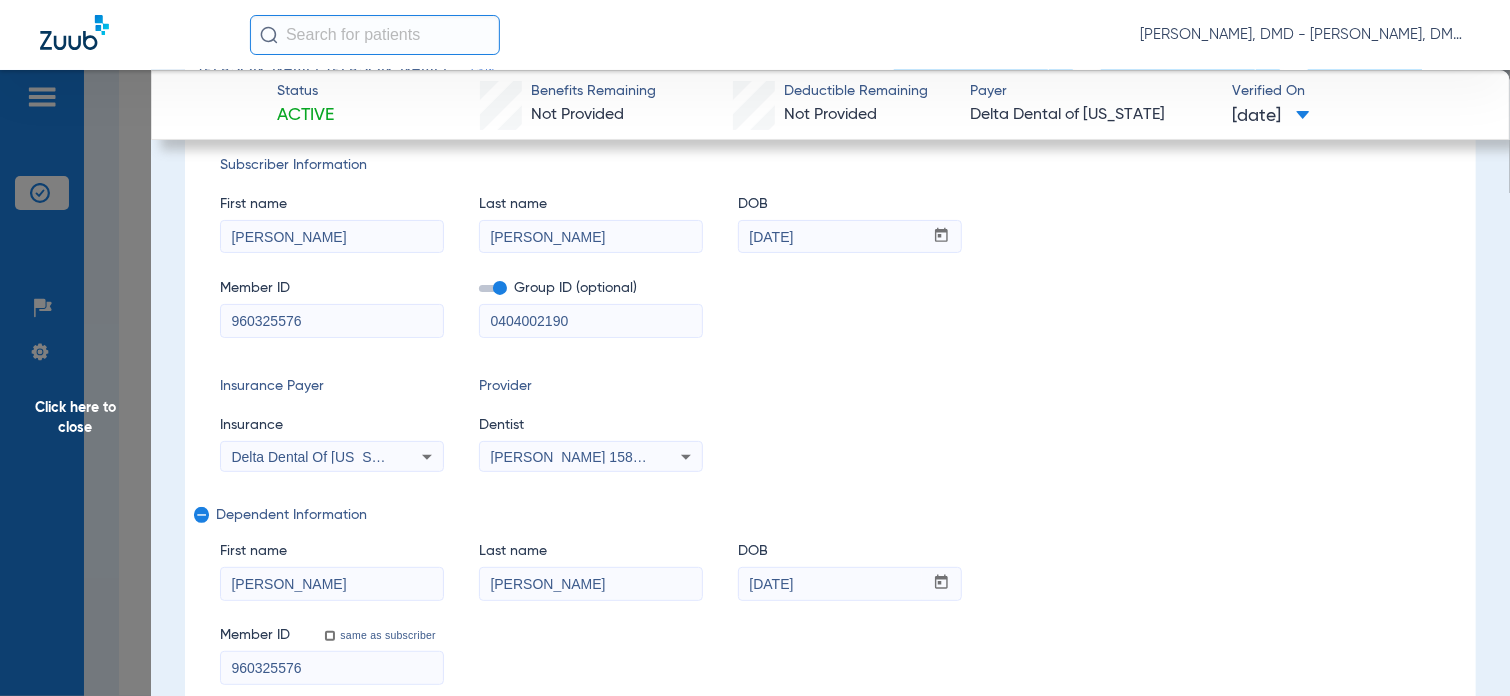 scroll, scrollTop: 100, scrollLeft: 0, axis: vertical 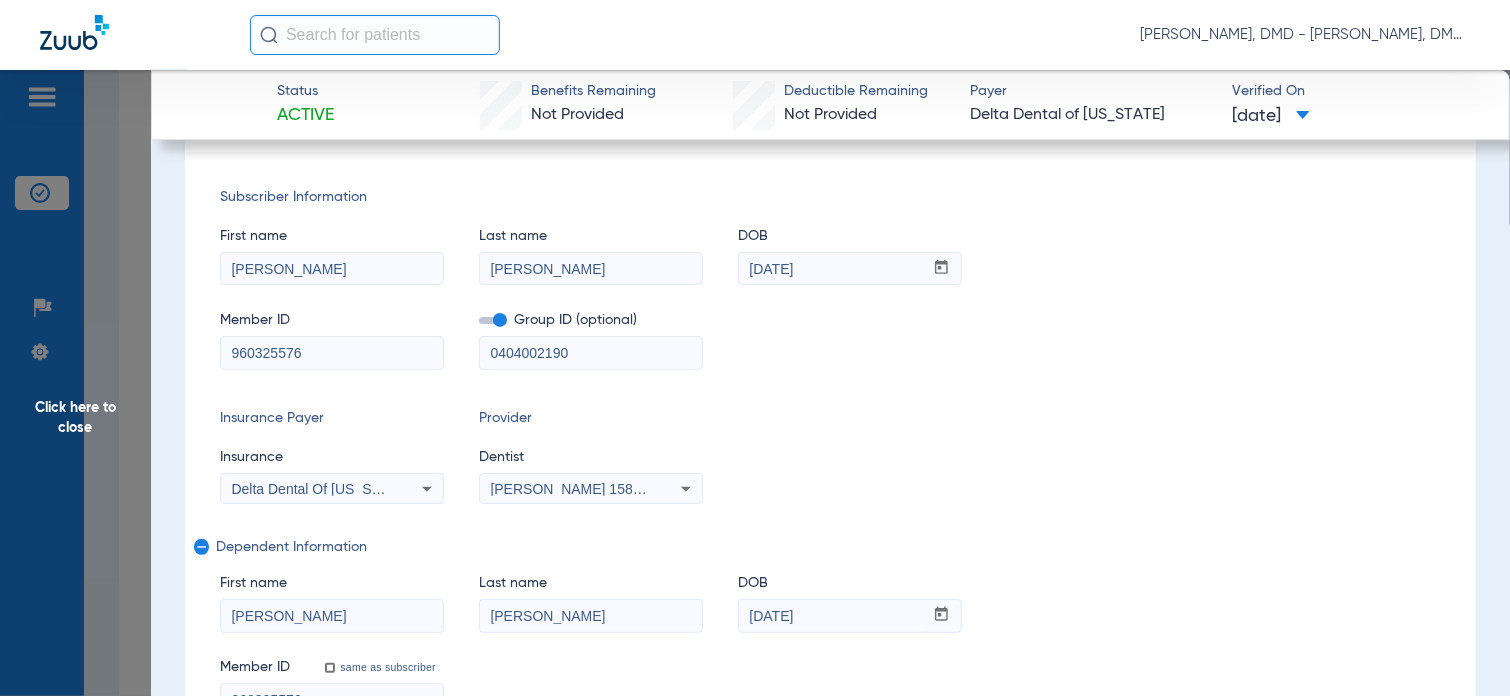 drag, startPoint x: 345, startPoint y: 621, endPoint x: 152, endPoint y: 602, distance: 193.93298 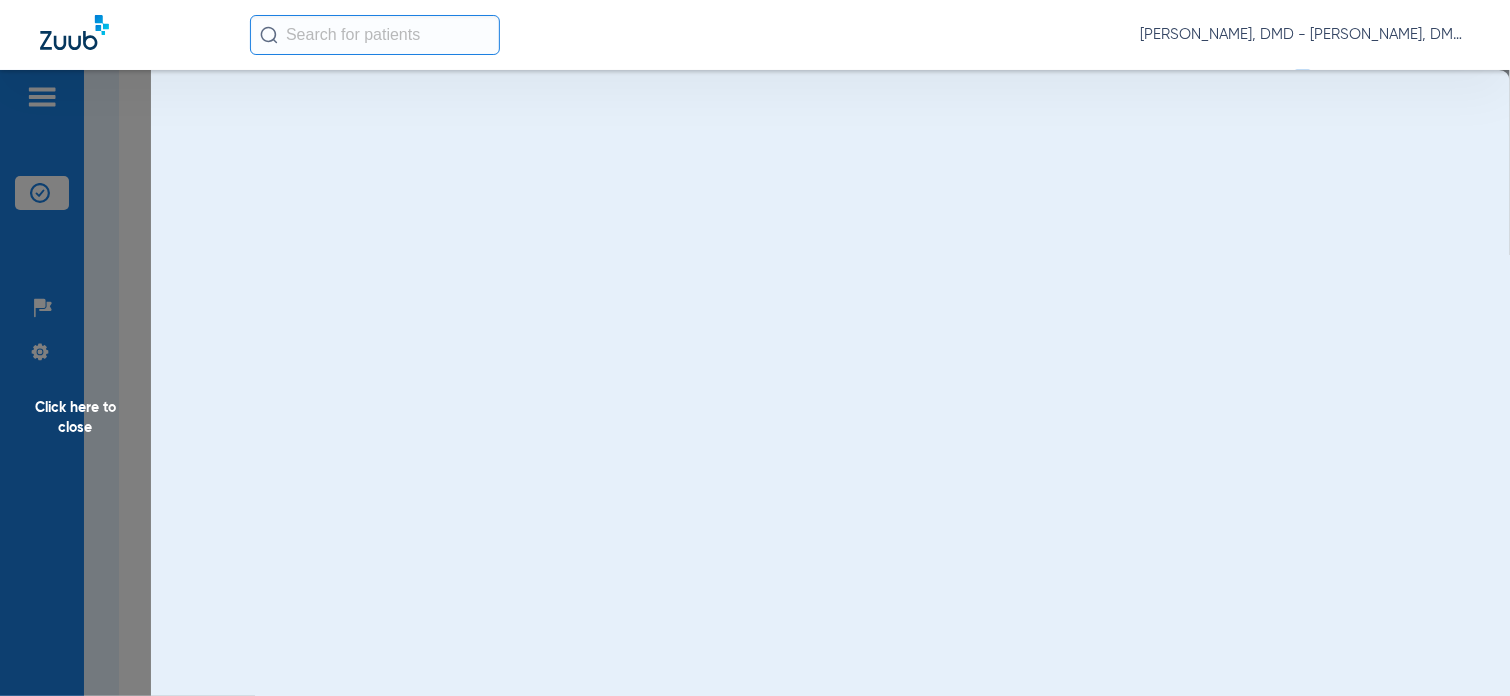 scroll, scrollTop: 0, scrollLeft: 0, axis: both 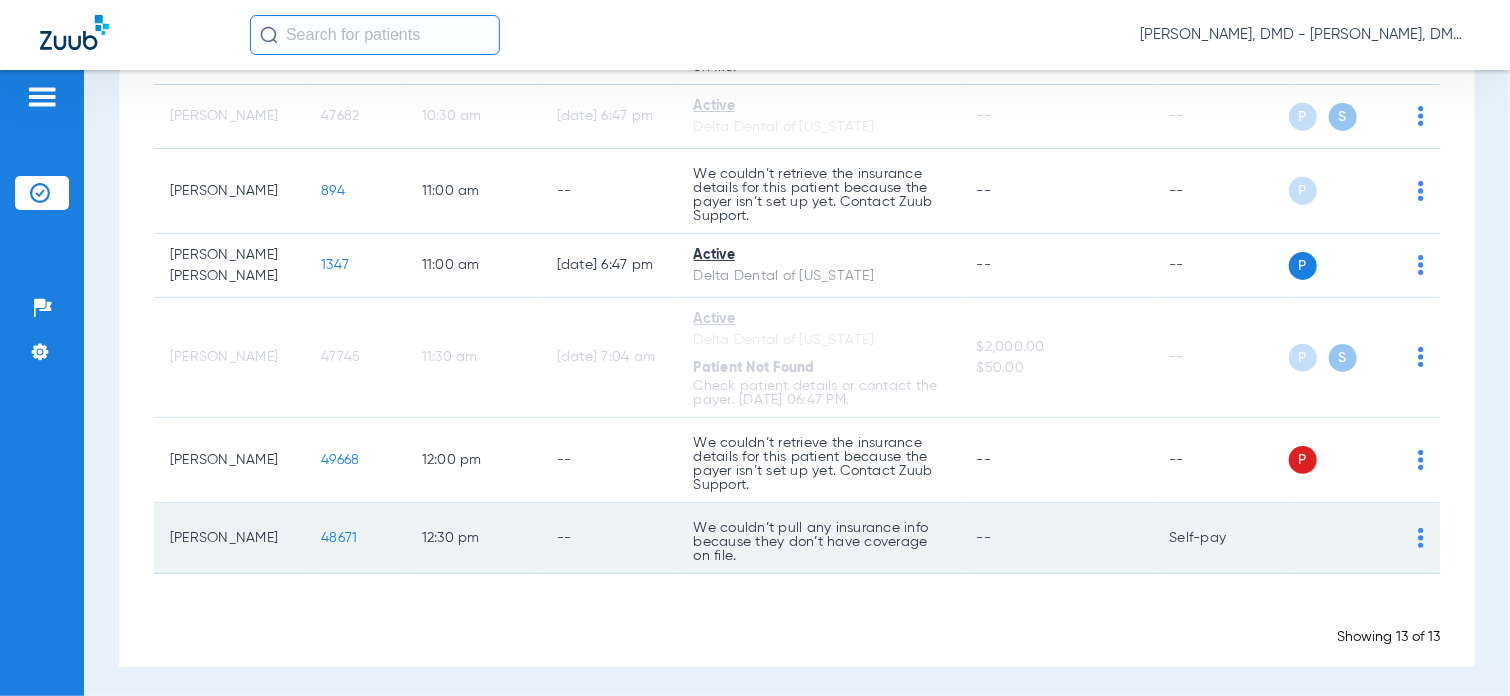 click on "48671" 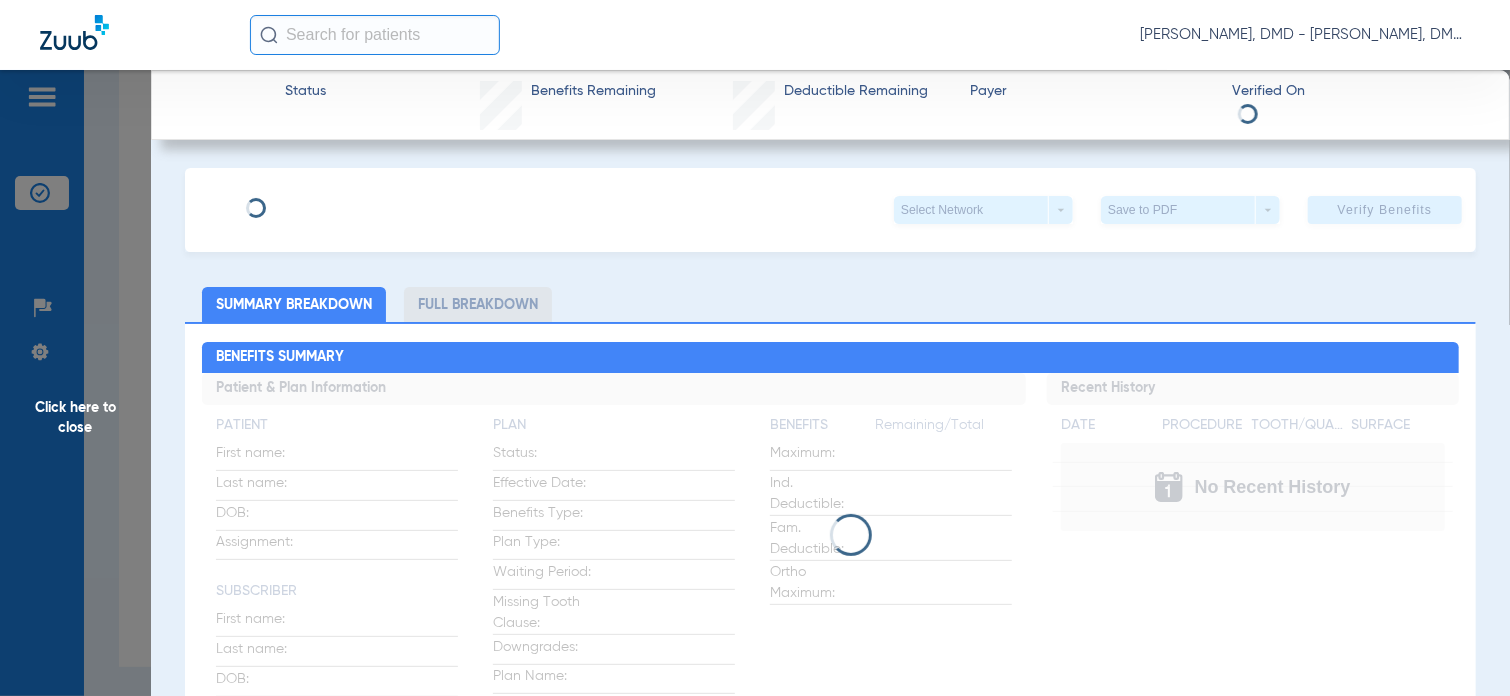 type on "[PERSON_NAME]" 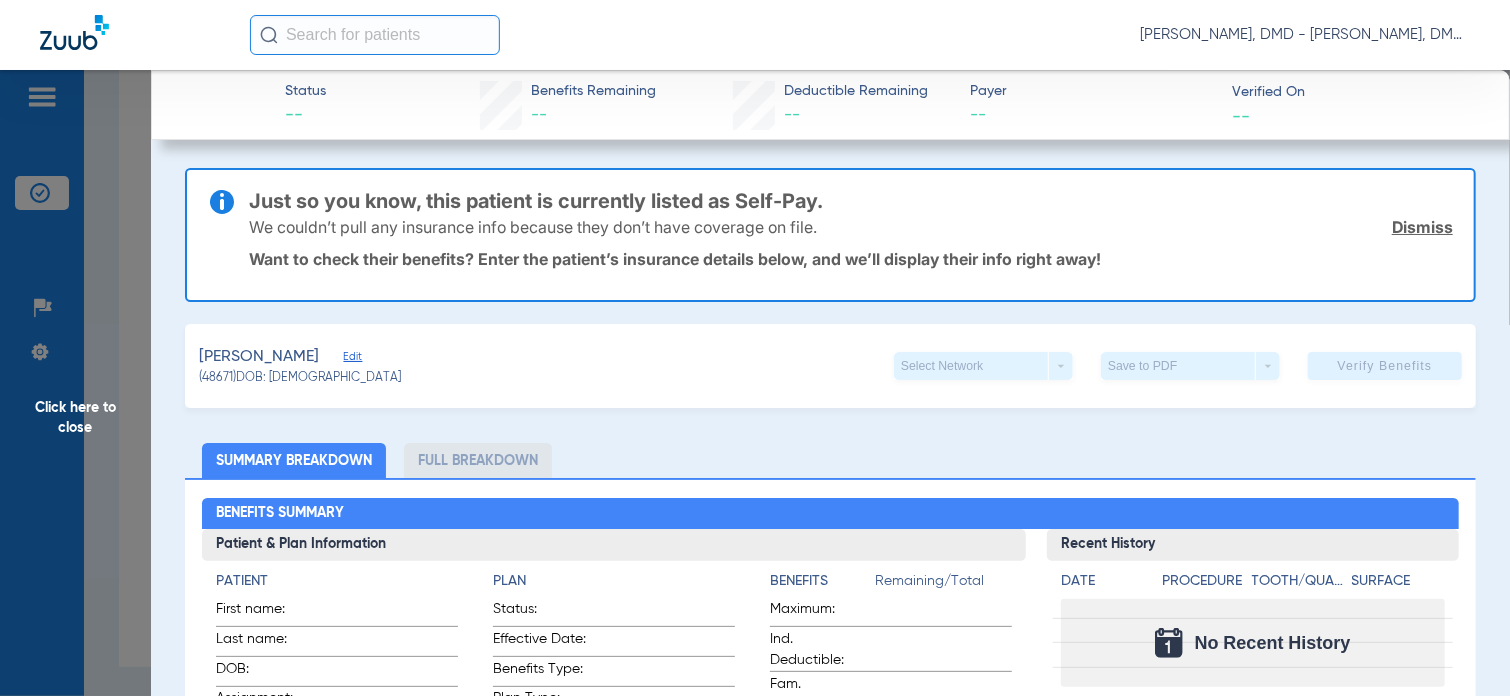 click on "Edit" 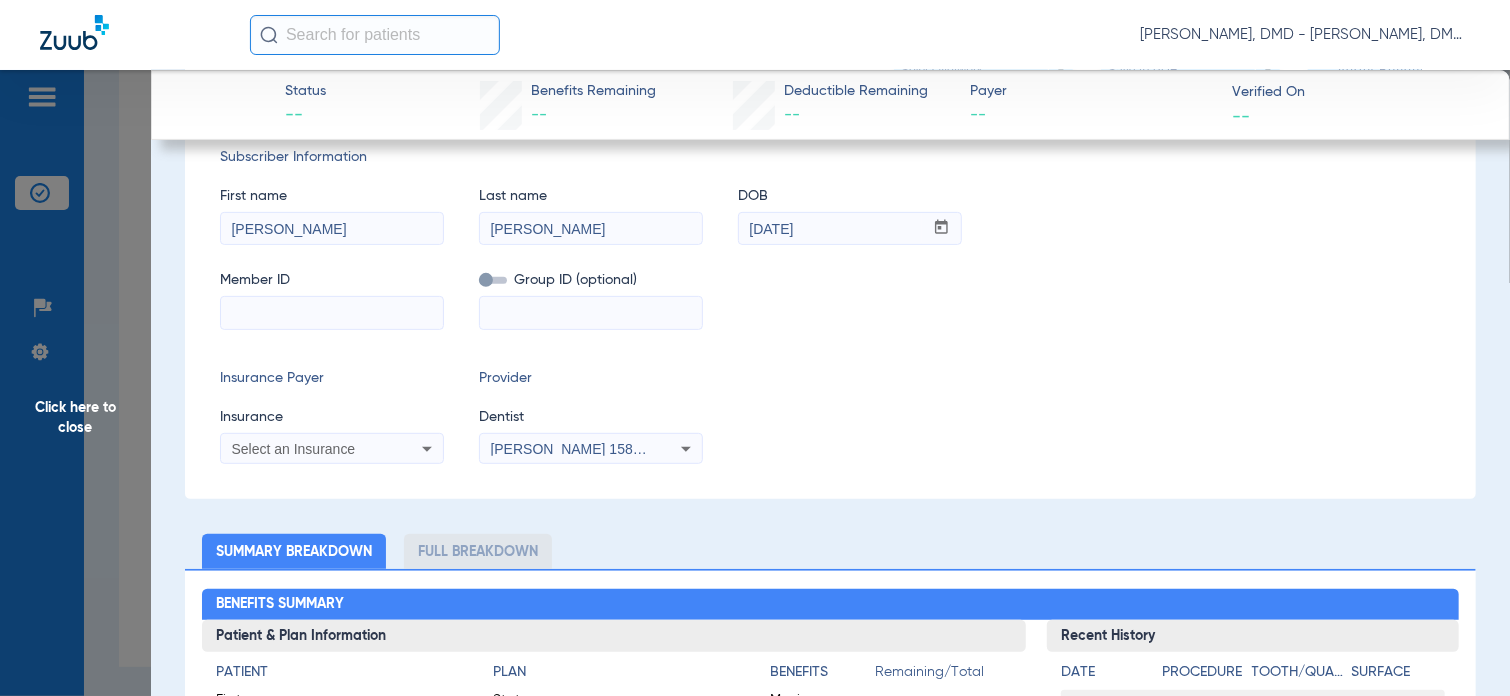 scroll, scrollTop: 300, scrollLeft: 0, axis: vertical 